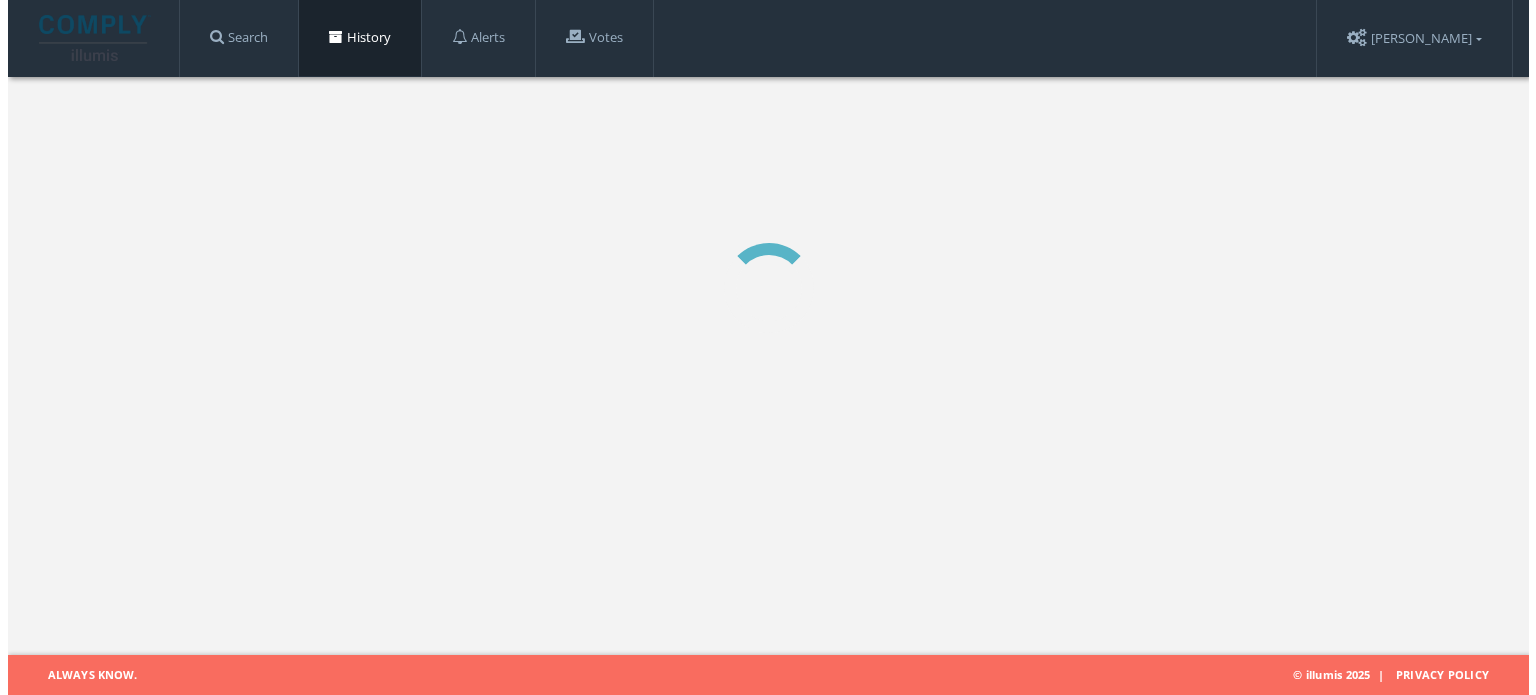 scroll, scrollTop: 0, scrollLeft: 0, axis: both 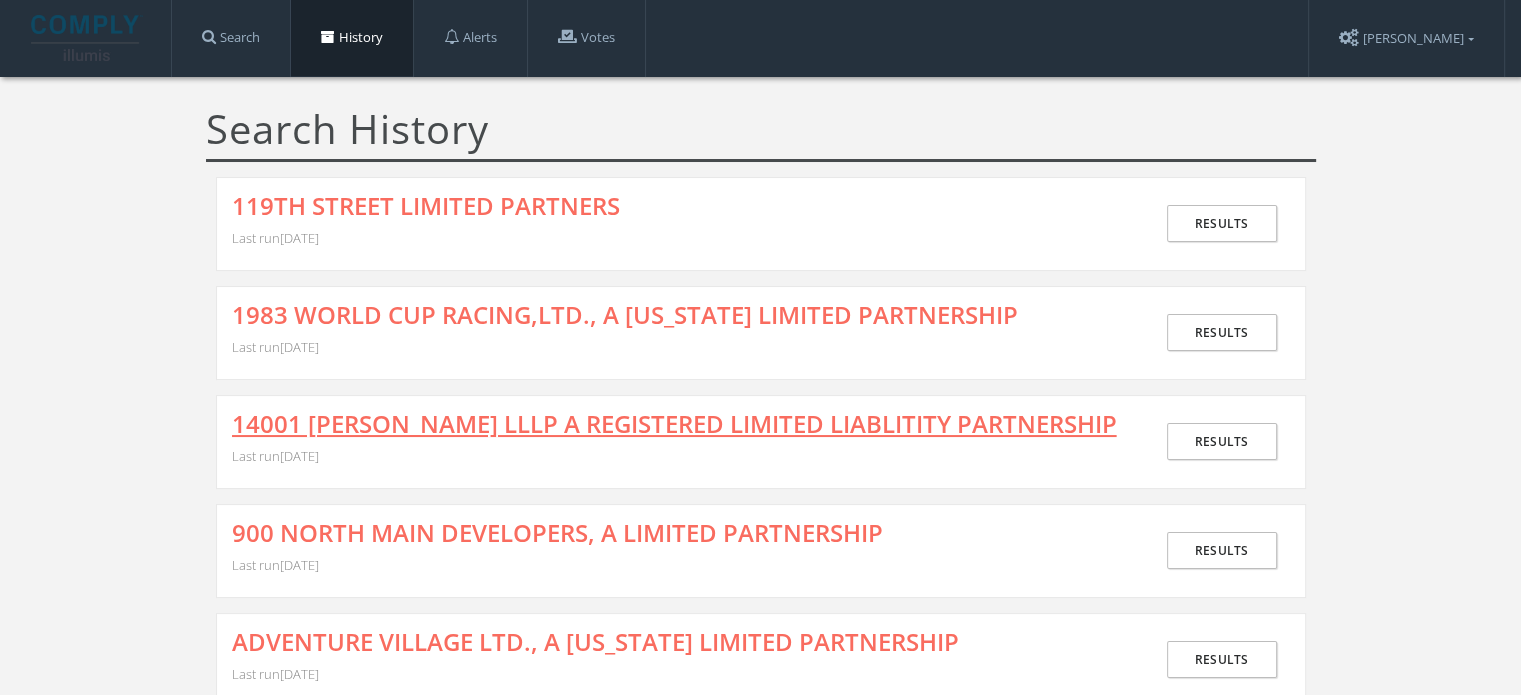 click on "14001 [PERSON_NAME] LLLP A REGISTERED LIMITED LIABLITITY PARTNERSHIP" at bounding box center (674, 424) 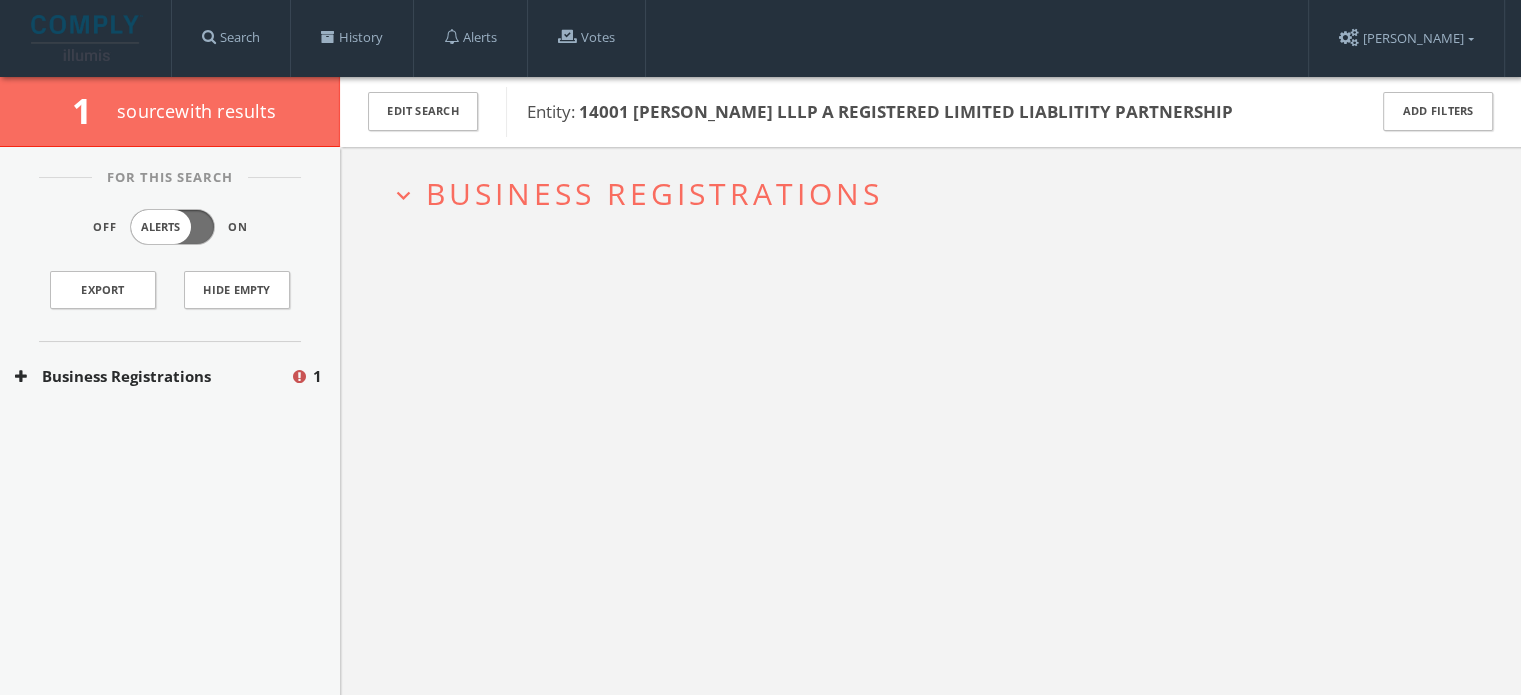 click on "Business Registrations" at bounding box center (654, 193) 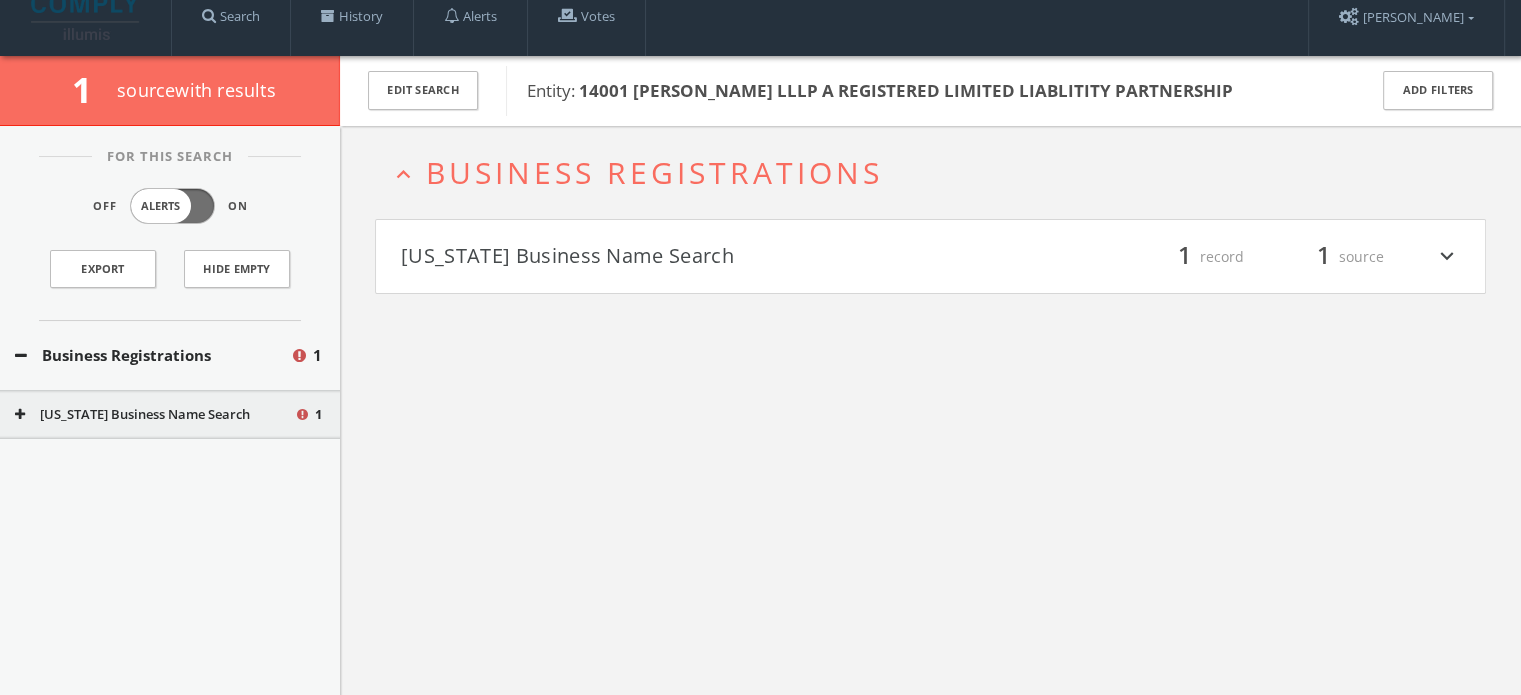 click on "[US_STATE] Business Name Search filter_list 1 record  1 source  expand_more" at bounding box center (930, 257) 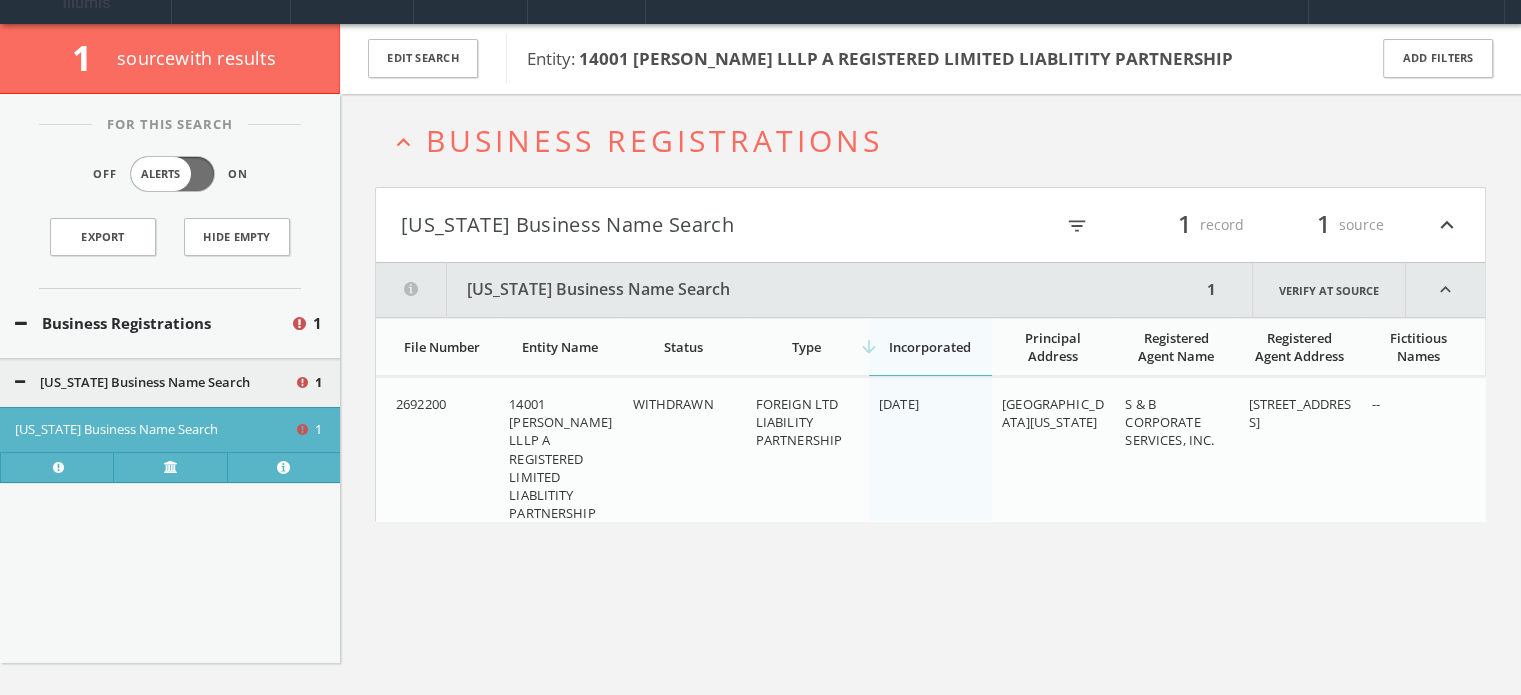 scroll, scrollTop: 0, scrollLeft: 0, axis: both 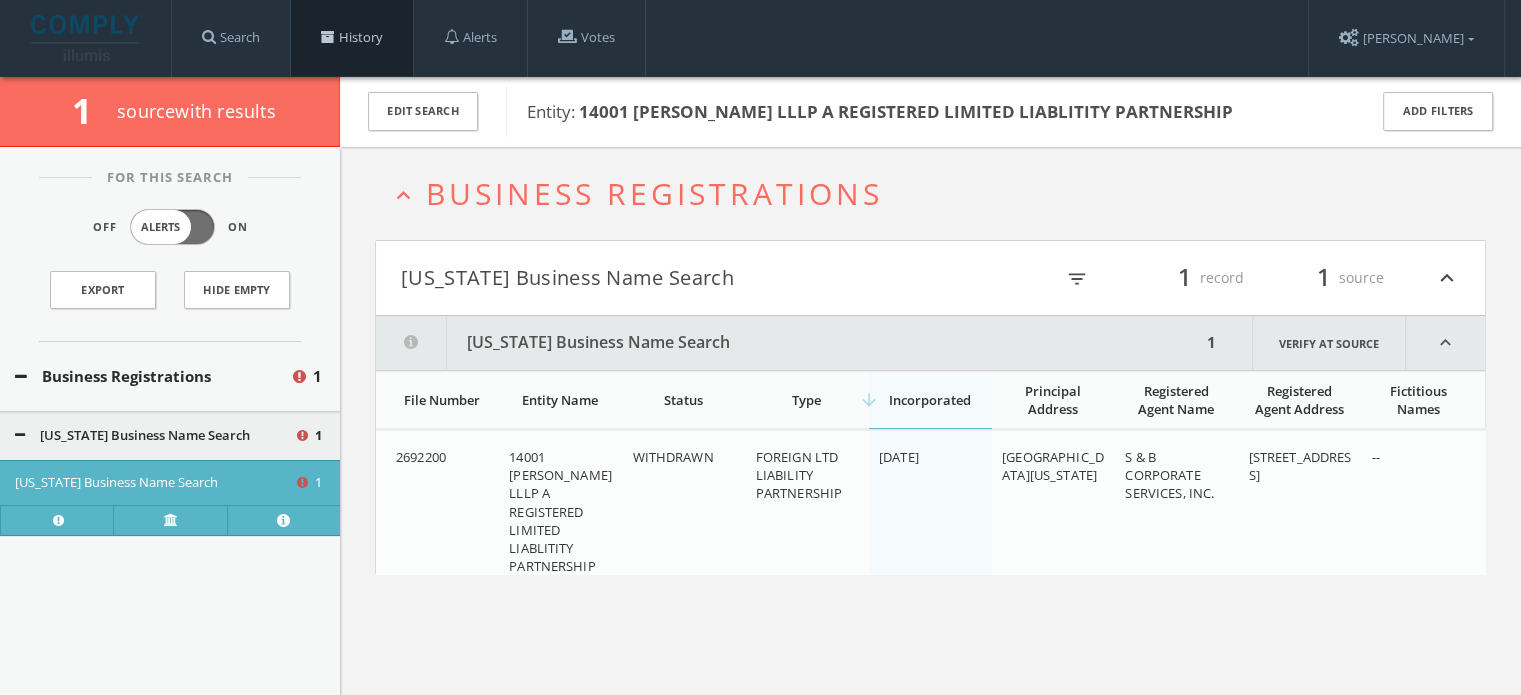 click on "History" at bounding box center (352, 38) 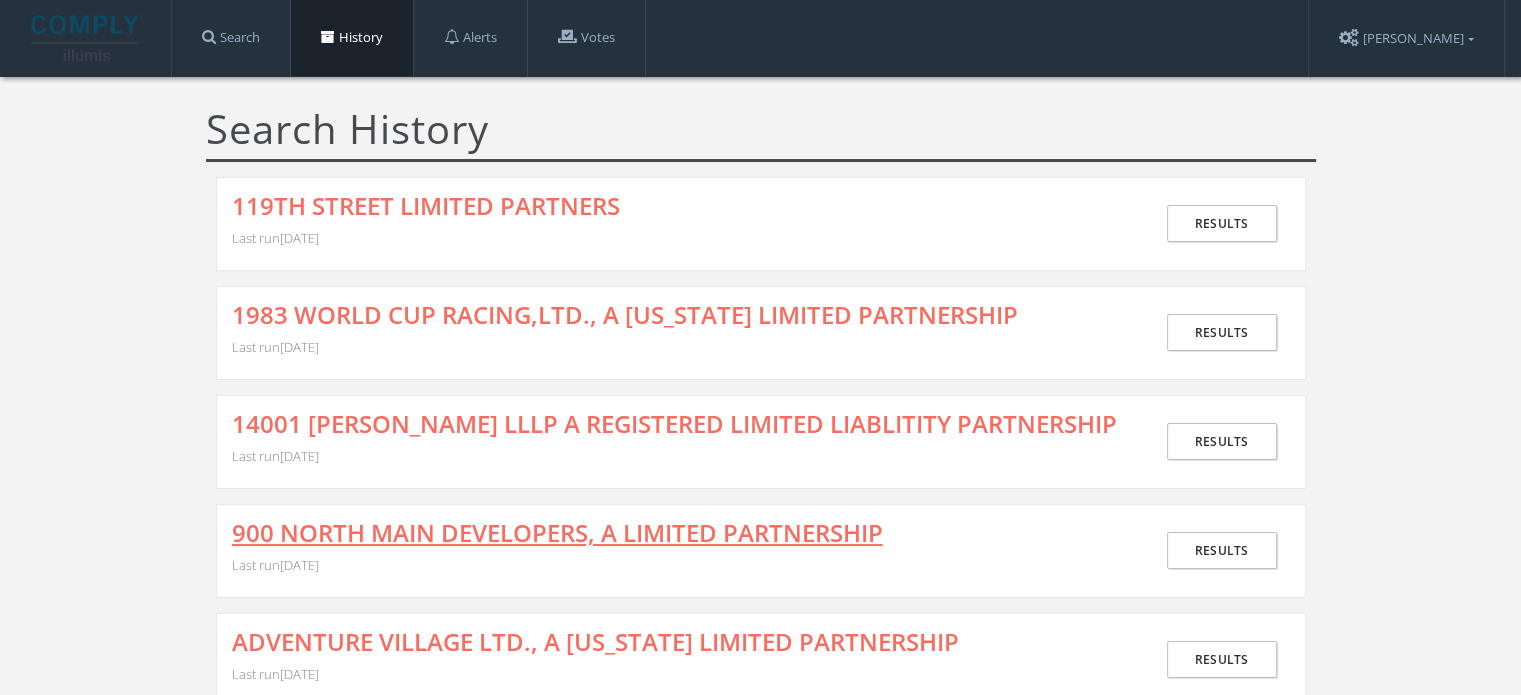 scroll, scrollTop: 100, scrollLeft: 0, axis: vertical 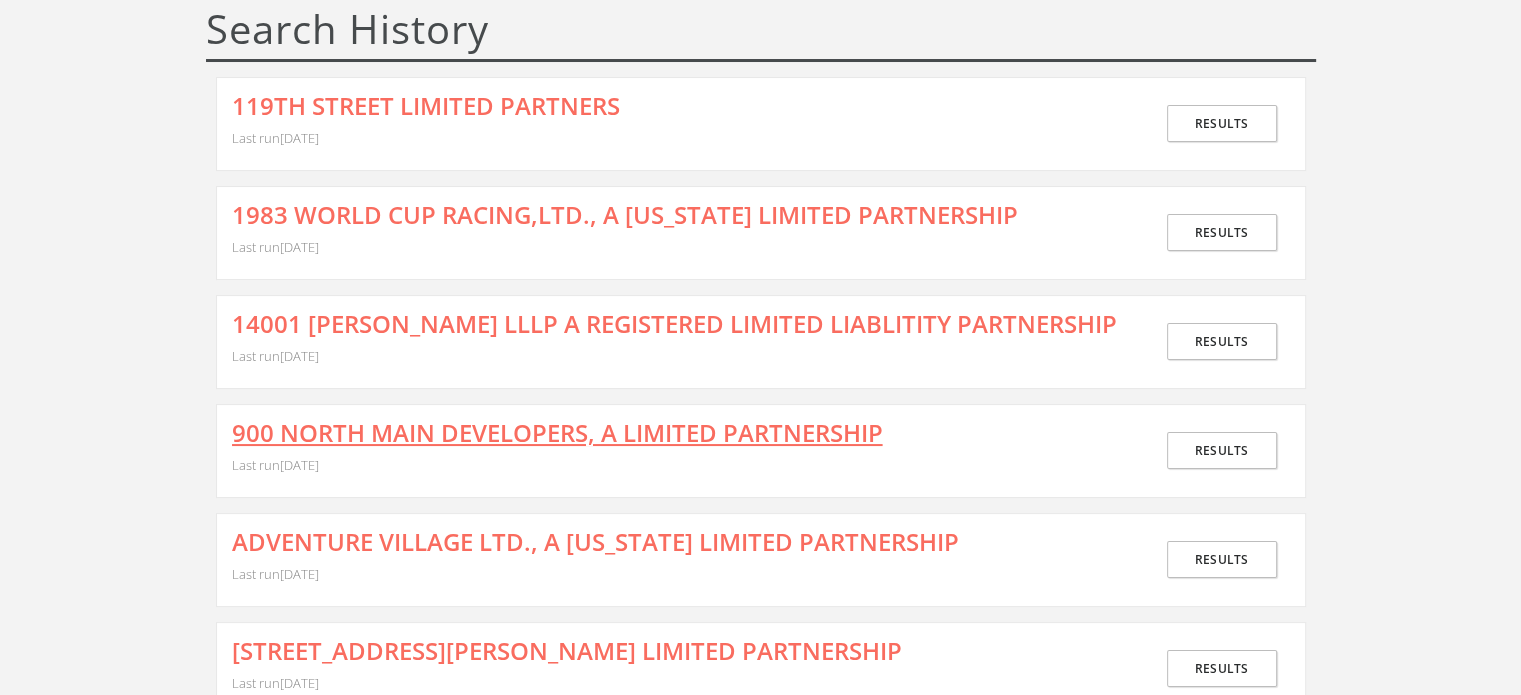 click on "900 NORTH MAIN DEVELOPERS, A LIMITED PARTNERSHIP" at bounding box center [557, 433] 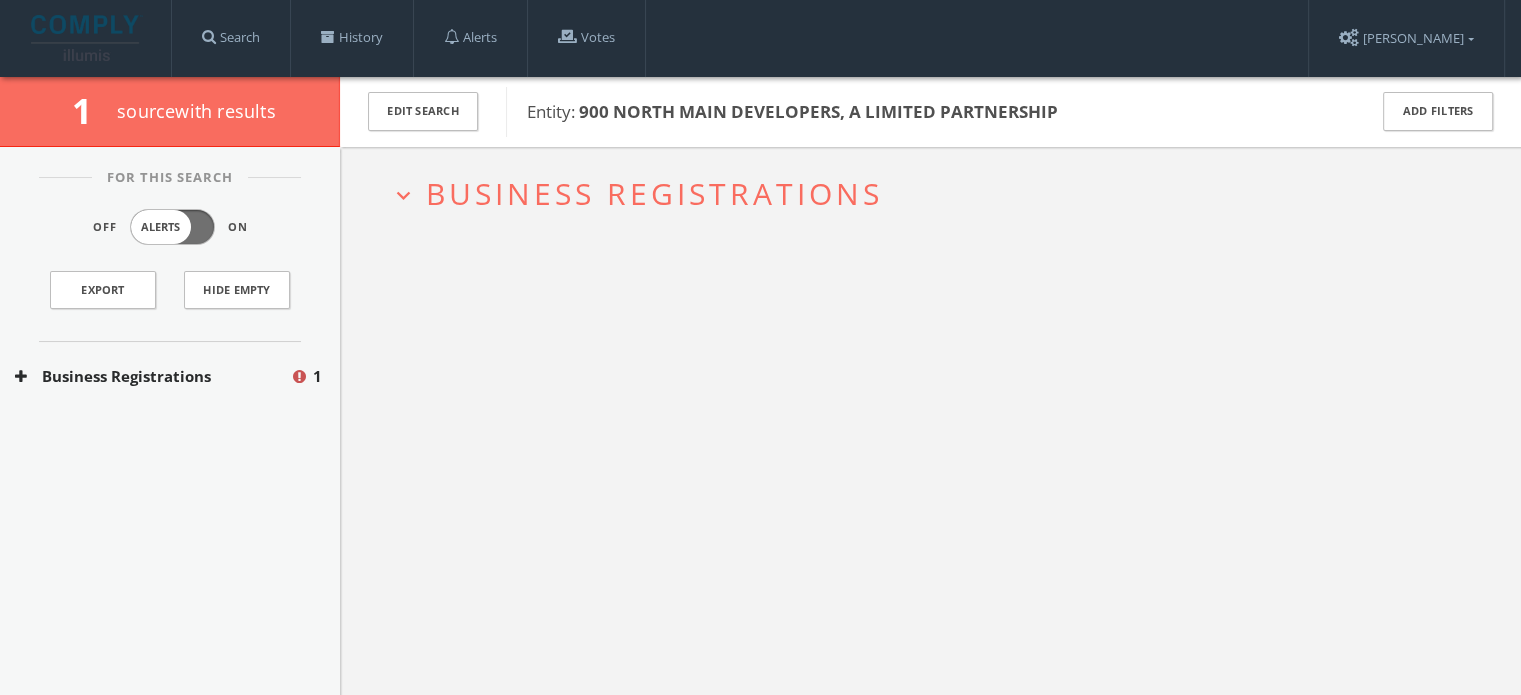 click on "Business Registrations" at bounding box center [654, 193] 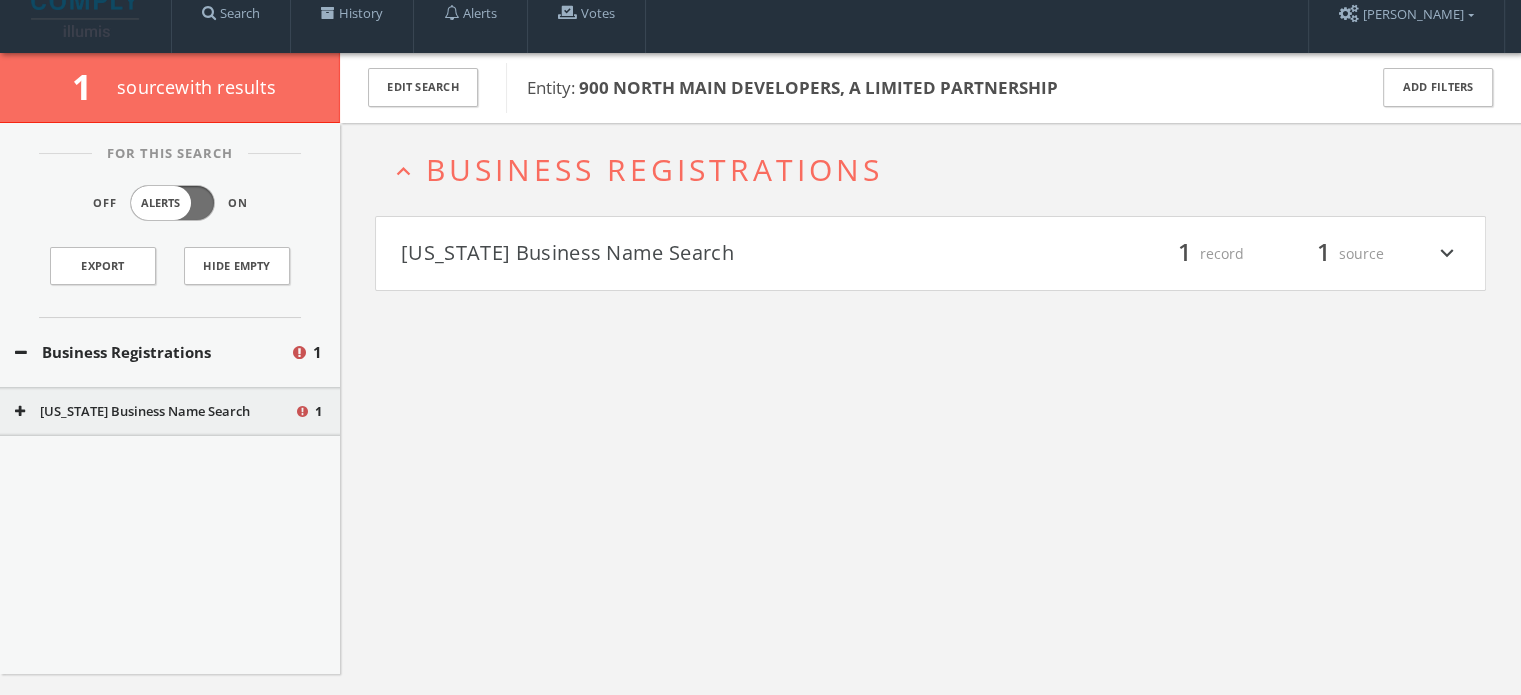 scroll, scrollTop: 0, scrollLeft: 0, axis: both 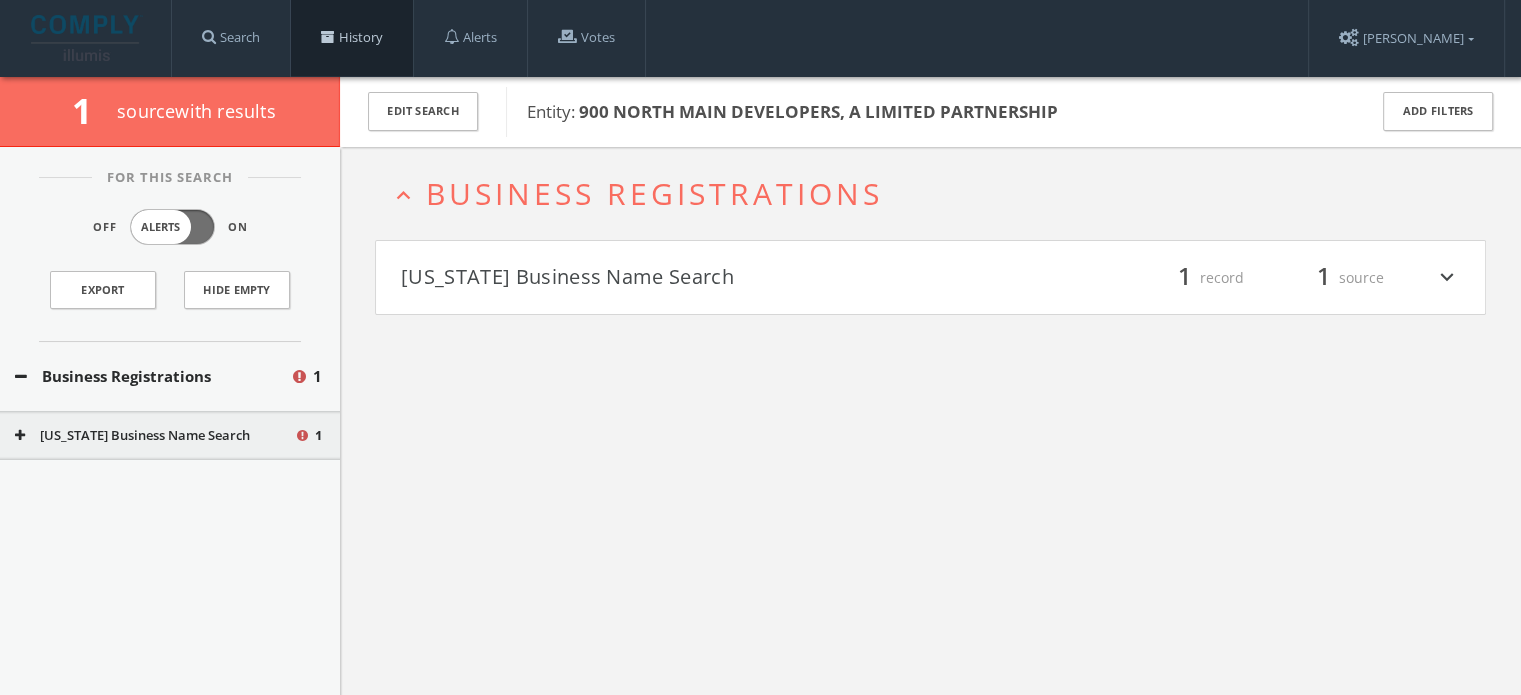 click at bounding box center (328, 37) 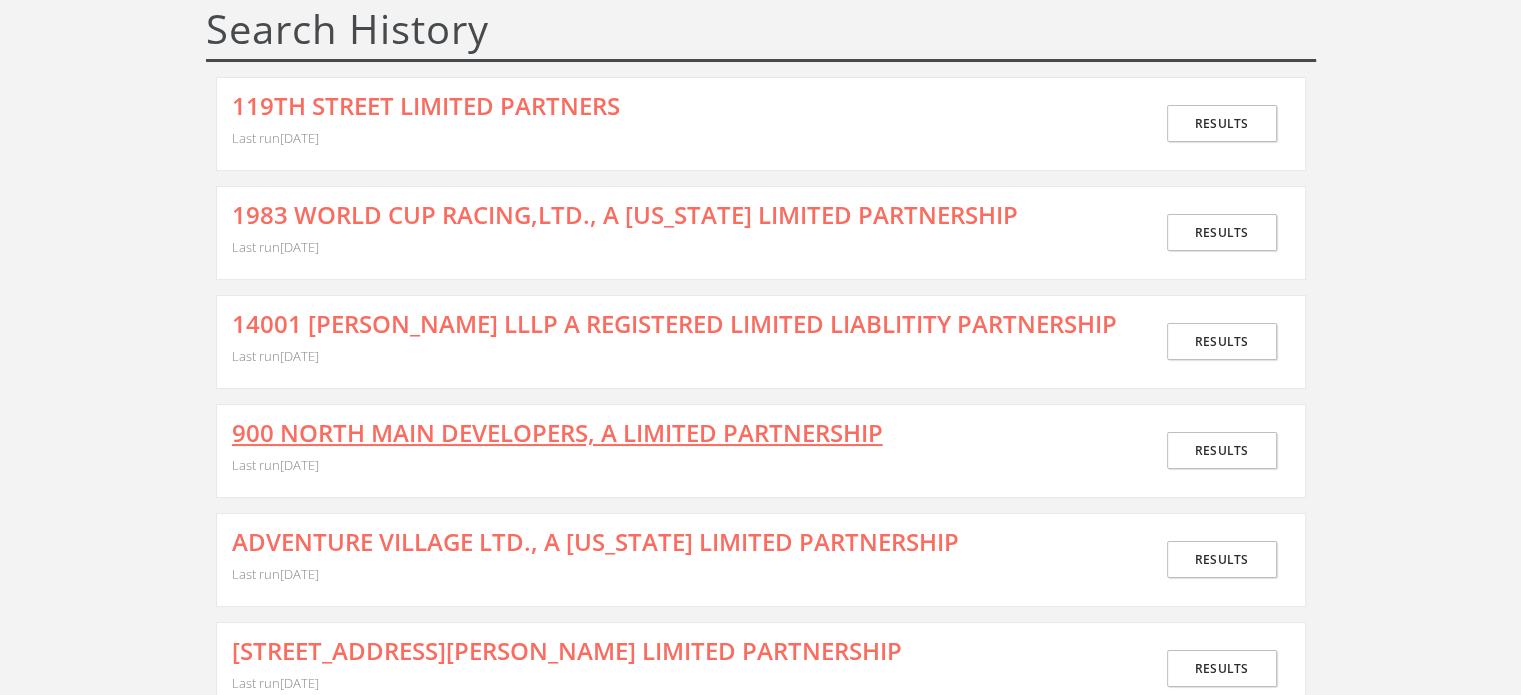 scroll, scrollTop: 0, scrollLeft: 0, axis: both 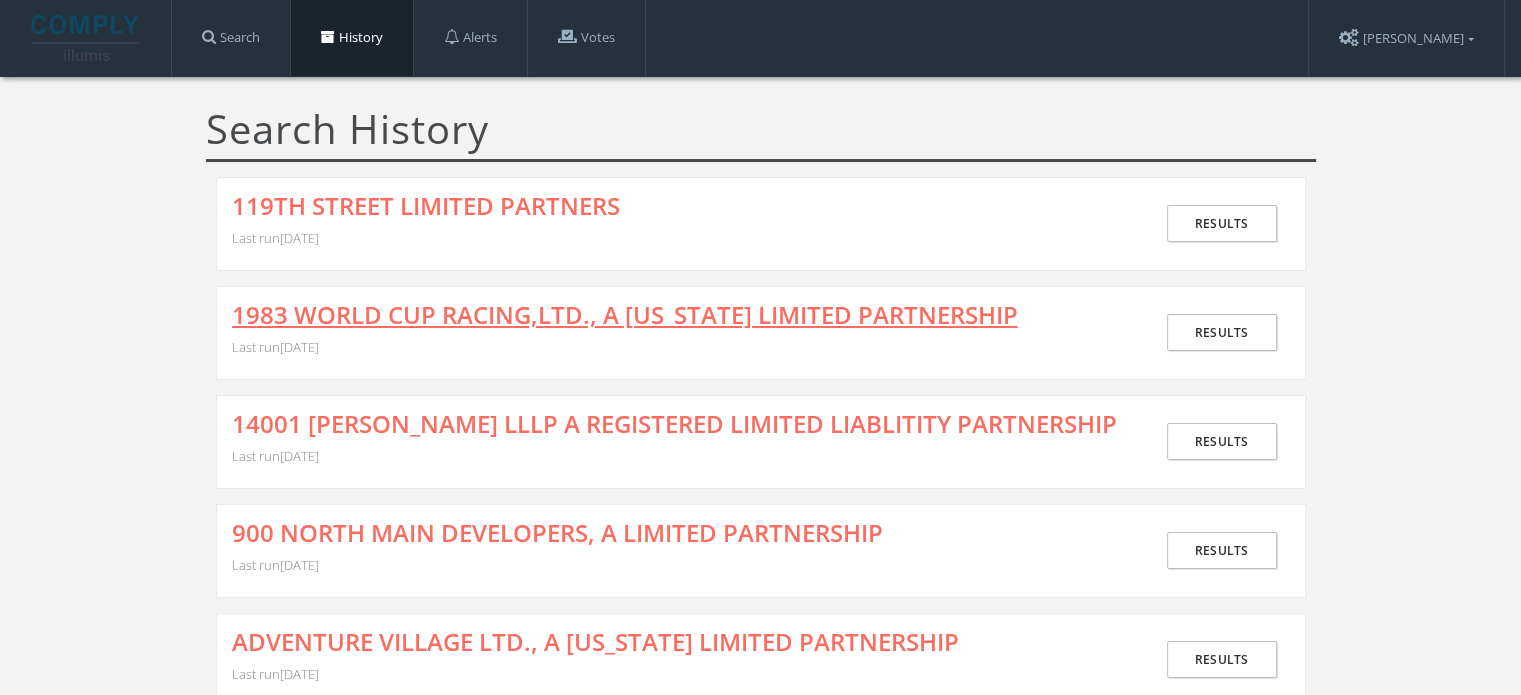 click on "1983 WORLD CUP RACING,LTD., A [US_STATE] LIMITED PARTNERSHIP" at bounding box center [625, 315] 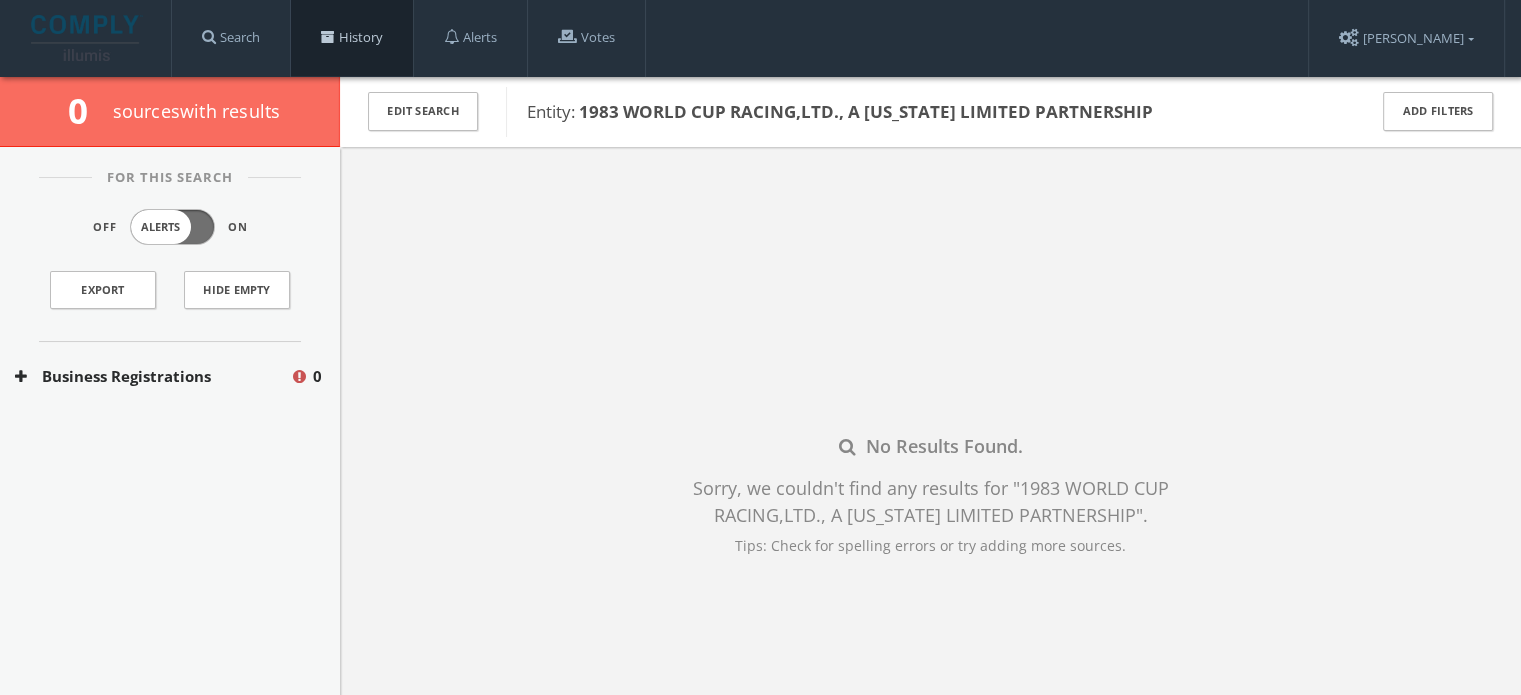 click at bounding box center (328, 37) 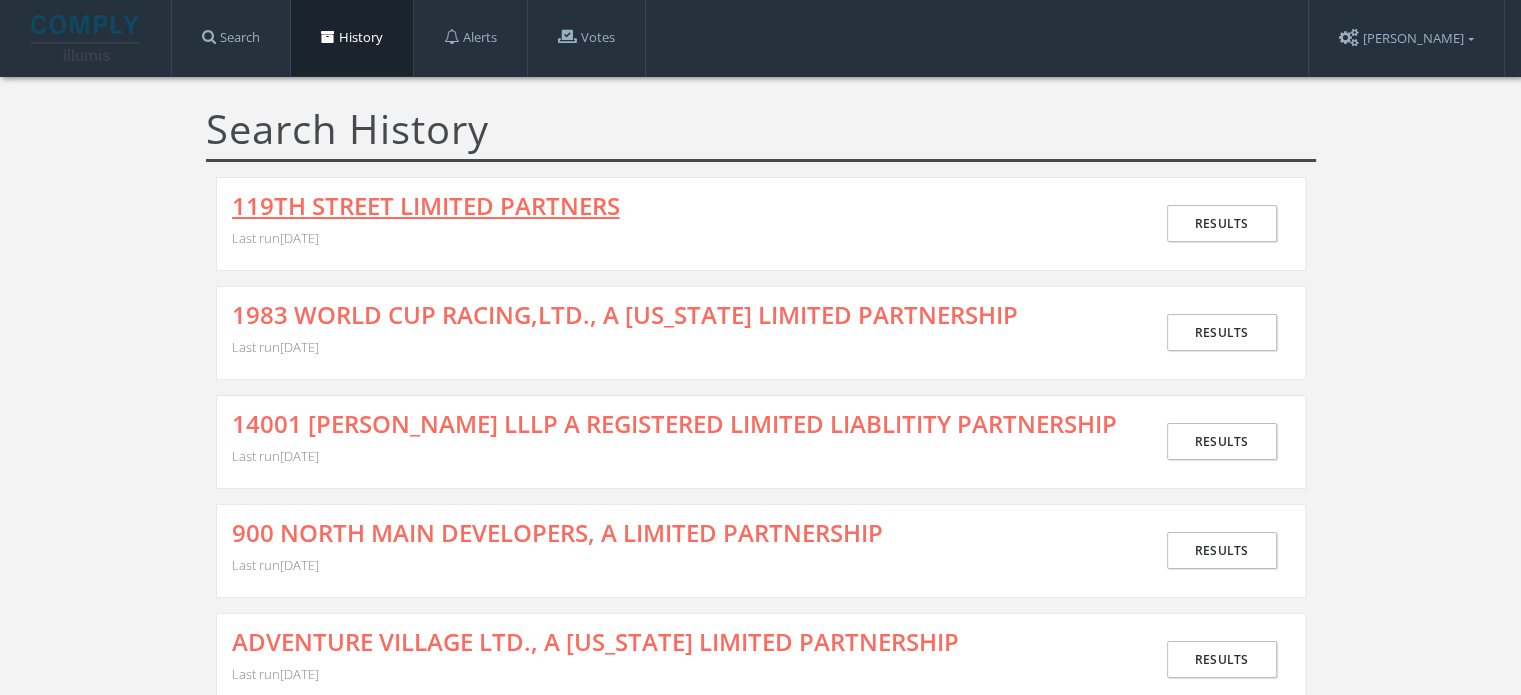 click on "119TH STREET LIMITED PARTNERS" at bounding box center [426, 206] 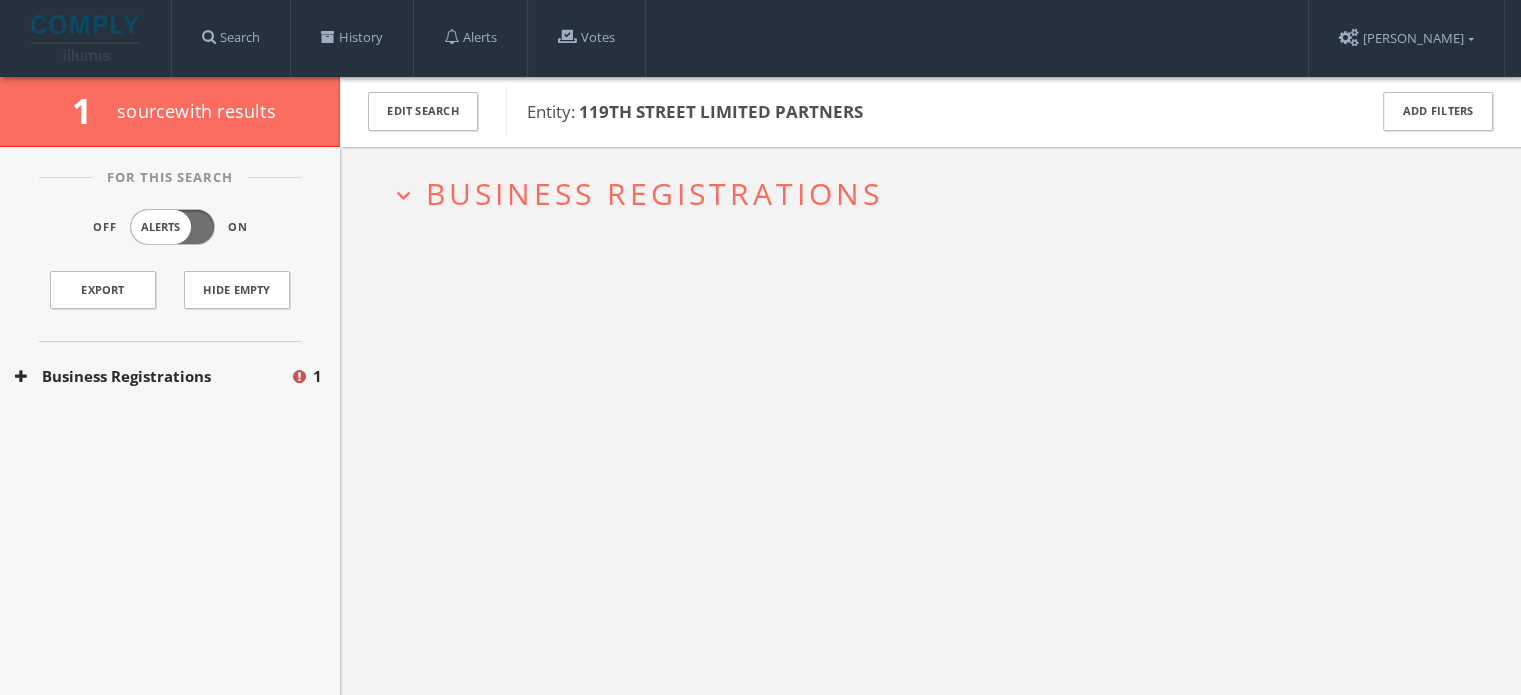 click on "Business Registrations" at bounding box center [654, 193] 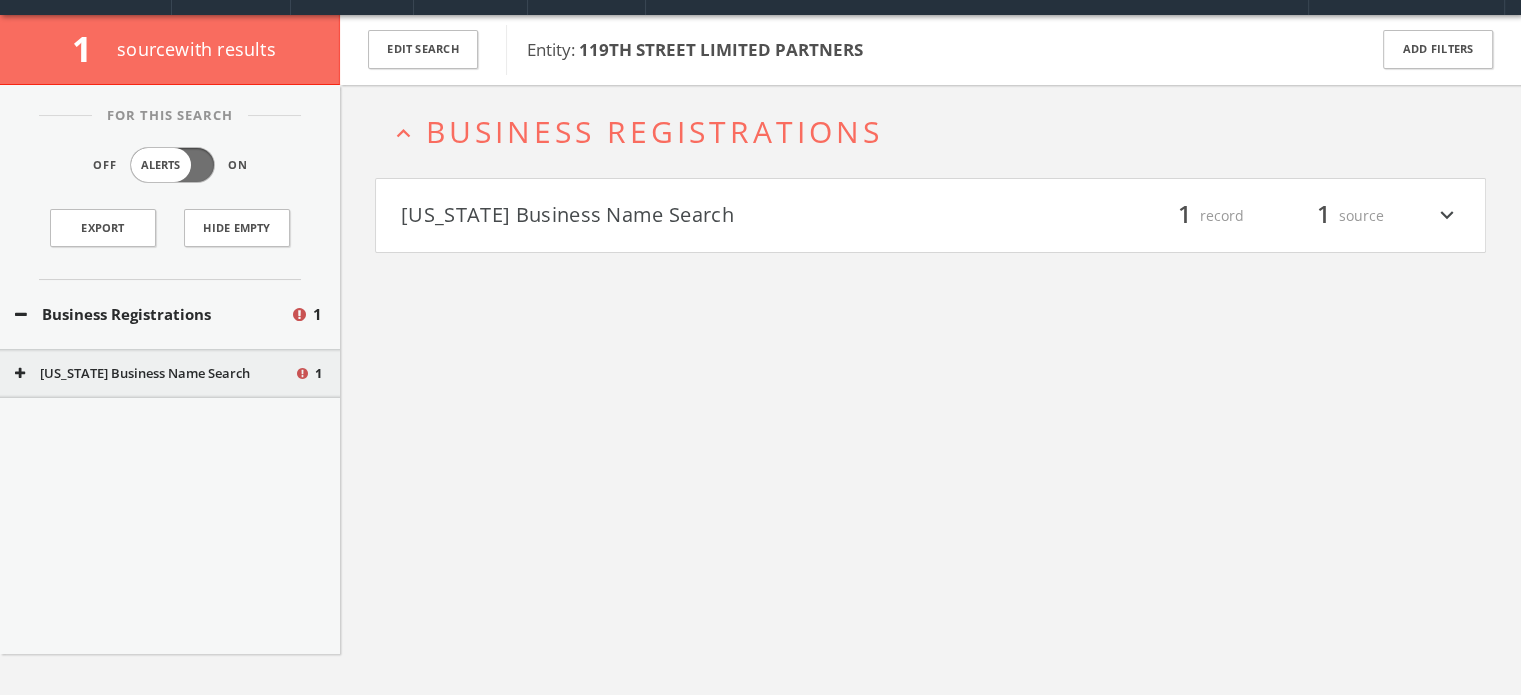 click on "[US_STATE] Business Name Search" at bounding box center [666, 216] 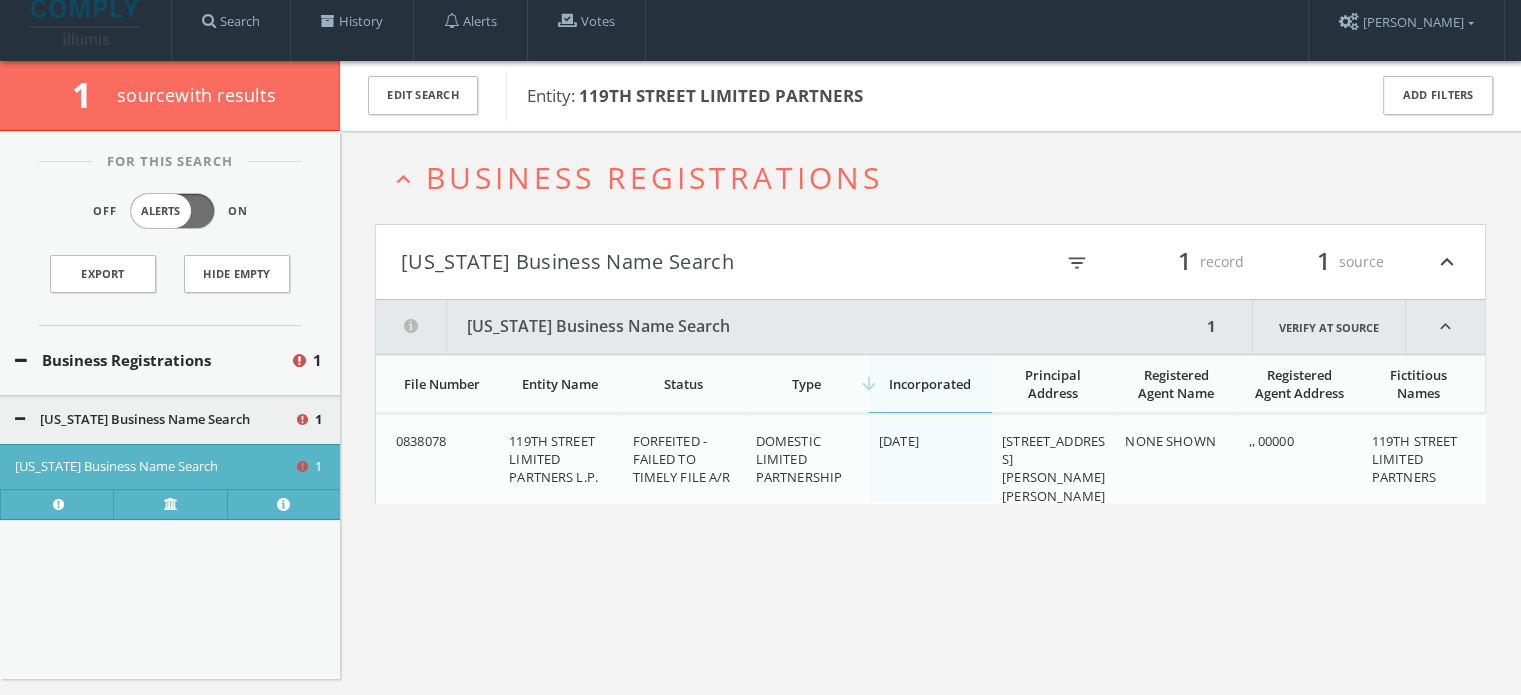 scroll, scrollTop: 0, scrollLeft: 0, axis: both 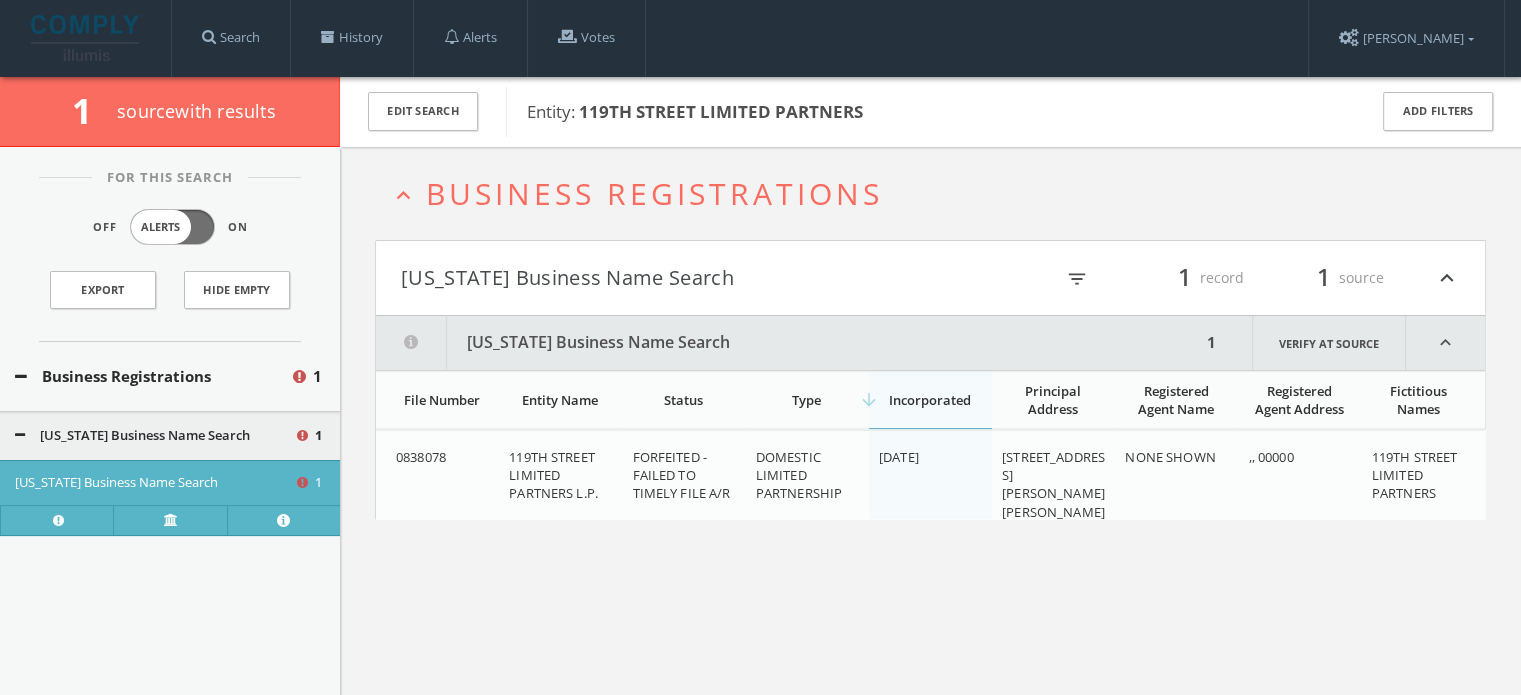 click on "Entity:     119TH STREET LIMITED PARTNERS" at bounding box center [923, 112] 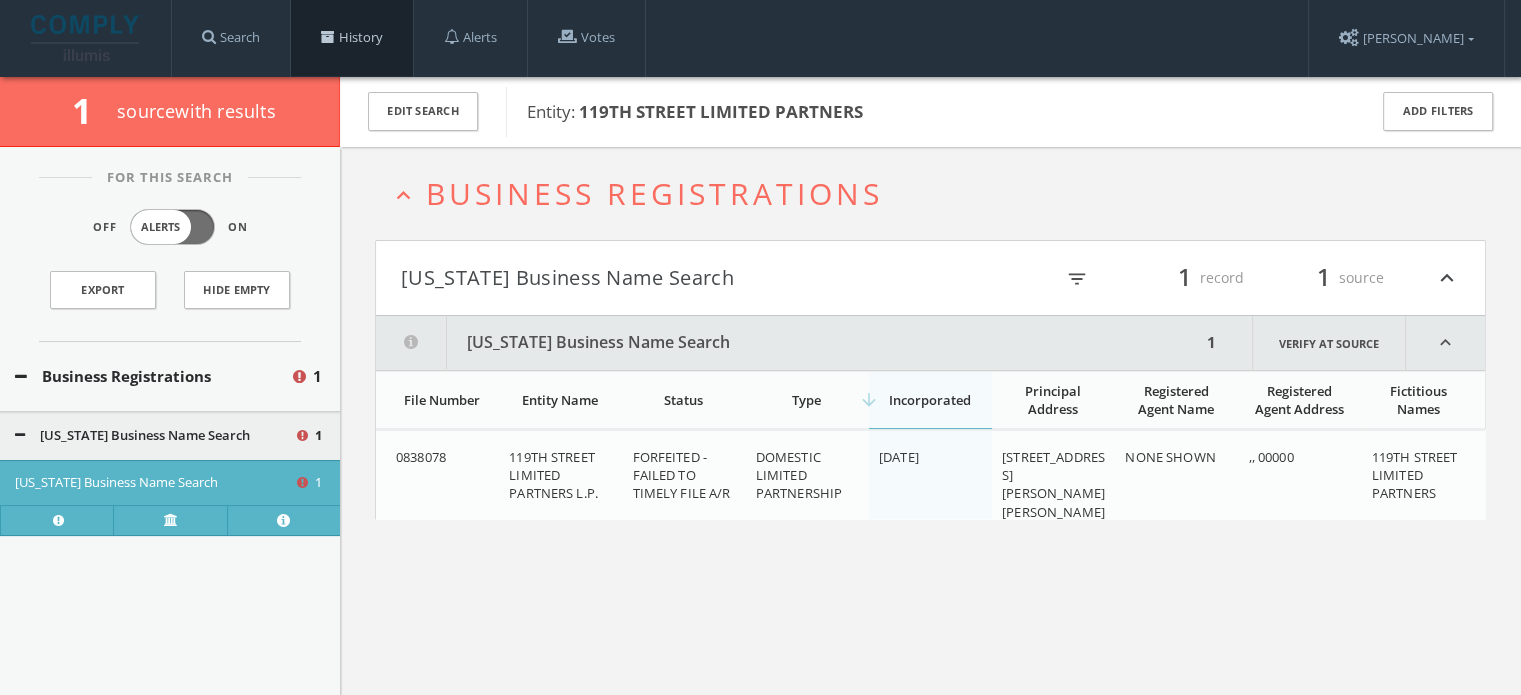 click on "History" at bounding box center (352, 38) 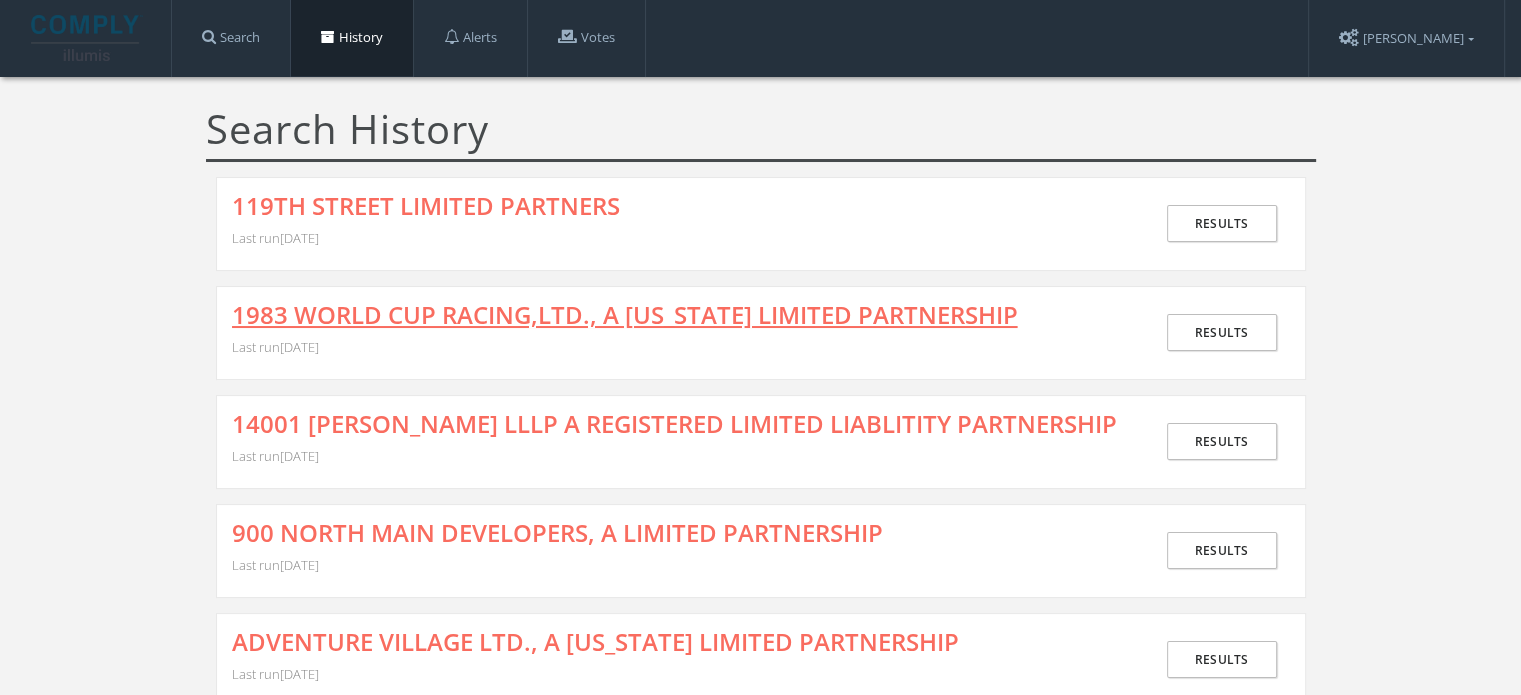 click on "1983 WORLD CUP RACING,LTD., A [US_STATE] LIMITED PARTNERSHIP" at bounding box center [625, 315] 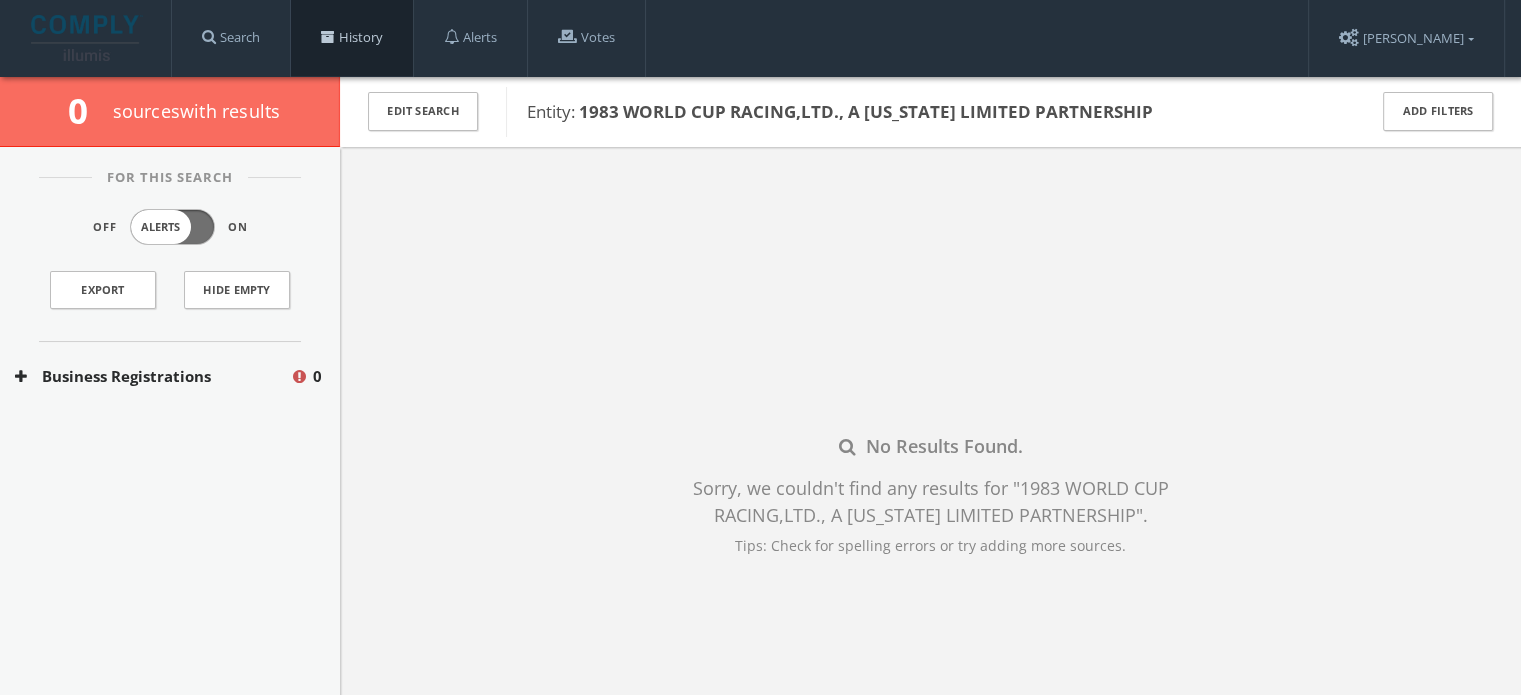 click on "History" at bounding box center [352, 38] 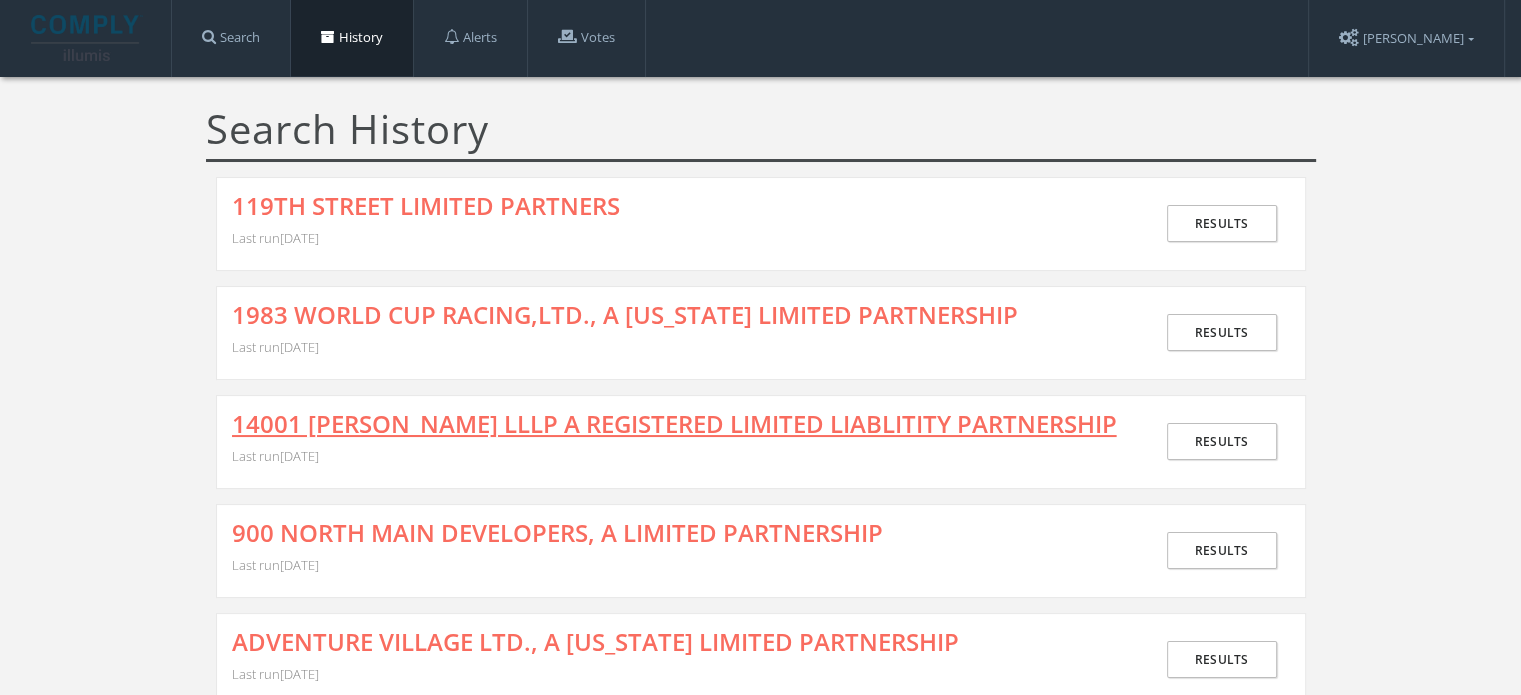 click on "14001 [PERSON_NAME] LLLP A REGISTERED LIMITED LIABLITITY PARTNERSHIP" at bounding box center [674, 424] 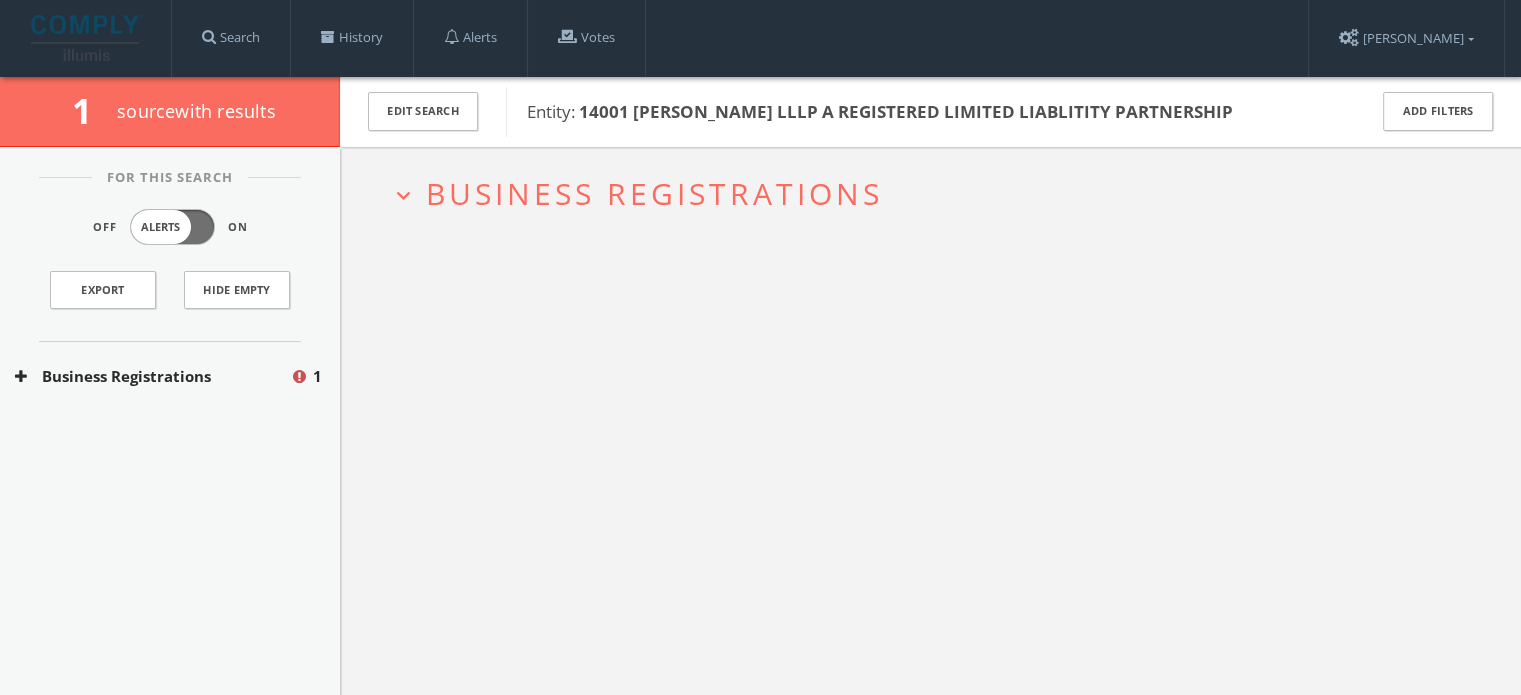 click on "expand_more Business Registrations" at bounding box center (930, 193) 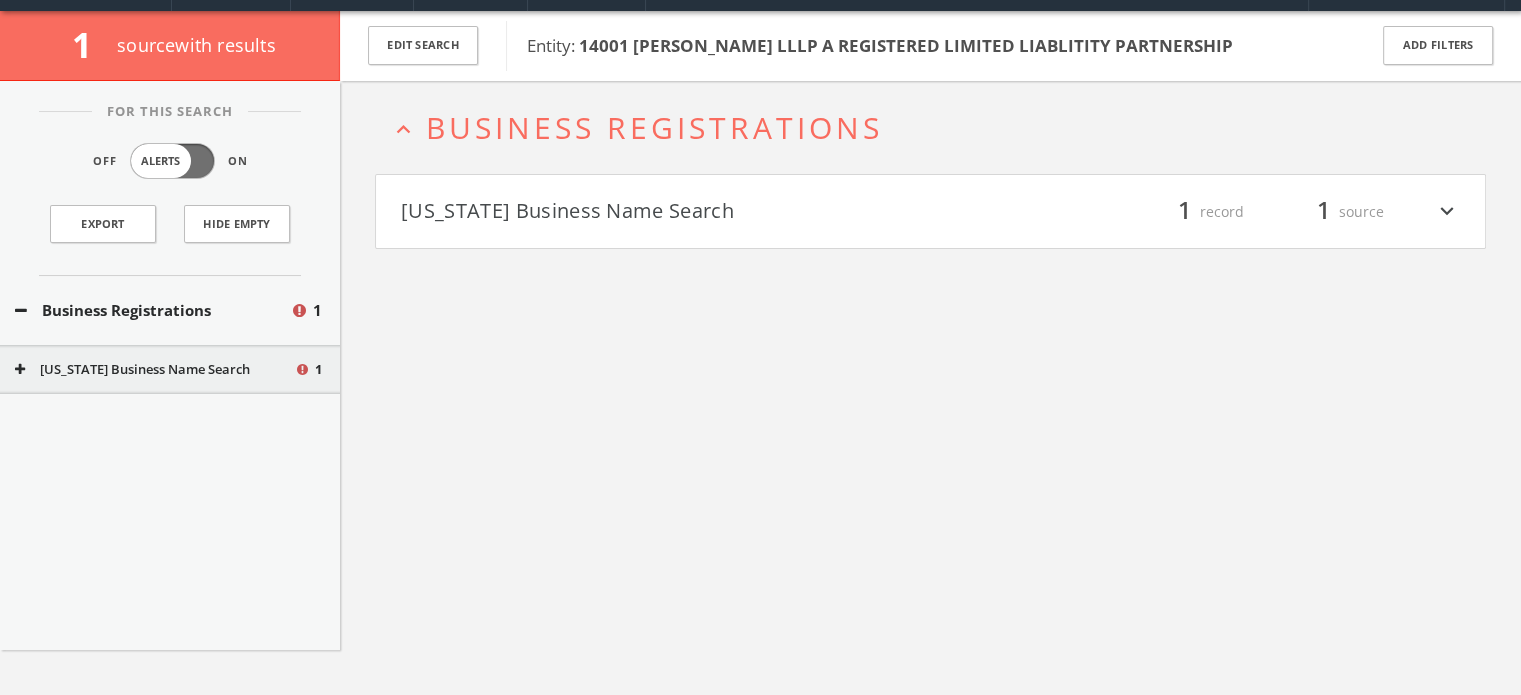 click on "[US_STATE] Business Name Search filter_list 1 record  1 source  expand_more" at bounding box center (930, 212) 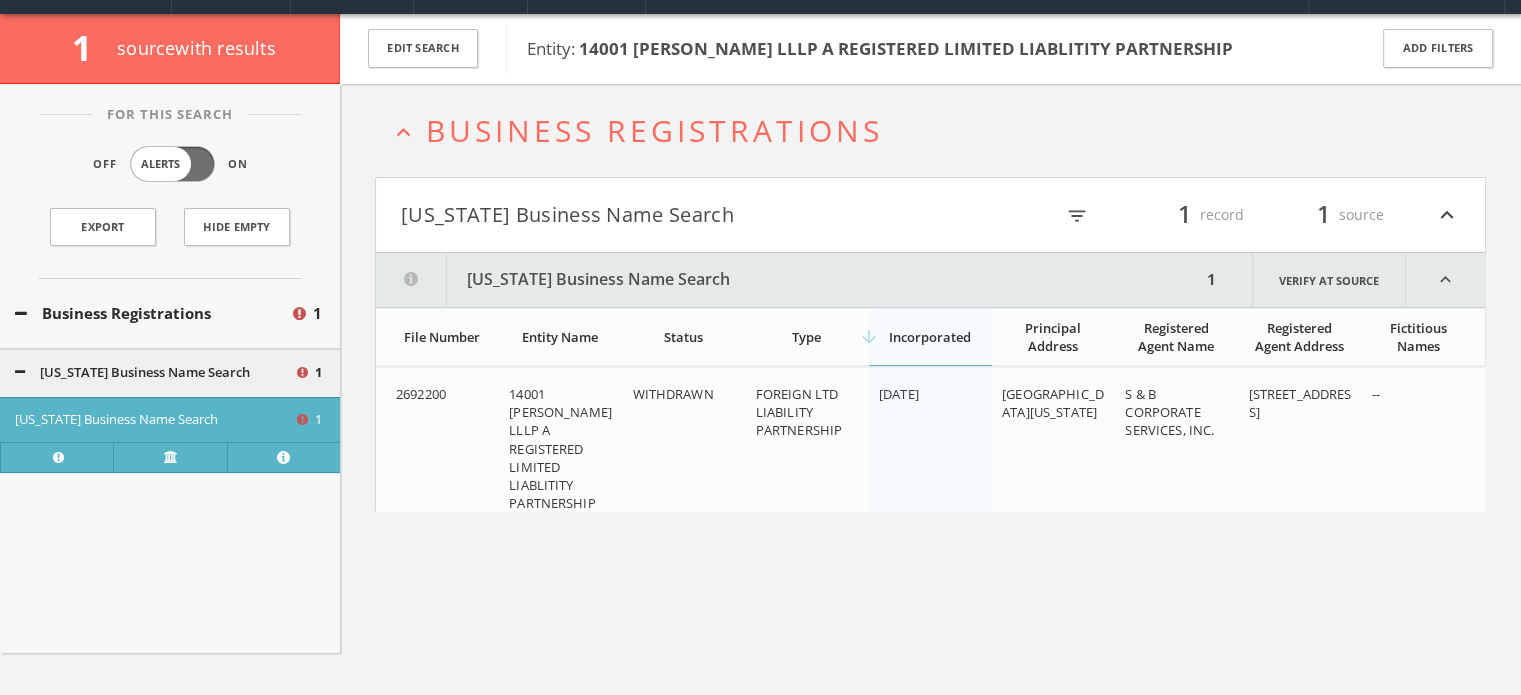 scroll, scrollTop: 0, scrollLeft: 0, axis: both 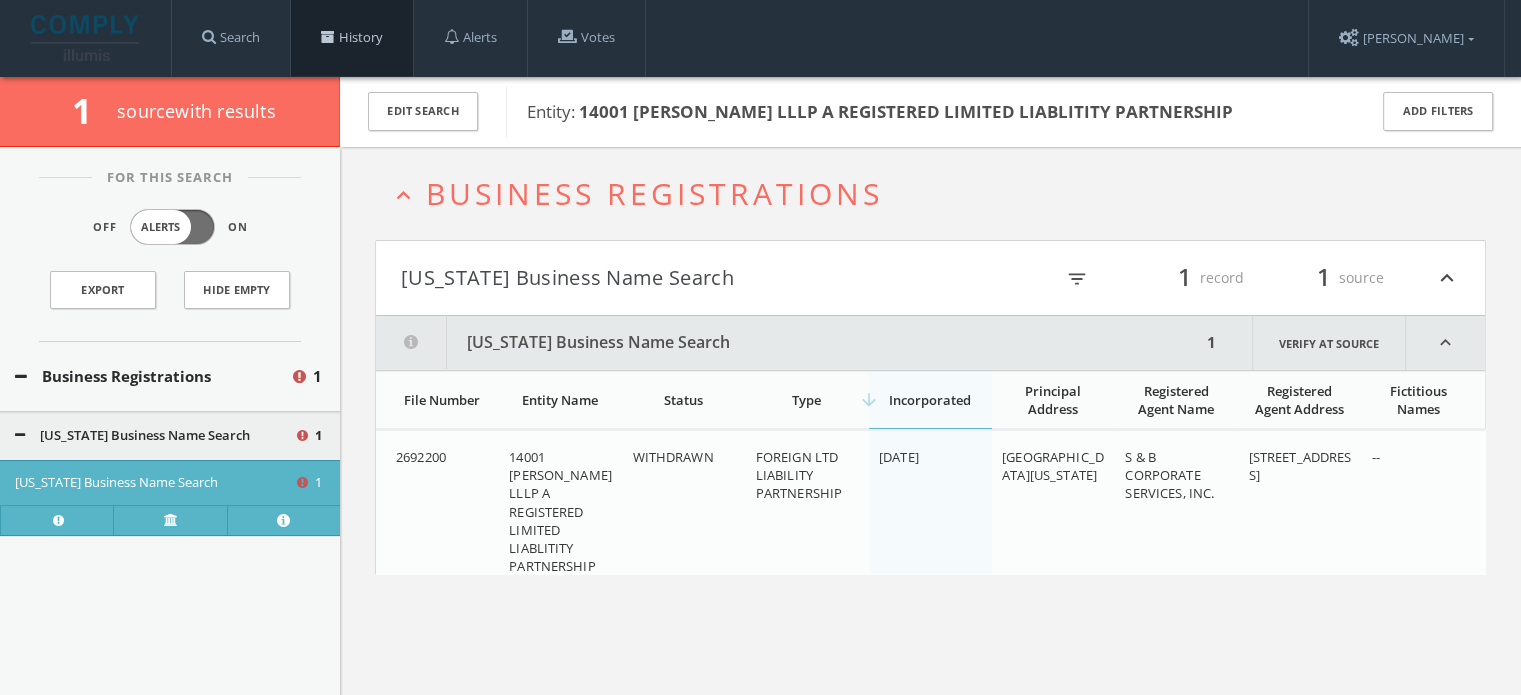 click on "History" at bounding box center (352, 38) 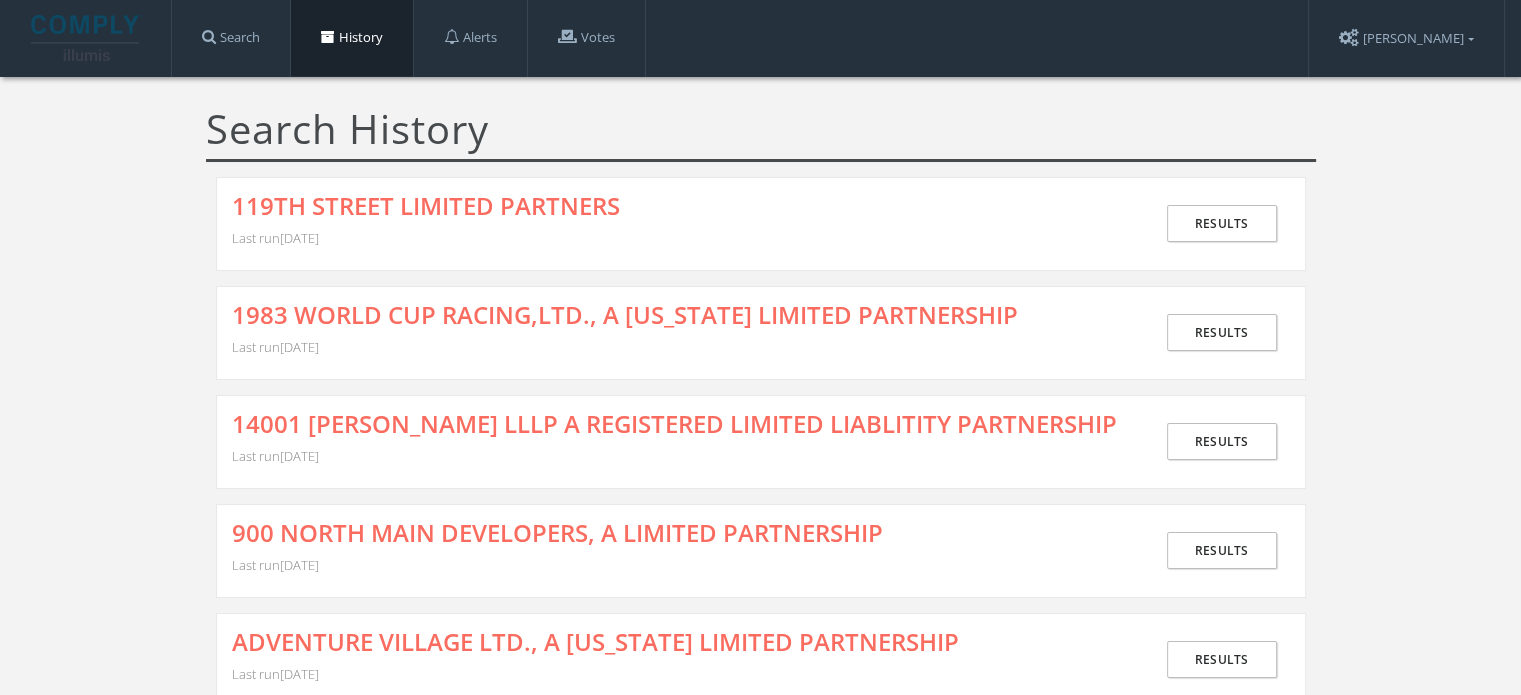 click on "Search History 119TH STREET LIMITED PARTNERS Last run  [DATE] Results 1983 WORLD CUP RACING,LTD., A [US_STATE] LIMITED PARTNERSHIP Last run  [DATE] Results 14001 [PERSON_NAME] LLLP A REGISTERED LIMITED LIABLITITY PARTNERSHIP Last run  [DATE] Results [STREET_ADDRESS], A LIMITED PARTNERSHIP Last run  [DATE] Results ADVENTURE VILLAGE LTD., A [US_STATE] LIMITED PARTNERSHIP Last run  [DATE] Results [STREET_ADDRESS][PERSON_NAME] LIMITED PARTNERSHIP Last run  [DATE] Results [STREET_ADDRESS] LIMITED LIABILITY COMPANY Last run  [DATE] Results MFM FLORALS, LLC Last run  [DATE] Results [STREET_ADDRESS] ASSOCIATES LIMITED PARTNERSHIP Last run  [DATE] Results GRACE UNLIMITED ENTERPRISES, INC. Last run  [DATE] Results [STREET_ADDRESS][US_STATE], LIMITED PARTNERSHIP Last run  [DATE] Results 1 UNLIMITED ENTERPRISES LLC Last run  [DATE] Results A TRUCKERGAL LIMITED LIABILITY COMPANY Last run  [DATE] Results Last run  [PERSON_NAME]" at bounding box center (760, 8582) 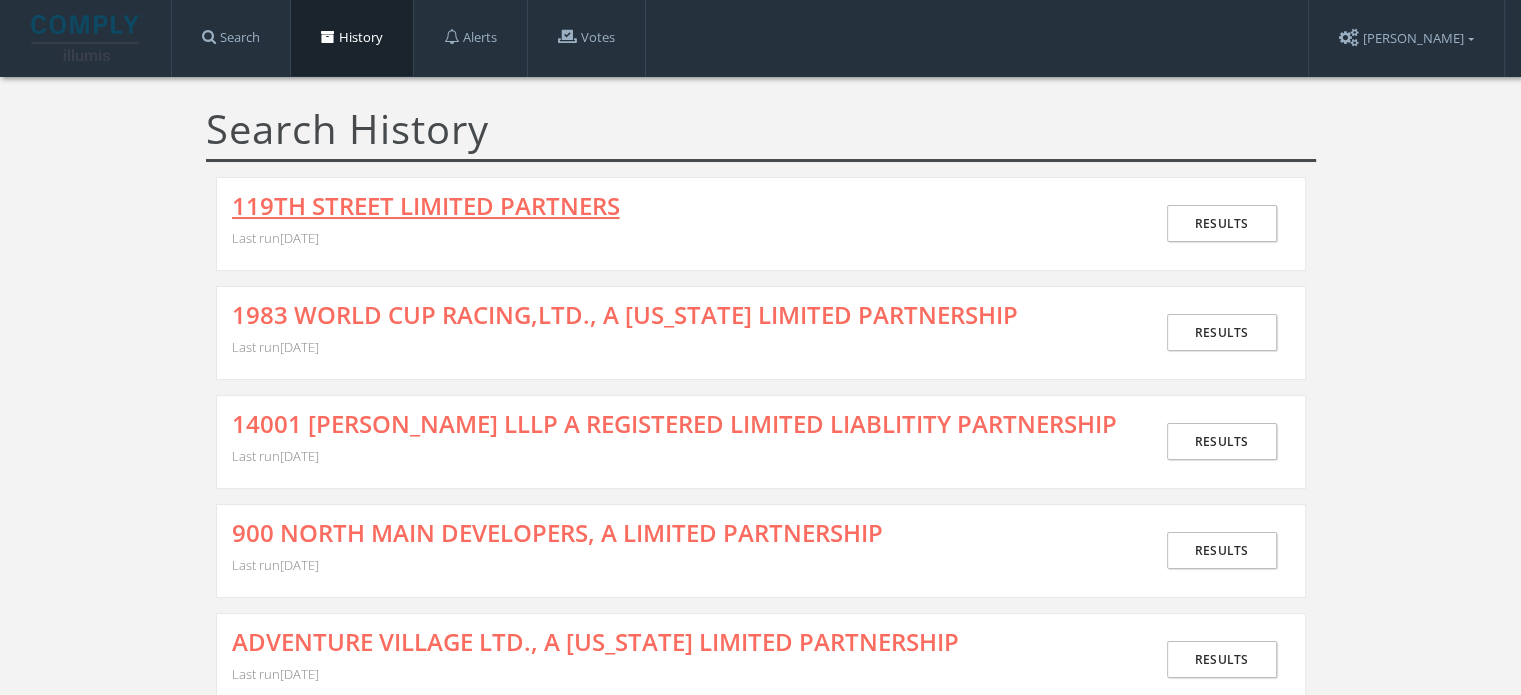 click on "119TH STREET LIMITED PARTNERS" at bounding box center (426, 206) 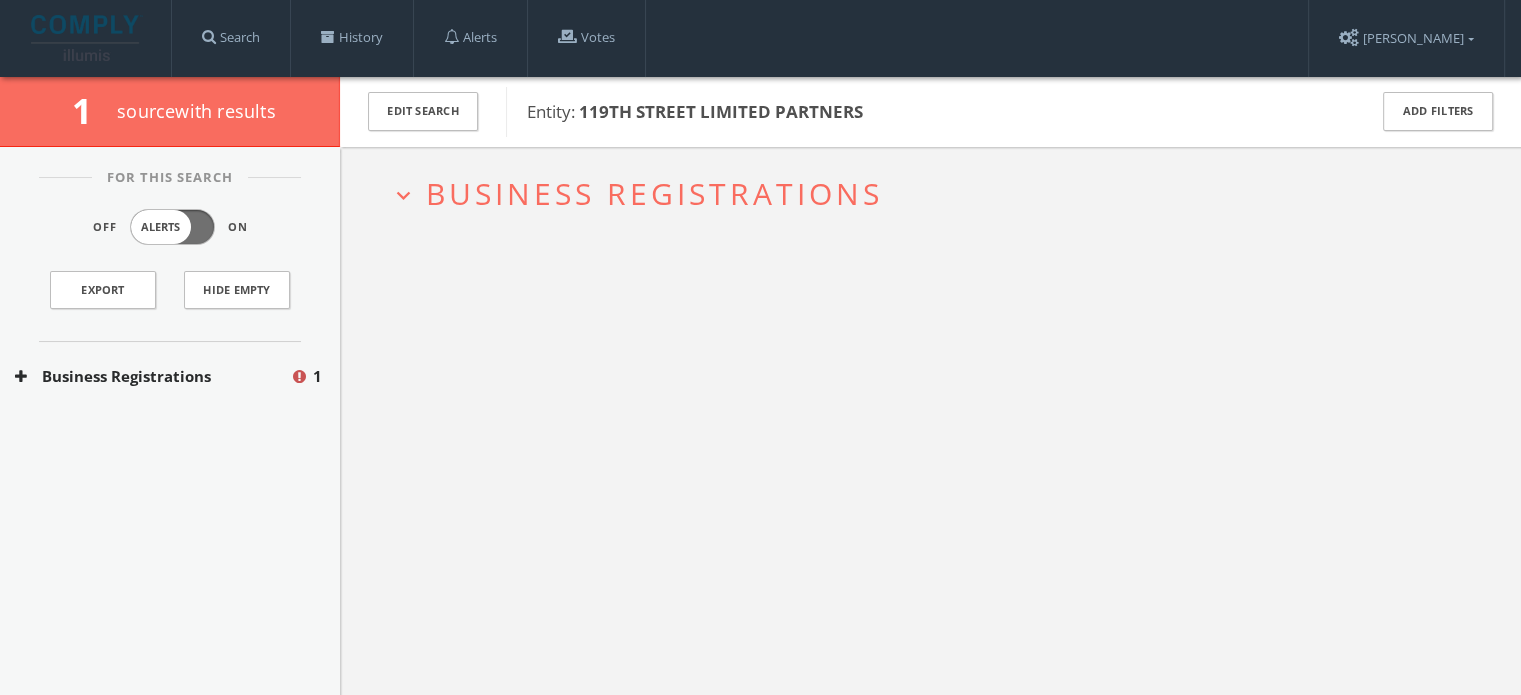 click on "Business Registrations" at bounding box center [654, 193] 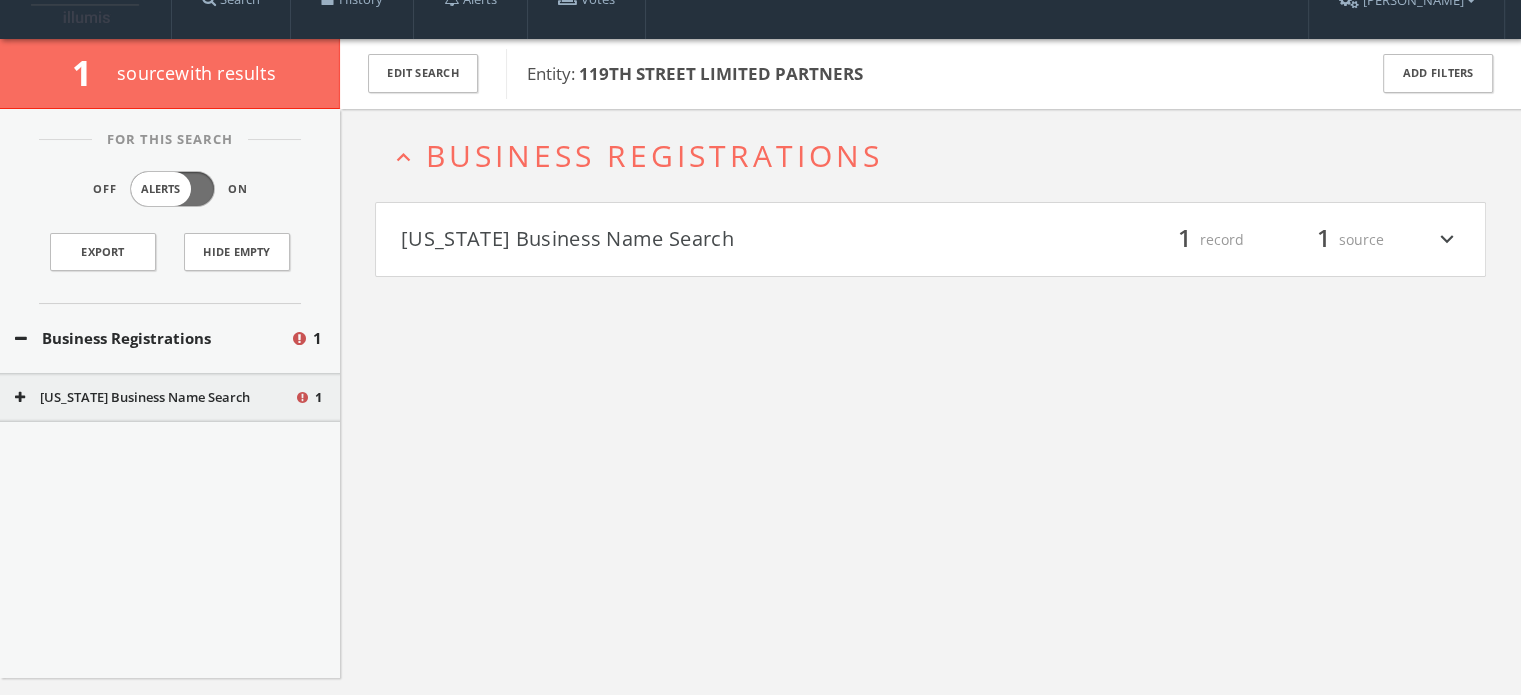 click on "[US_STATE] Business Name Search filter_list 1 record  1 source  expand_more" at bounding box center (930, 240) 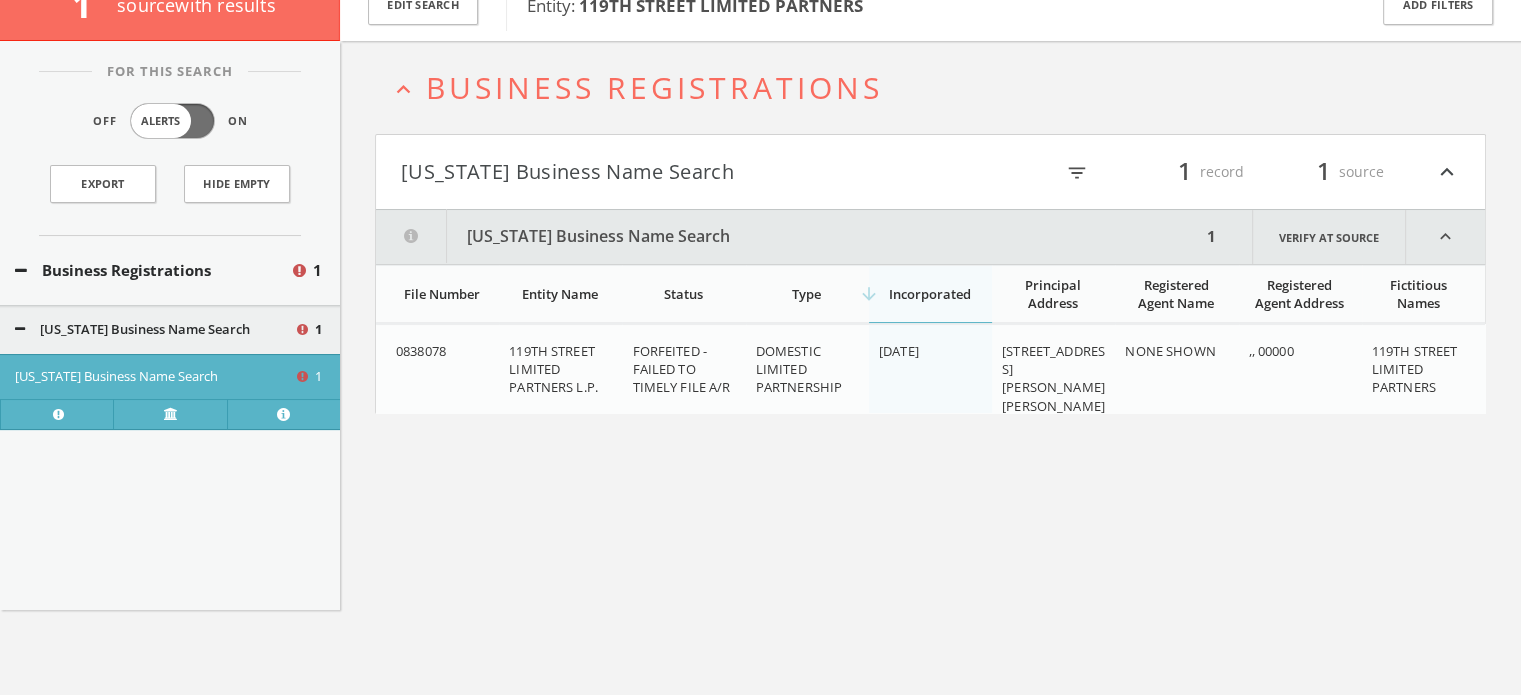 scroll, scrollTop: 116, scrollLeft: 0, axis: vertical 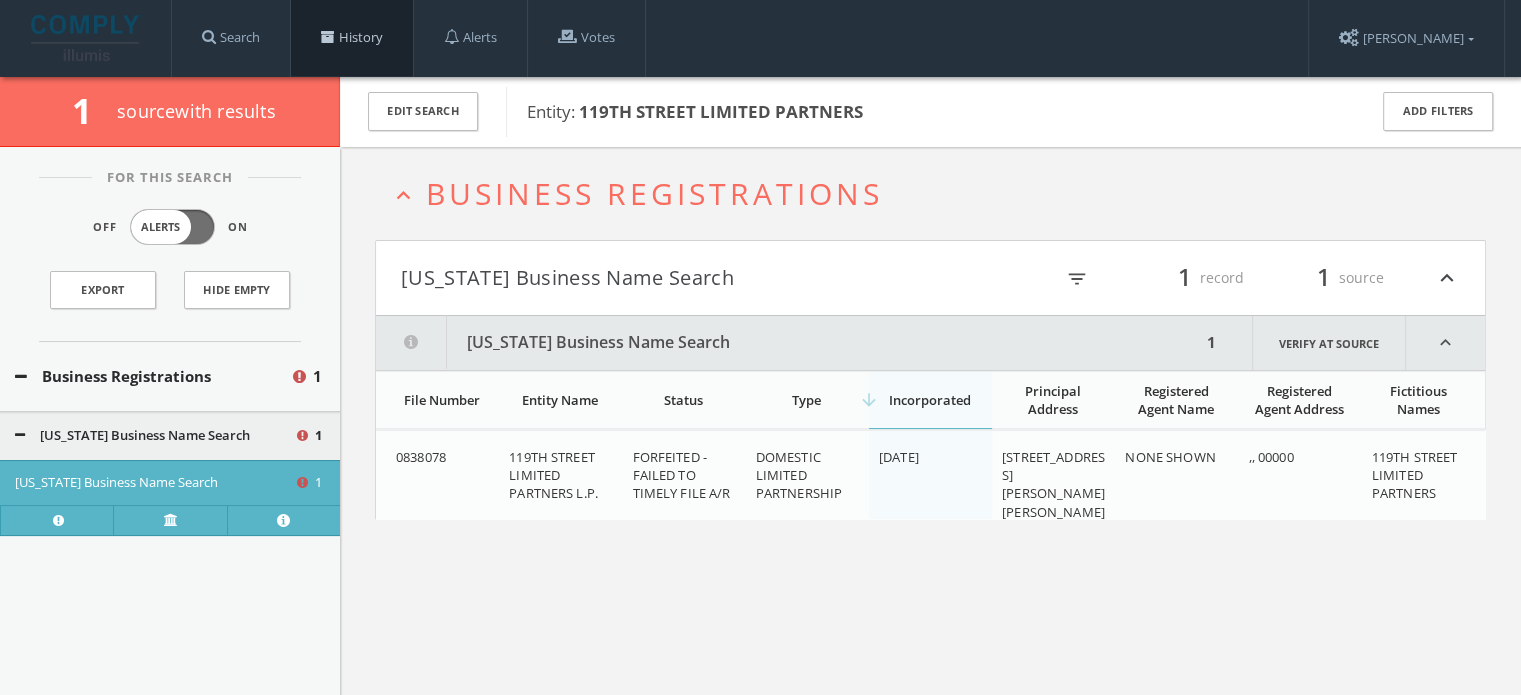 click on "History" at bounding box center (352, 38) 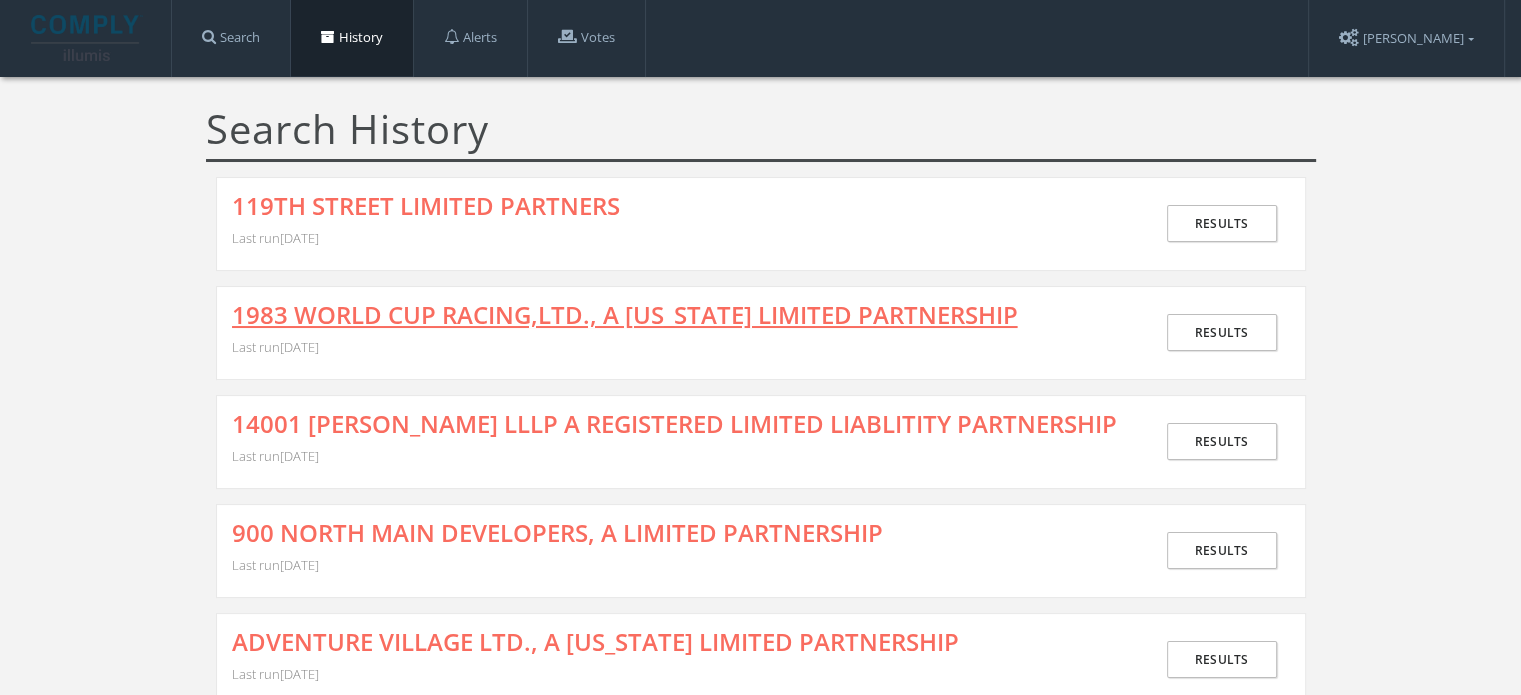 click on "1983 WORLD CUP RACING,LTD., A [US_STATE] LIMITED PARTNERSHIP" at bounding box center [625, 315] 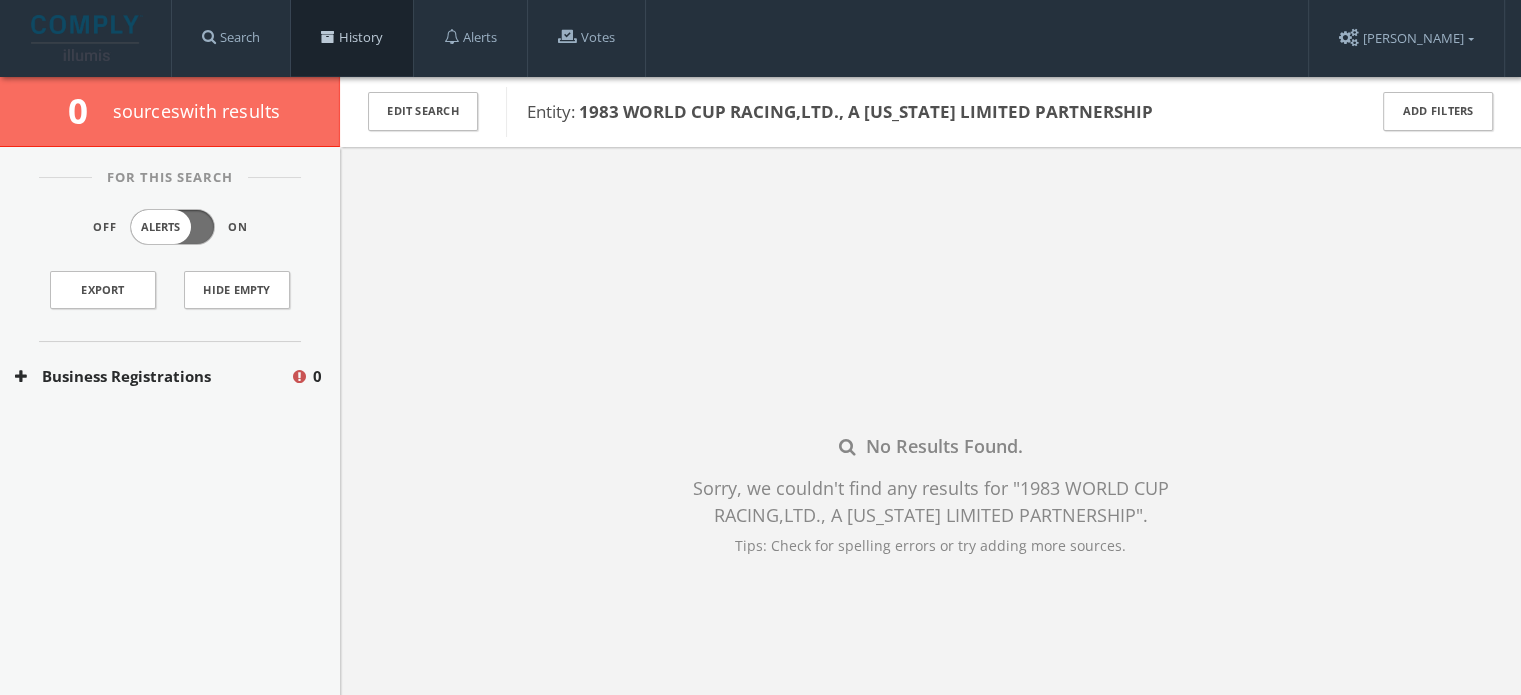 click on "History" at bounding box center (352, 38) 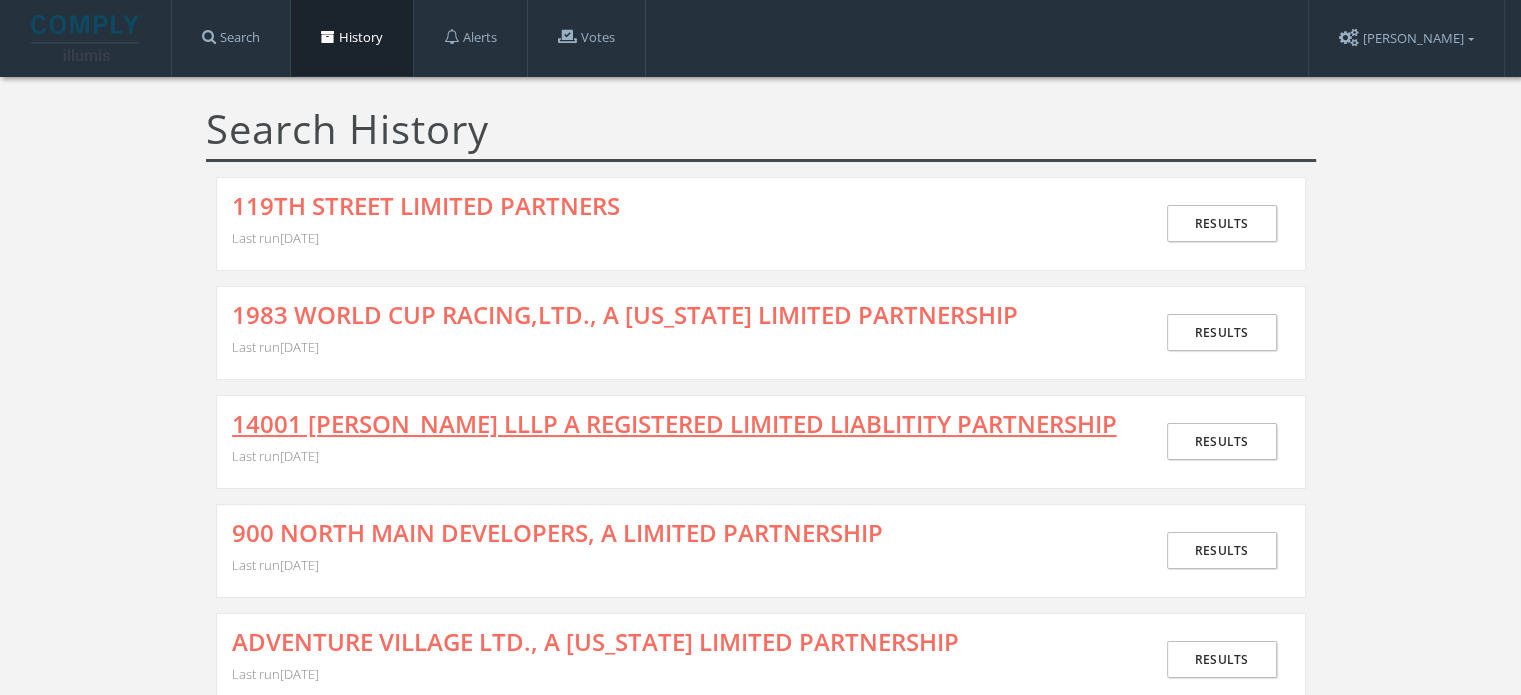 click on "14001 [PERSON_NAME] LLLP A REGISTERED LIMITED LIABLITITY PARTNERSHIP" at bounding box center [674, 424] 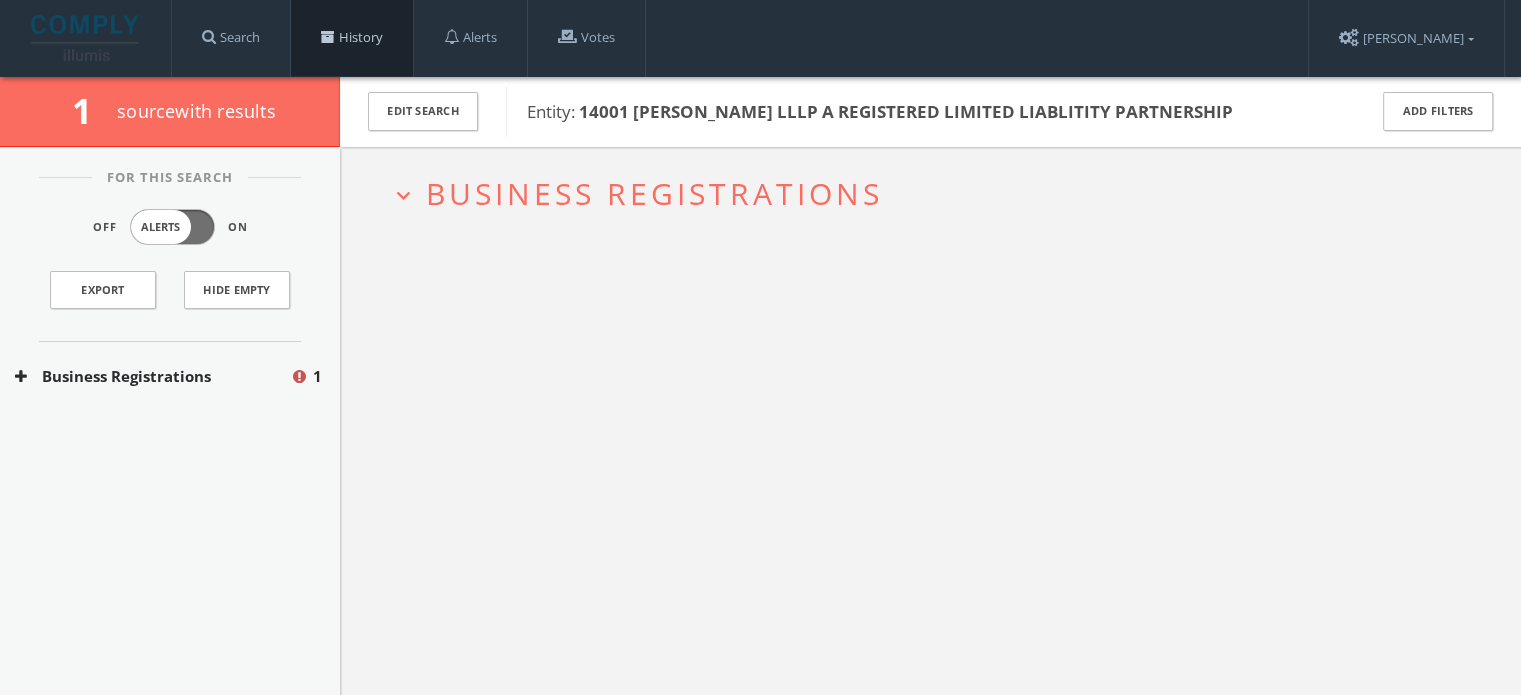 click on "History" at bounding box center (352, 38) 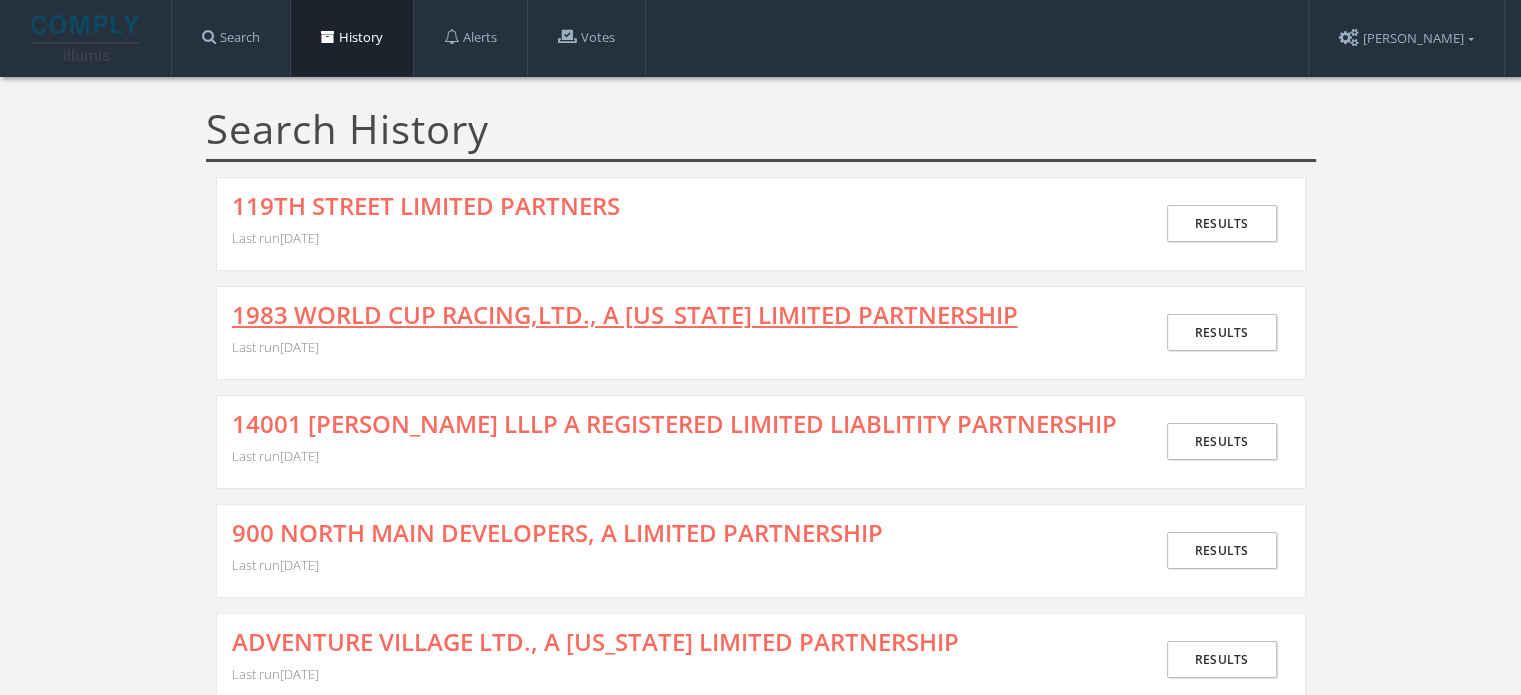 click on "1983 WORLD CUP RACING,LTD., A [US_STATE] LIMITED PARTNERSHIP" at bounding box center [625, 315] 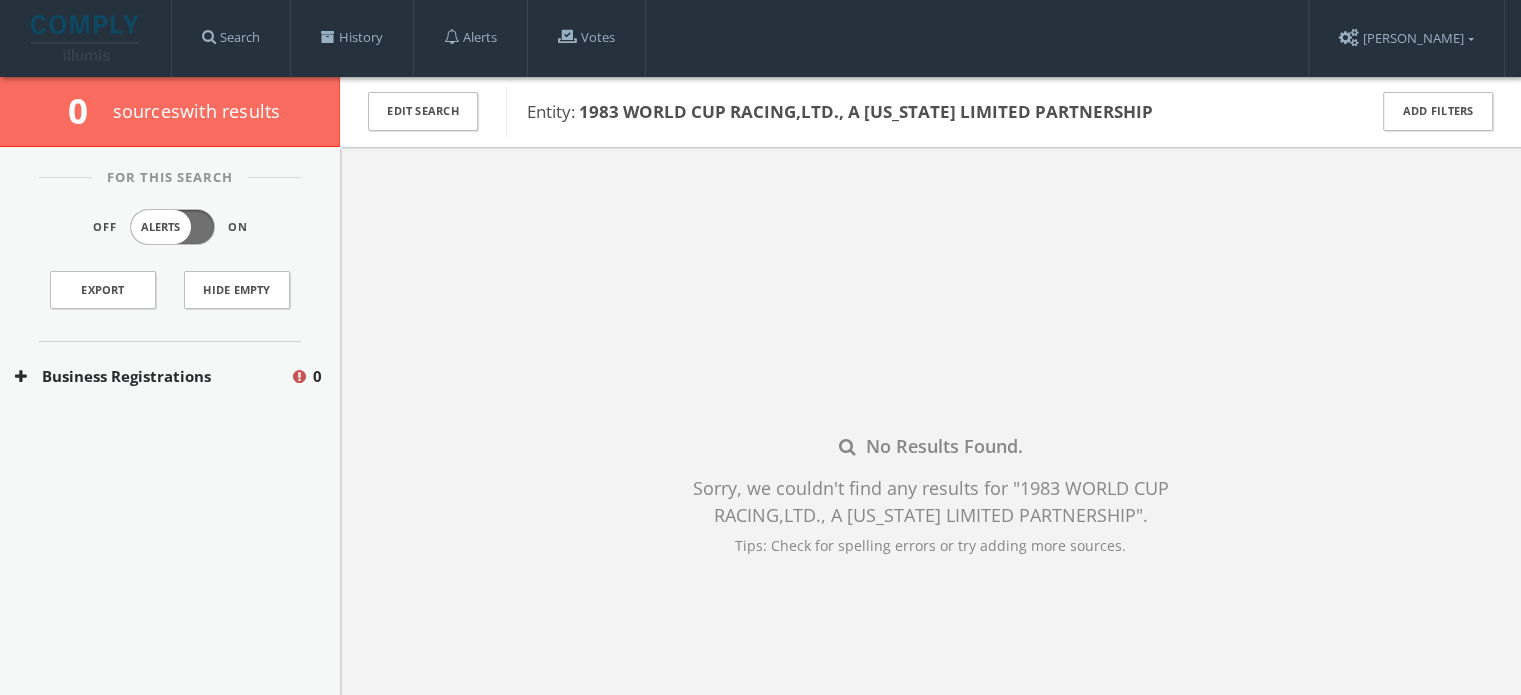 click on "For This Search Off Alerts On Export Hide Empty Business Registrations 0" at bounding box center (170, 431) 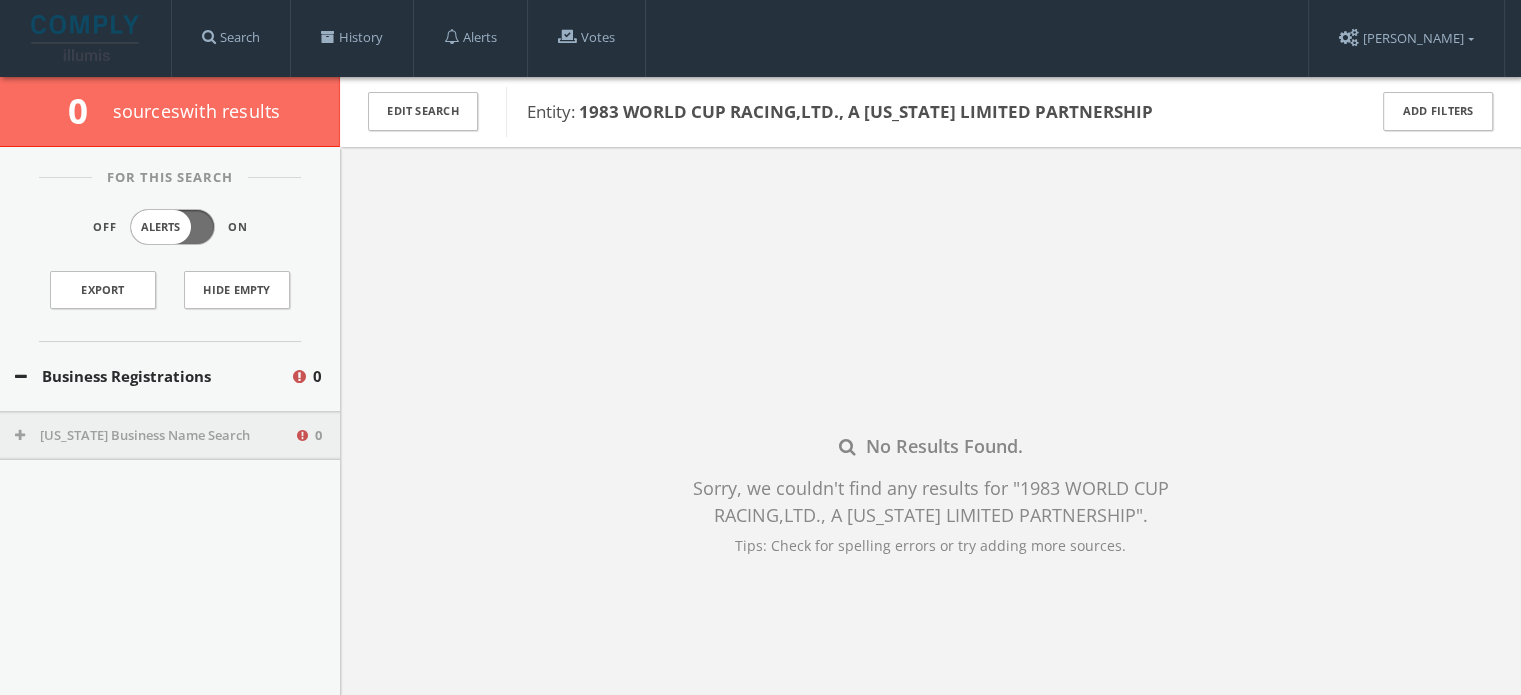 click on "[US_STATE] Business Name Search" at bounding box center [154, 436] 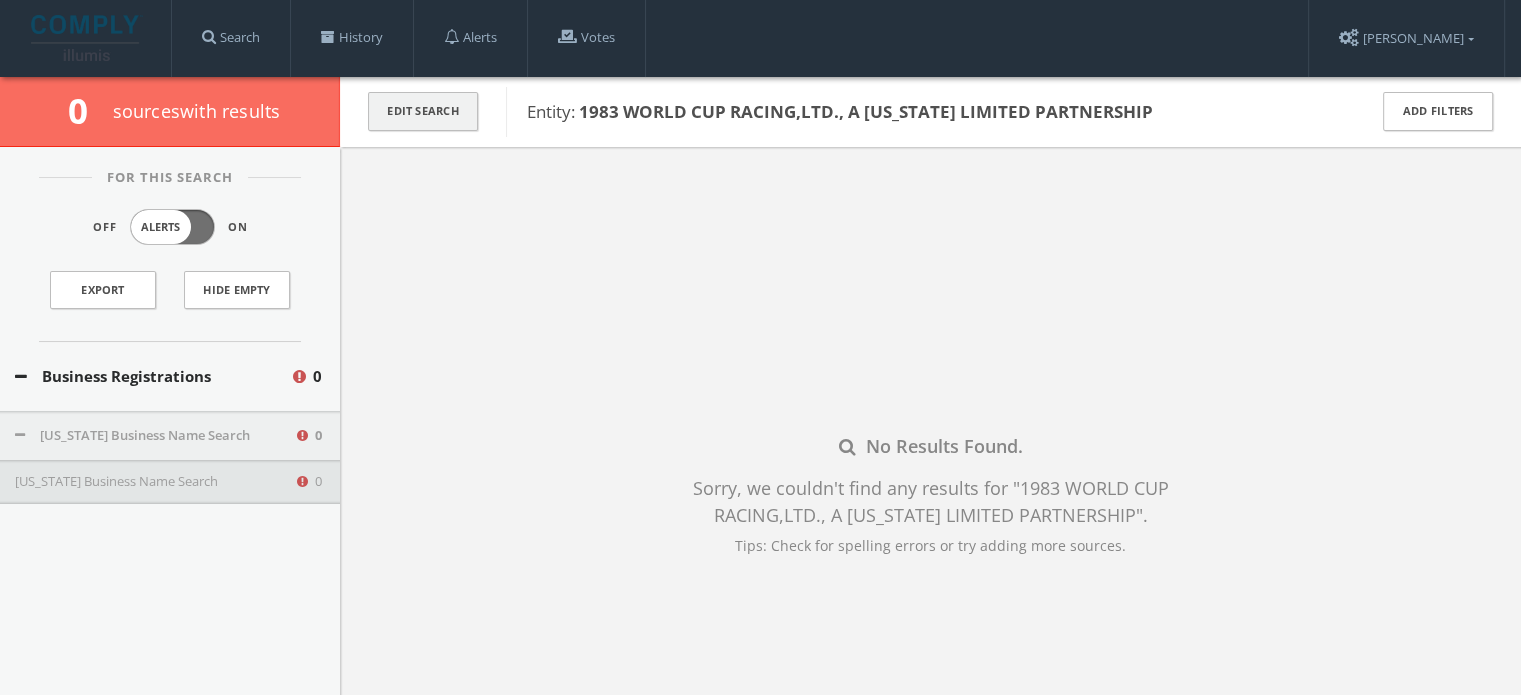 click on "Edit Search" at bounding box center (423, 111) 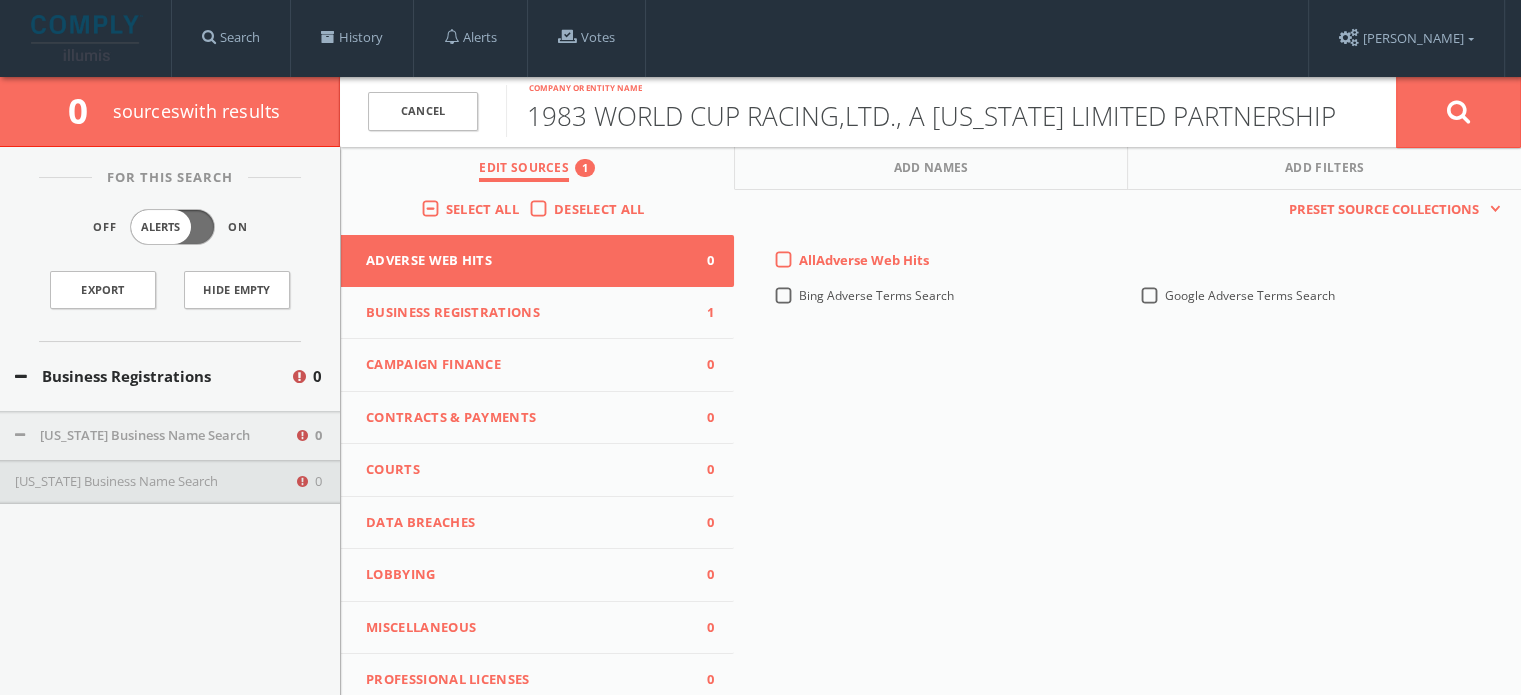 drag, startPoint x: 1311, startPoint y: 106, endPoint x: 841, endPoint y: 112, distance: 470.0383 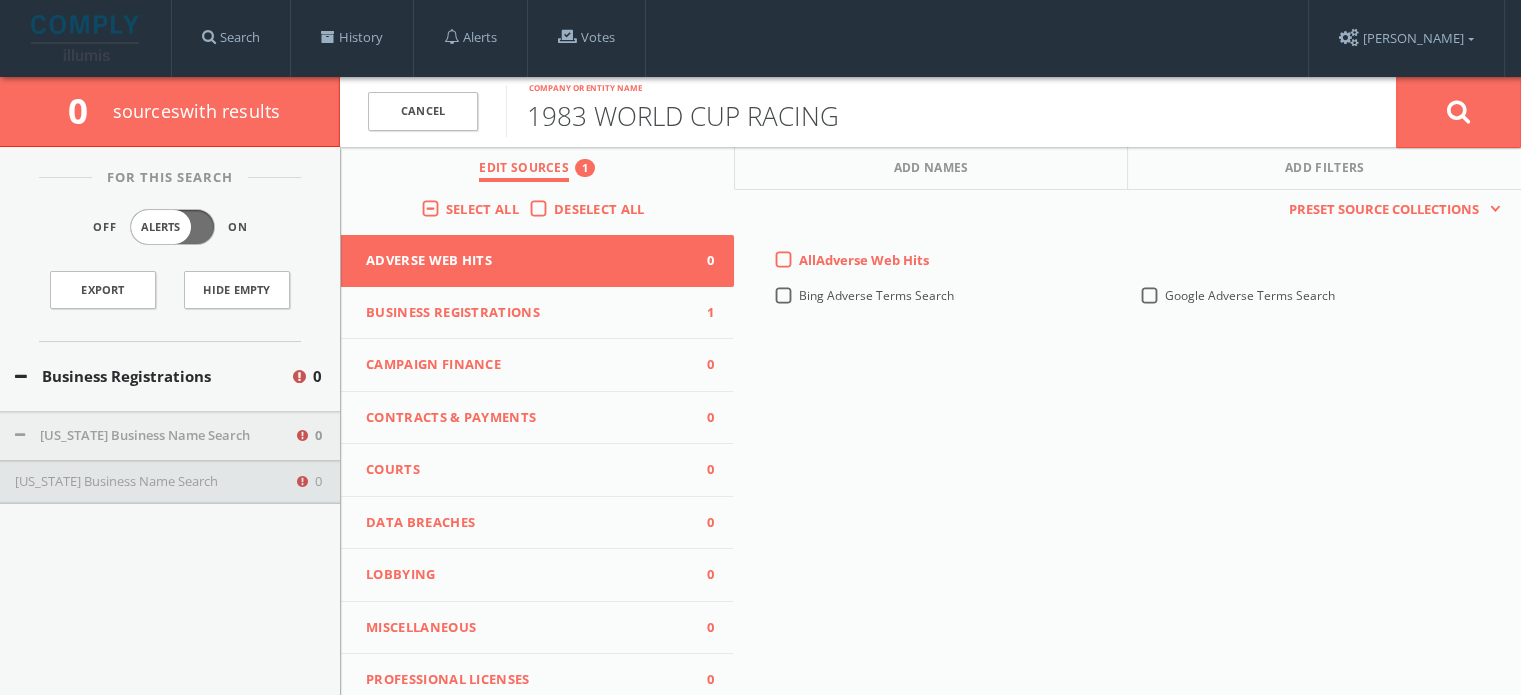 type on "1983 WORLD CUP RACING" 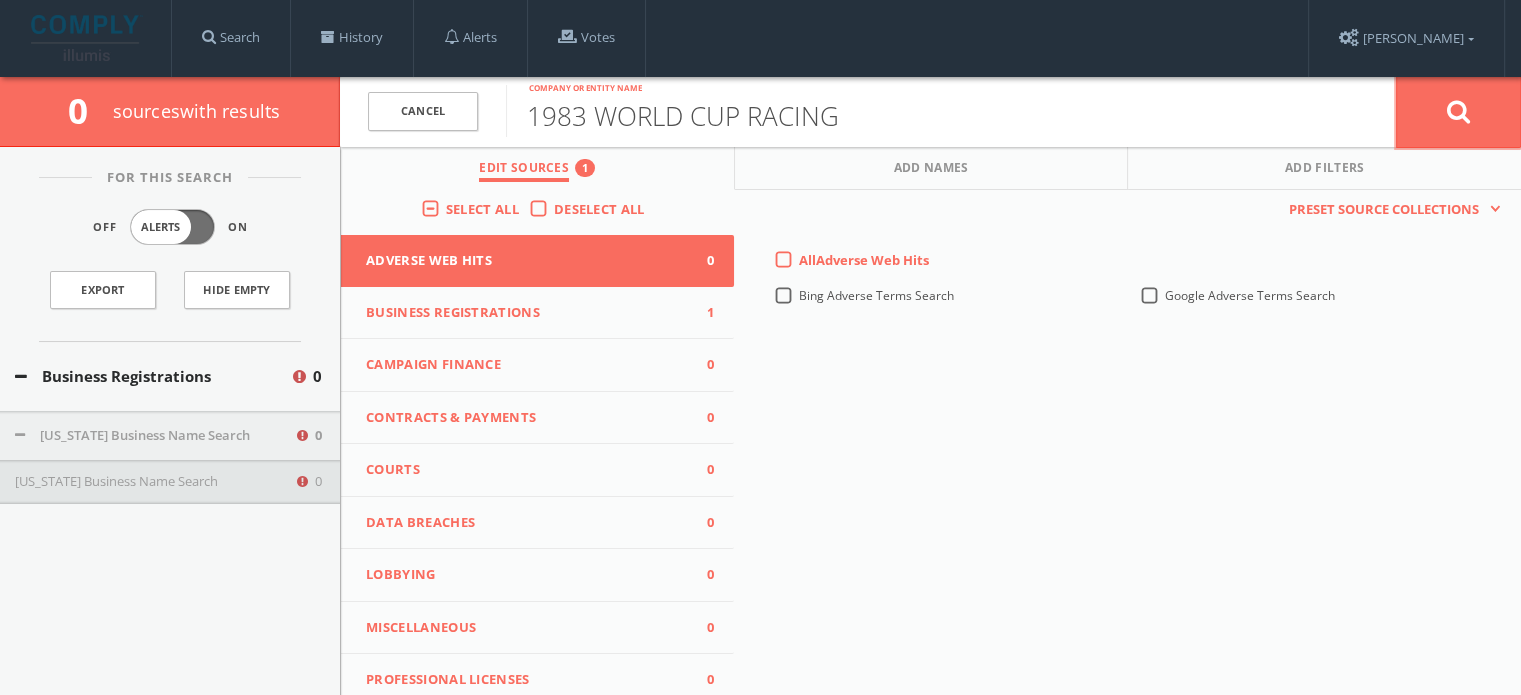 click at bounding box center (1458, 112) 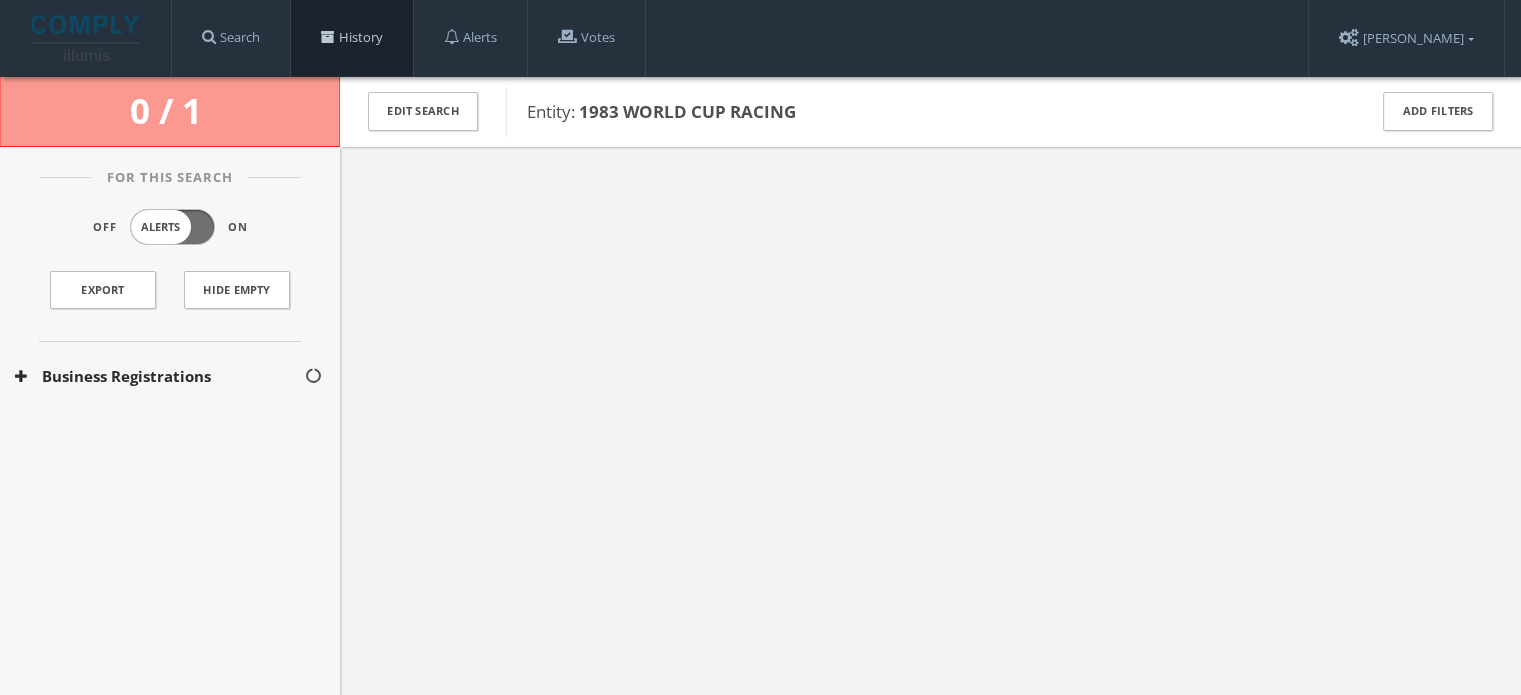 click on "History" at bounding box center [352, 38] 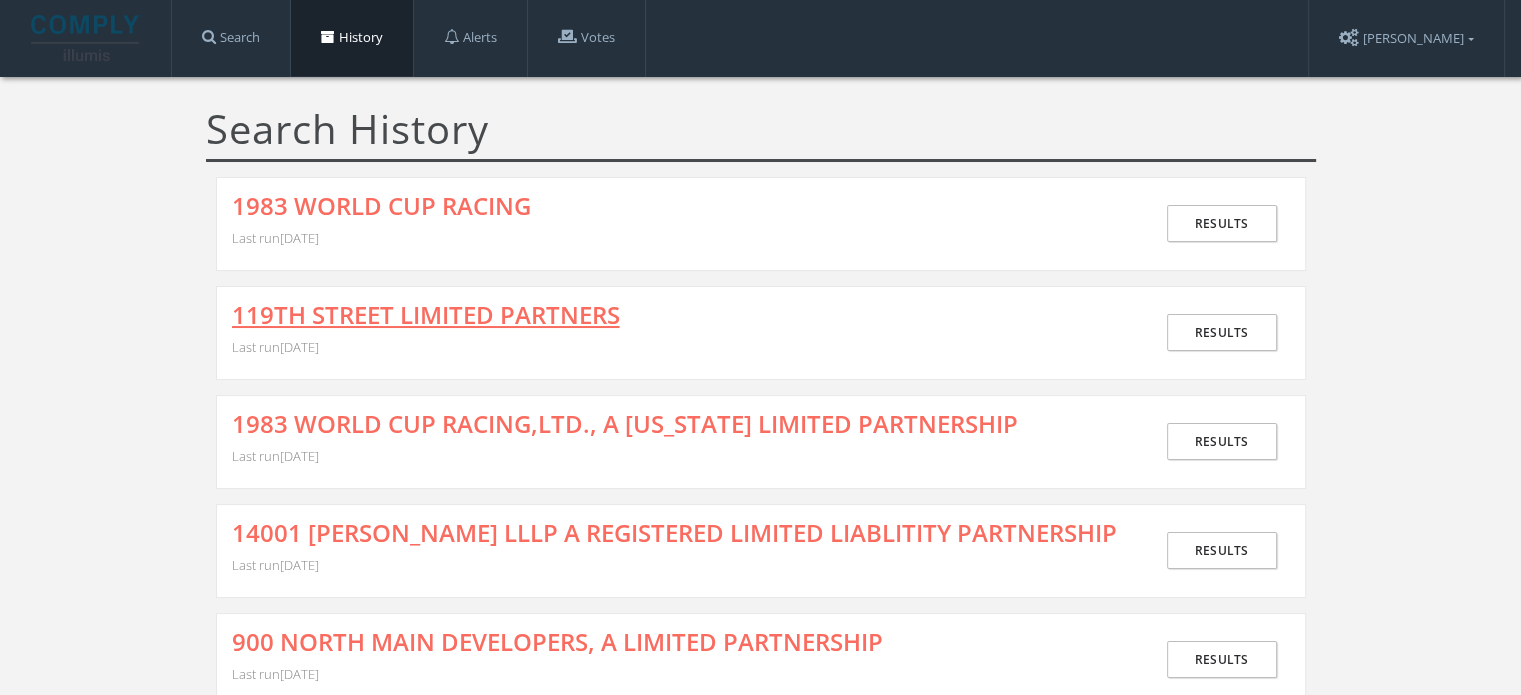 click on "119TH STREET LIMITED PARTNERS" at bounding box center (426, 315) 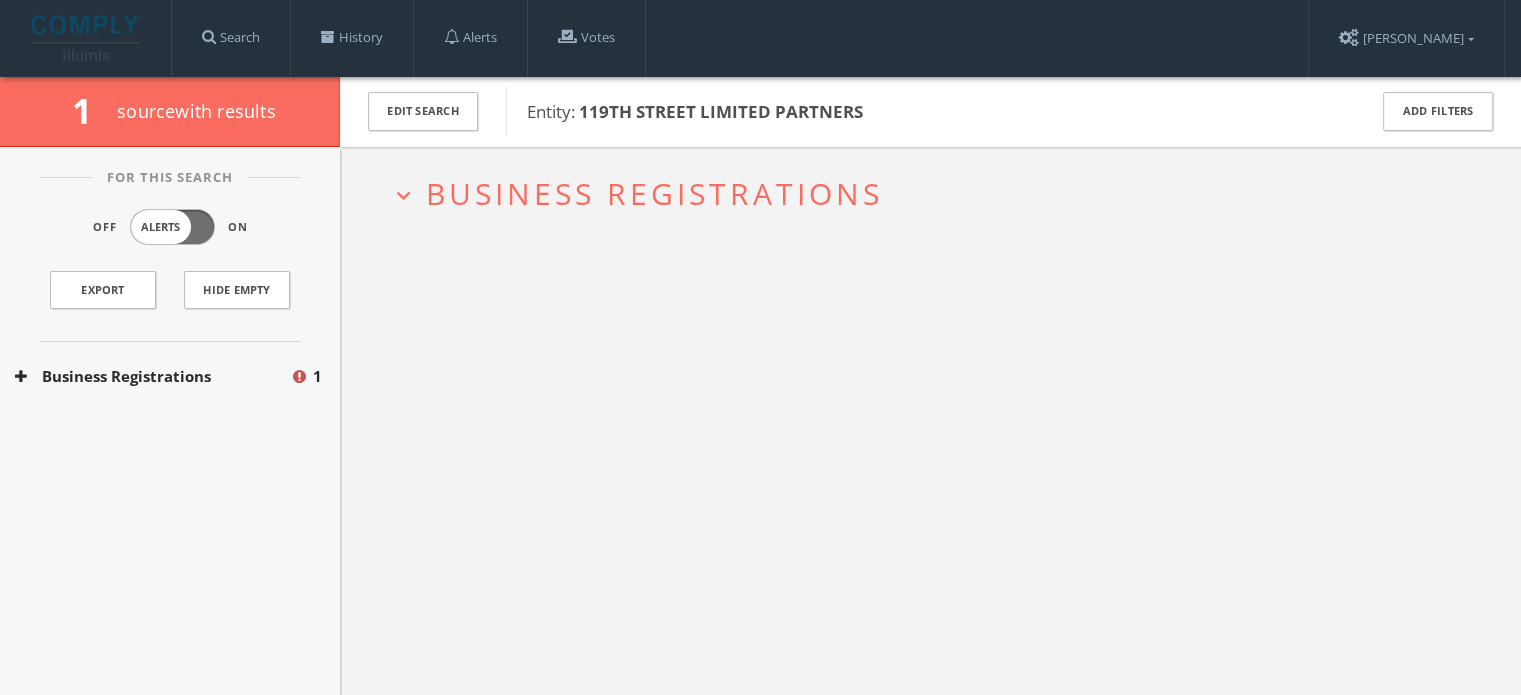 click on "Business Registrations" at bounding box center [654, 193] 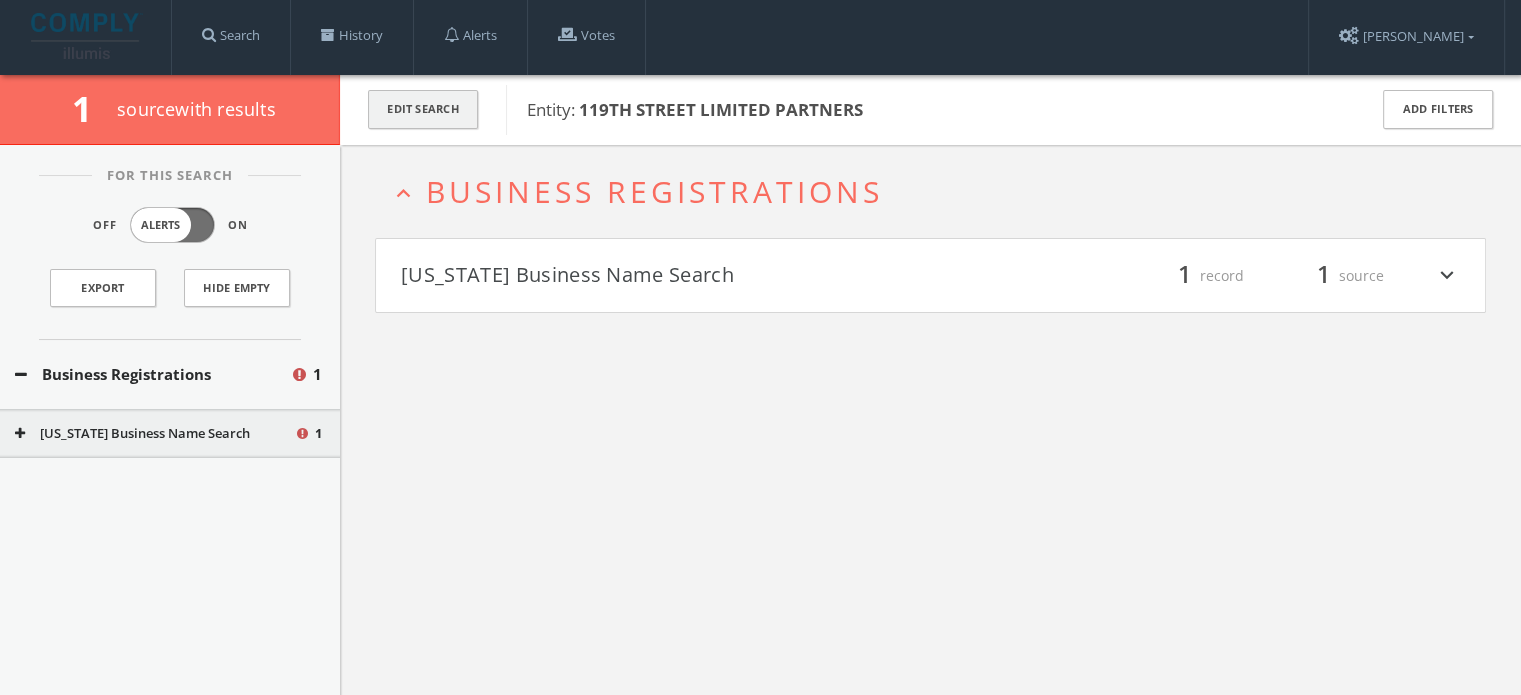 scroll, scrollTop: 0, scrollLeft: 0, axis: both 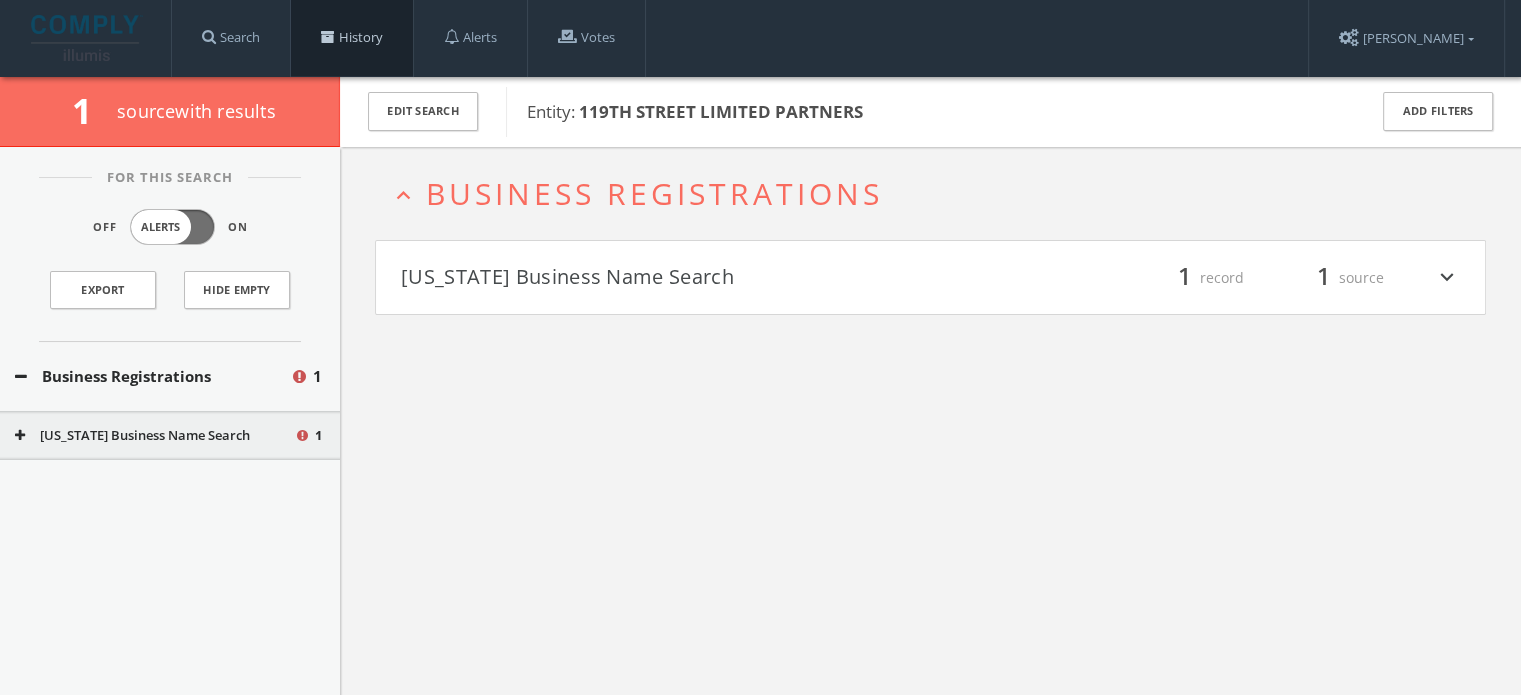 click on "History" at bounding box center [352, 38] 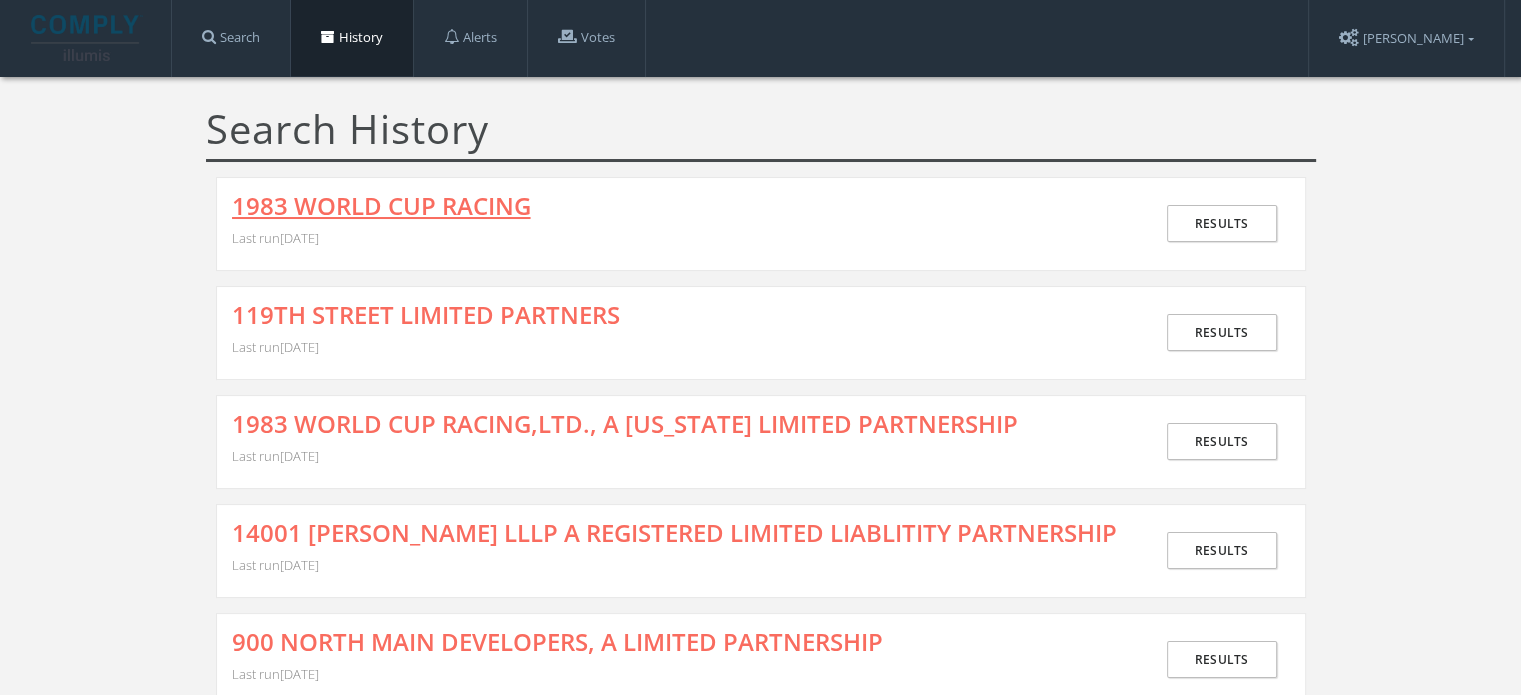 click on "1983 WORLD CUP RACING" at bounding box center [381, 206] 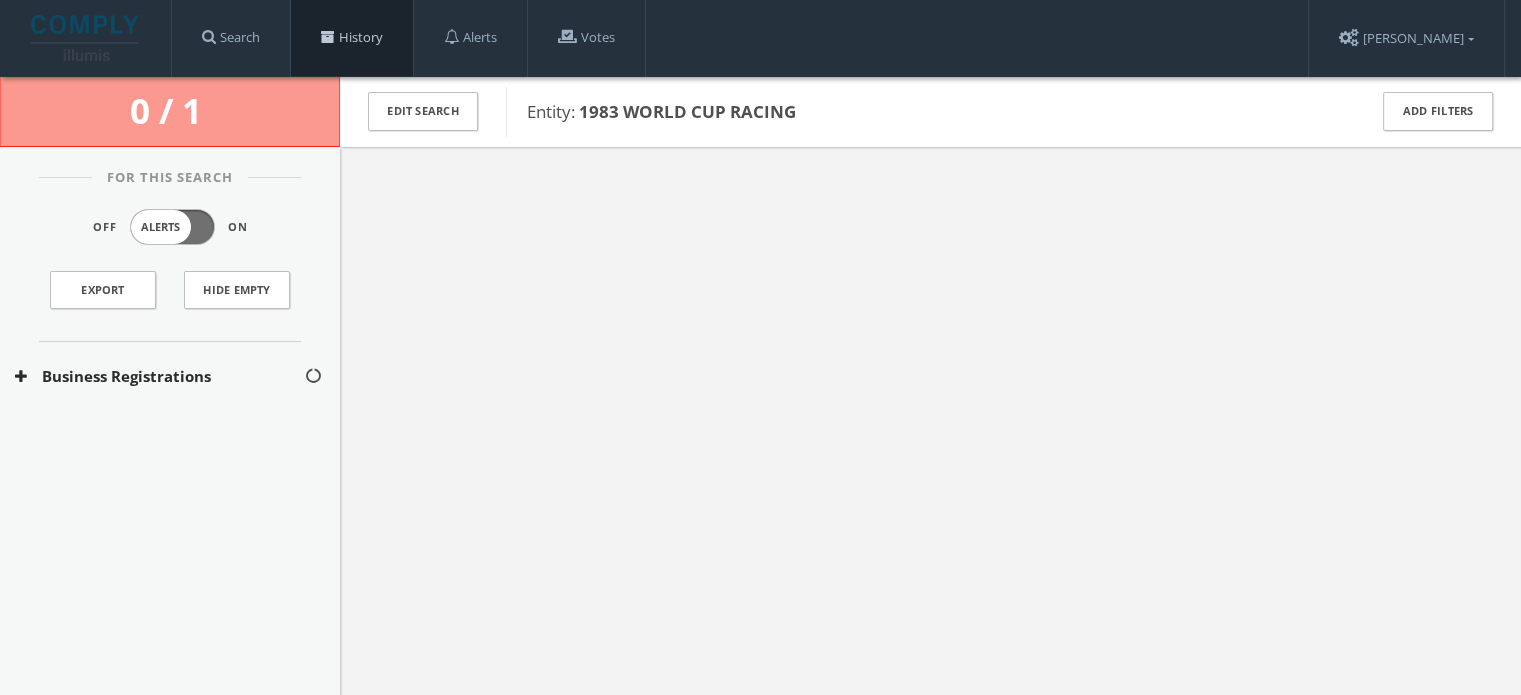 click on "History" at bounding box center [352, 38] 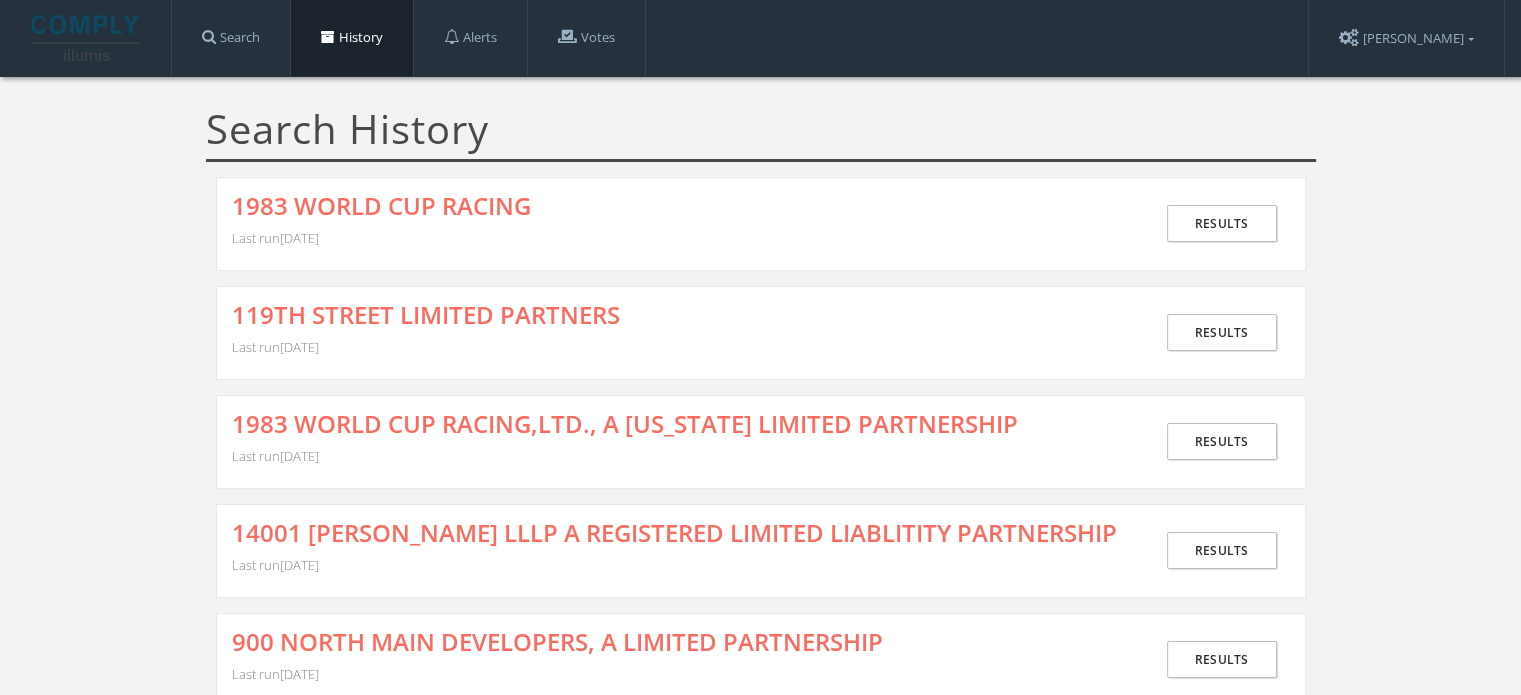 click on "Search History 1983 WORLD CUP RACING Last run  [DATE] Results 119TH STREET LIMITED PARTNERS Last run  [DATE] Results 1983 WORLD CUP RACING,LTD., A [US_STATE] LIMITED PARTNERSHIP Last run  [DATE] Results 14001 [PERSON_NAME] LLLP A REGISTERED LIMITED LIABLITITY PARTNERSHIP Last run  [DATE] Results [STREET_ADDRESS] LIMITED PARTNERSHIP Last run  [DATE] Results ADVENTURE VILLAGE LTD., A [US_STATE] LIMITED PARTNERSHIP Last run  [DATE] Results [STREET_ADDRESS][PERSON_NAME] LIMITED PARTNERSHIP Last run  [DATE] Results [STREET_ADDRESS] LIMITED LIABILITY COMPANY Last run  [DATE] Results MFM FLORALS, LLC Last run  [DATE] Results [STREET_ADDRESS] ASSOCIATES LIMITED PARTNERSHIP Last run  [DATE] Results GRACE UNLIMITED ENTERPRISES, INC. Last run  [DATE] Results [STREET_ADDRESS][US_STATE], LIMITED PARTNERSHIP Last run  [DATE] Results 1 UNLIMITED ENTERPRISES LLC Last run  [DATE] Results Last run  [DATE] Results" at bounding box center (760, 8636) 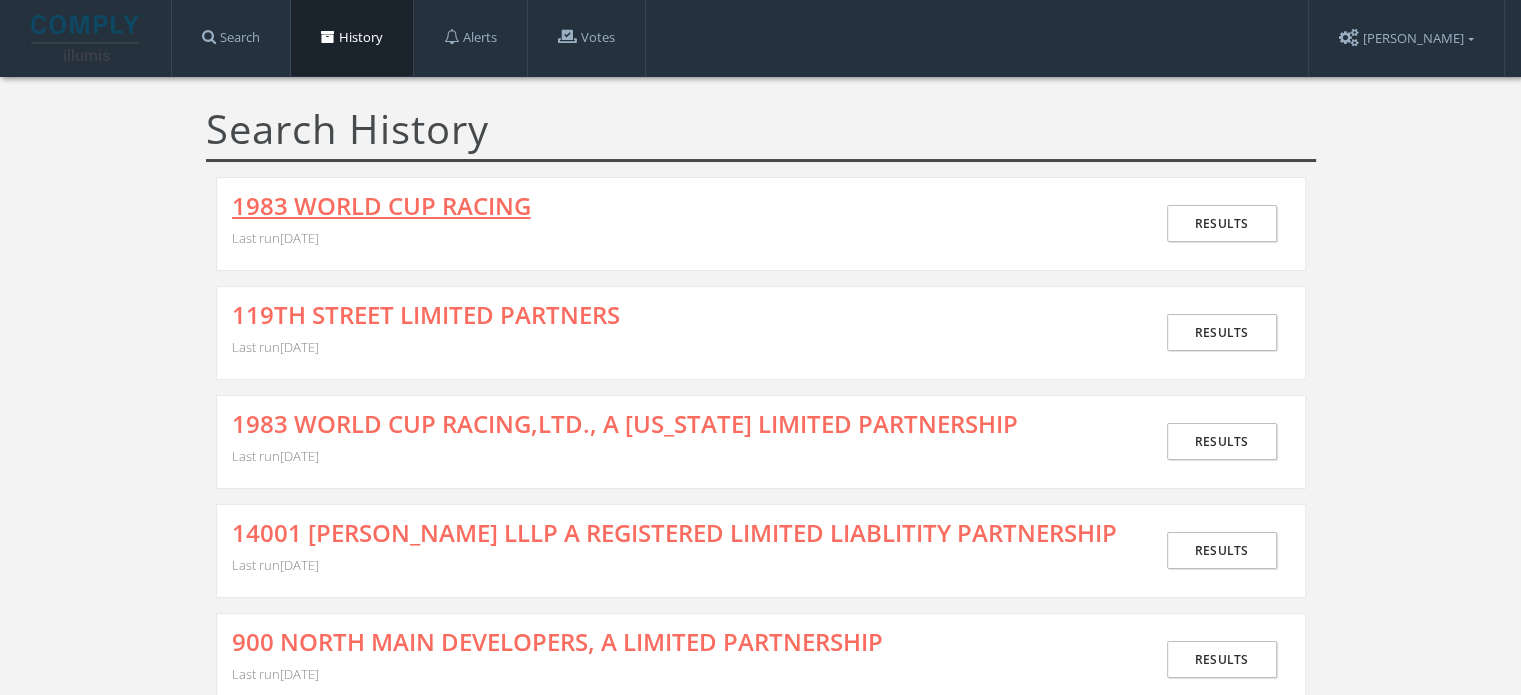 click on "1983 WORLD CUP RACING" at bounding box center (381, 206) 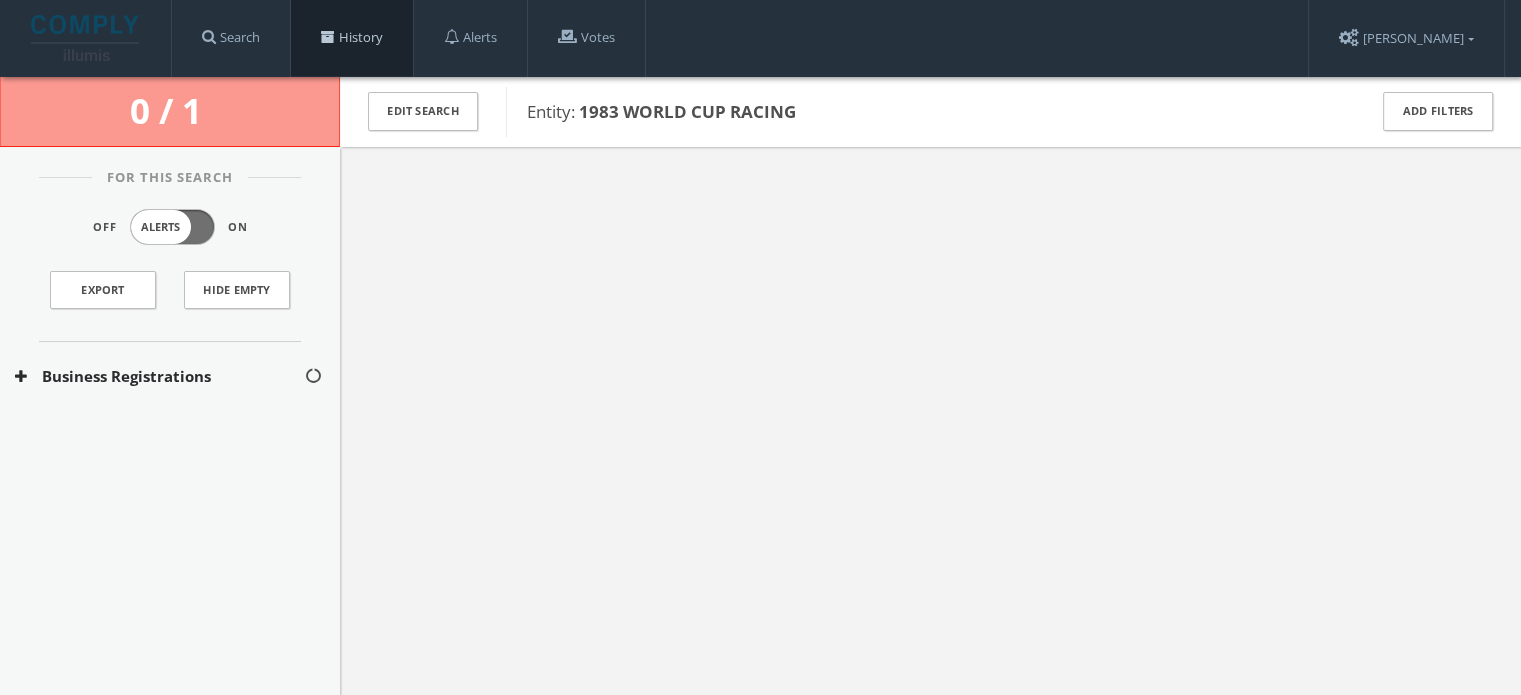 click on "History" at bounding box center (352, 38) 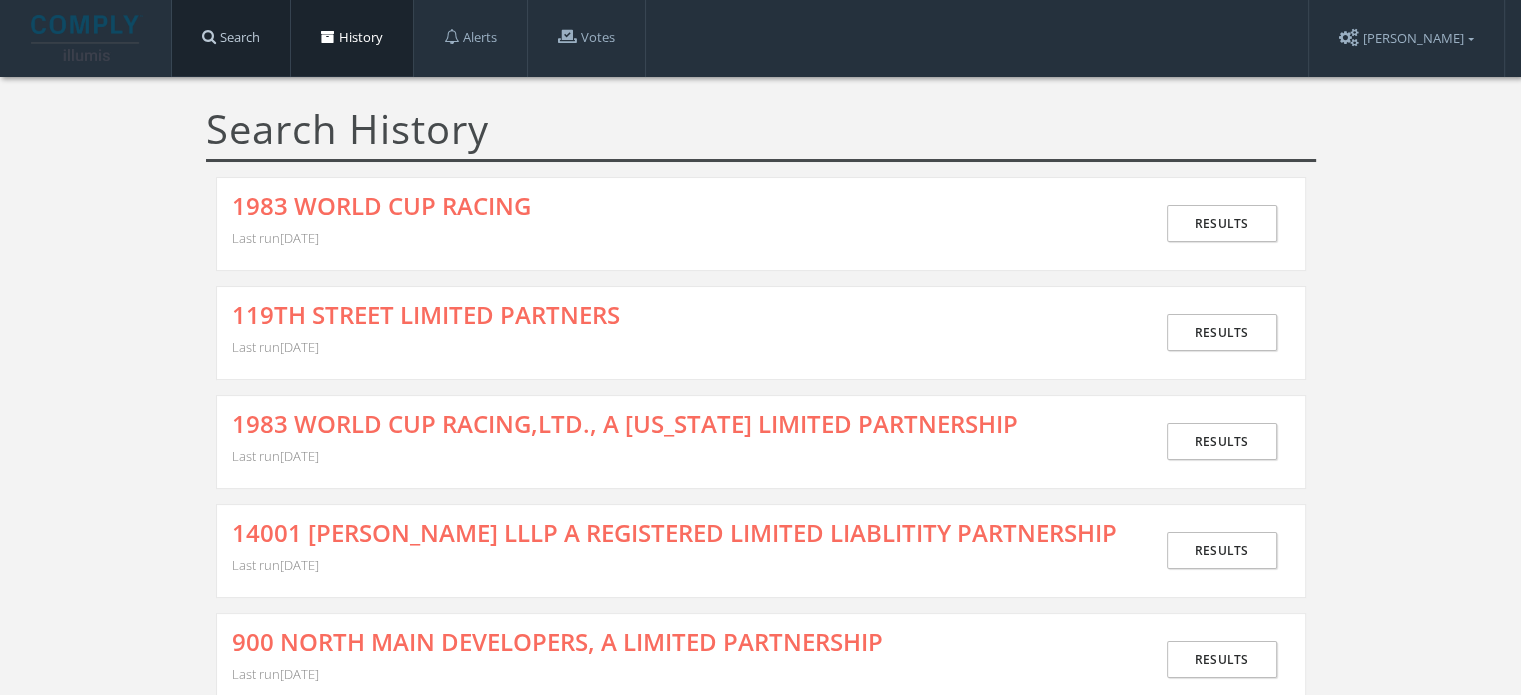 click on "Search" at bounding box center [231, 38] 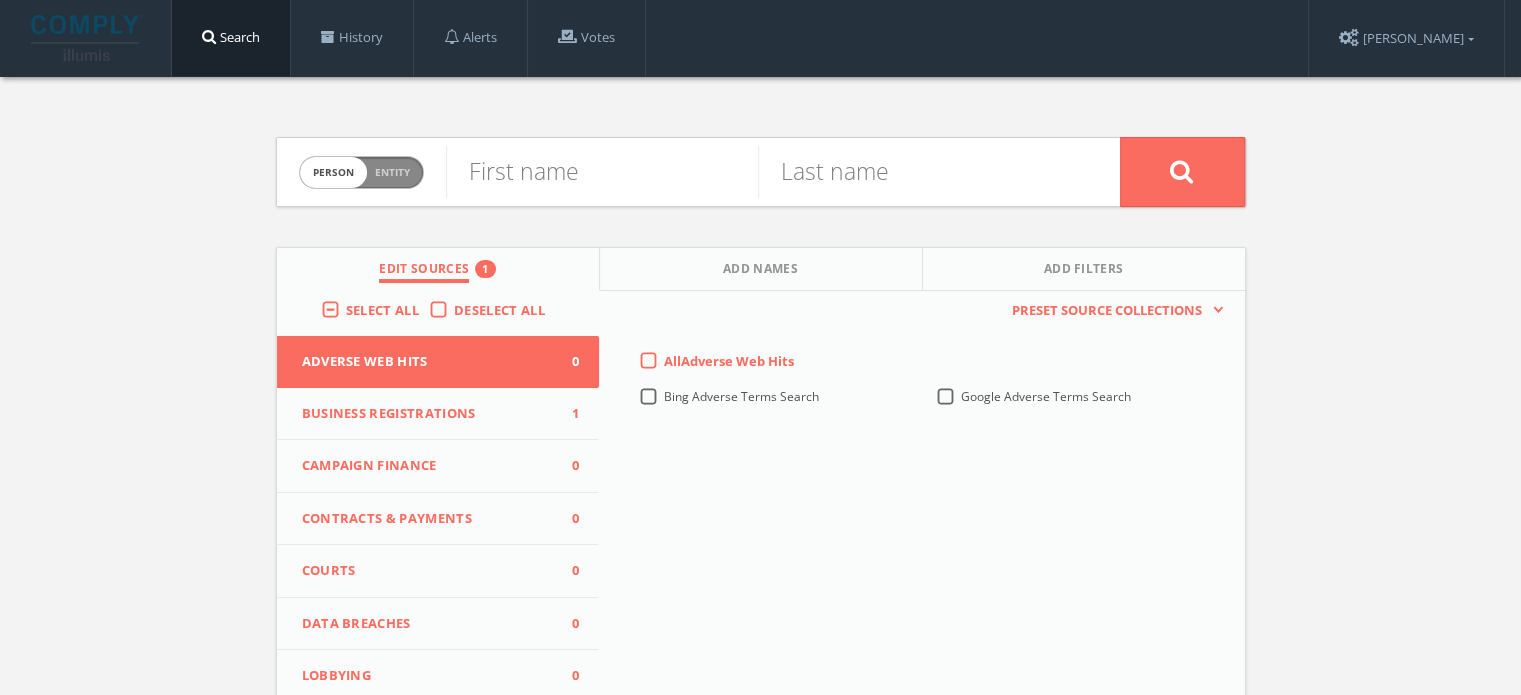 drag, startPoint x: 383, startPoint y: 178, endPoint x: 408, endPoint y: 171, distance: 25.96151 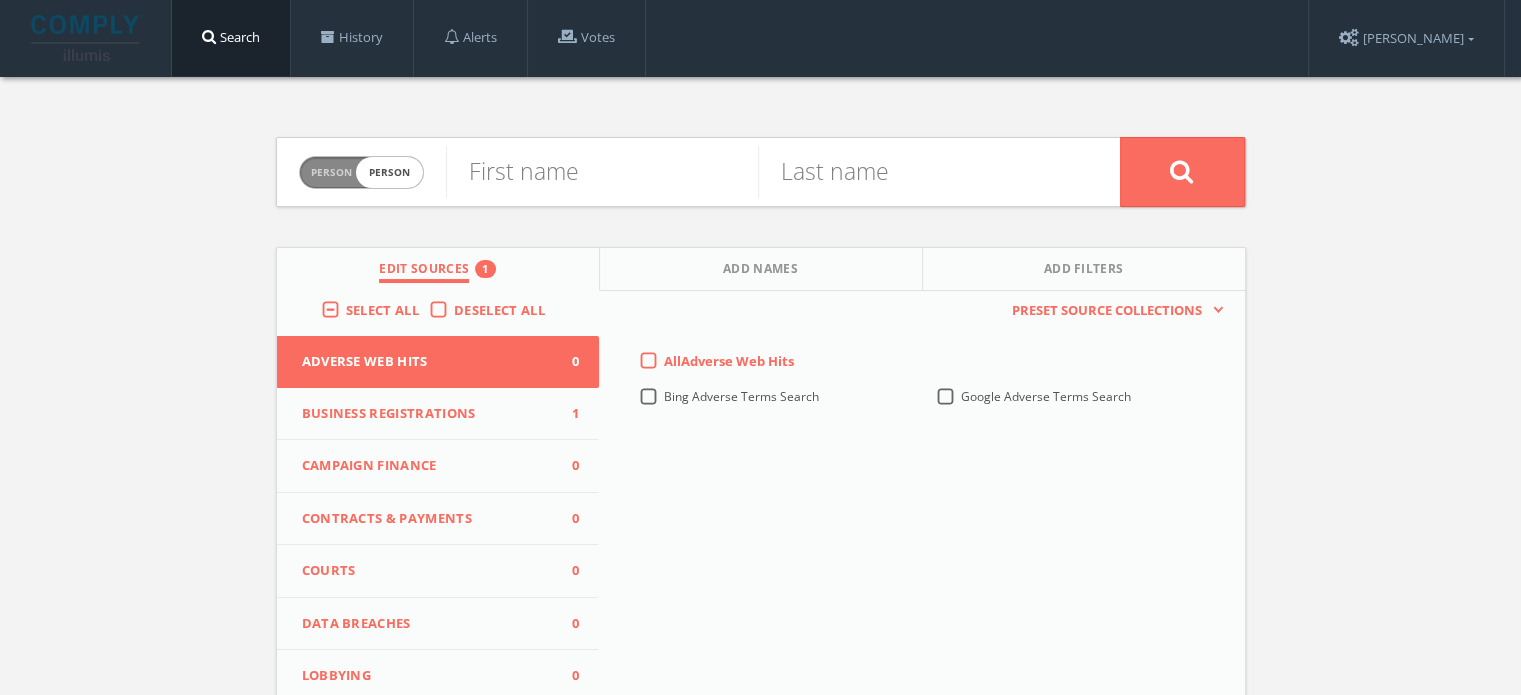 checkbox on "true" 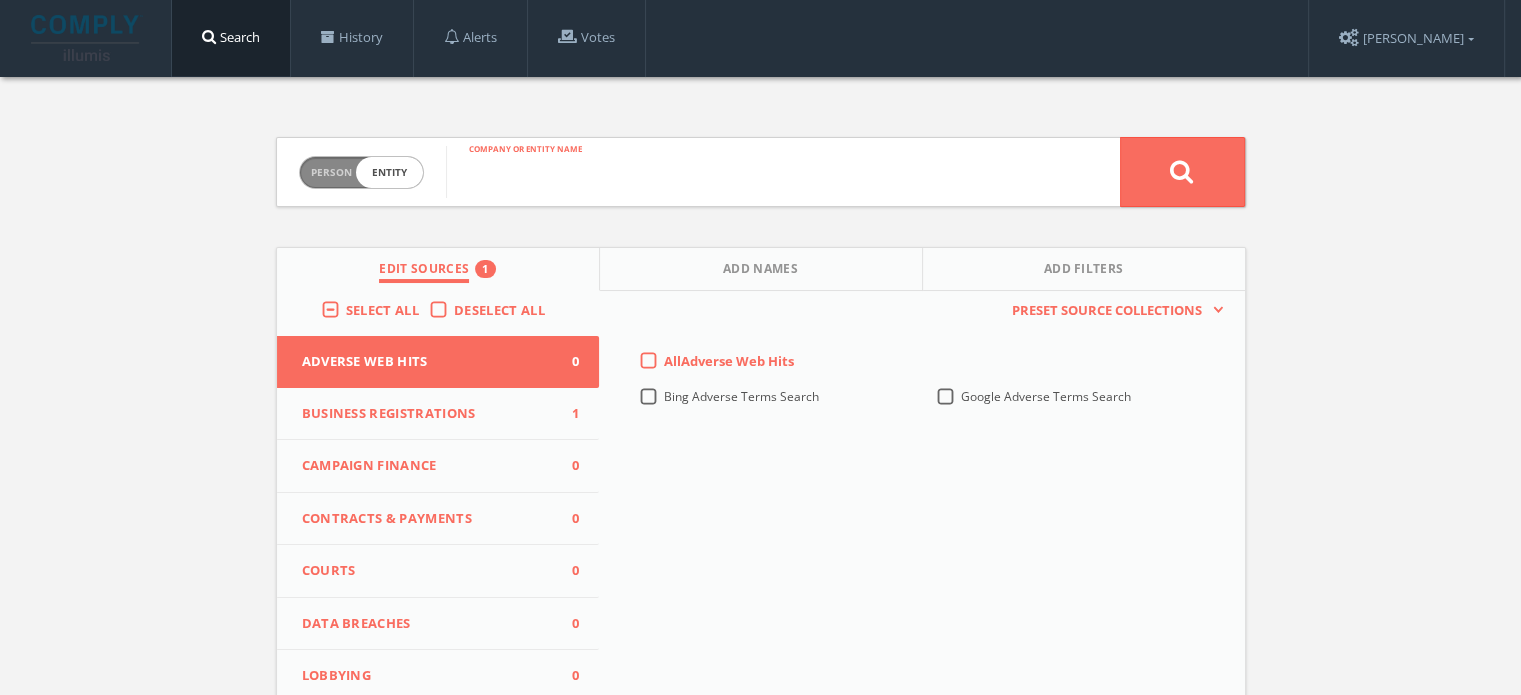 click at bounding box center [783, 172] 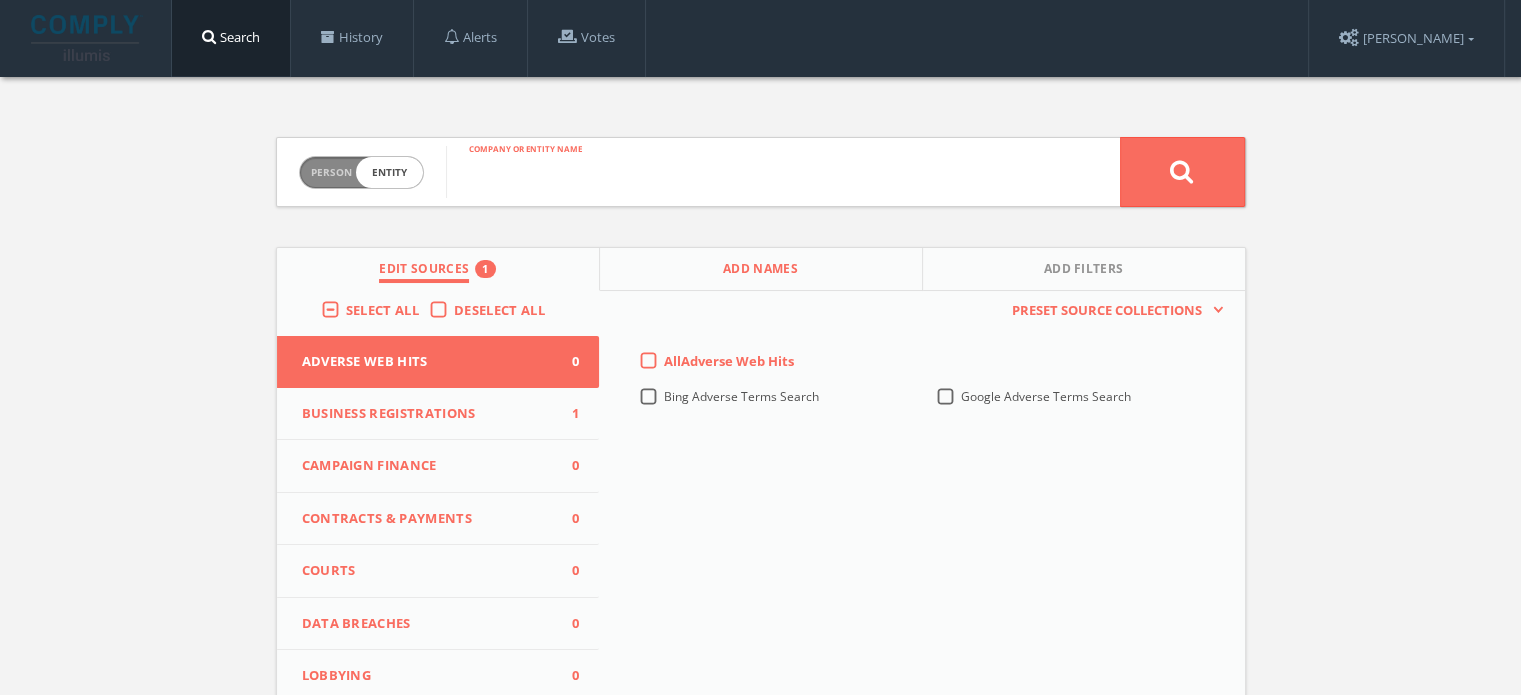 paste on "3 DEGREES LIMITED COMPANY" 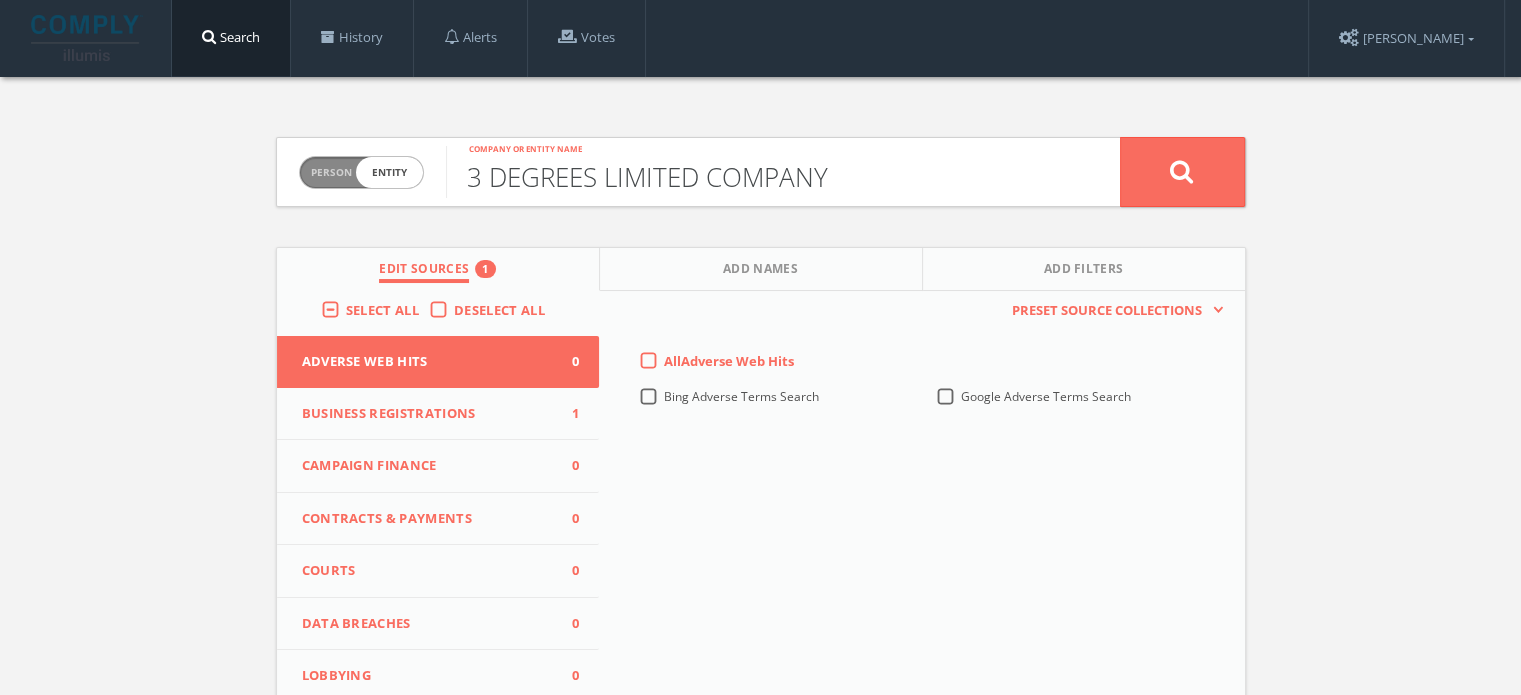 type on "3 DEGREES LIMITED COMPANY" 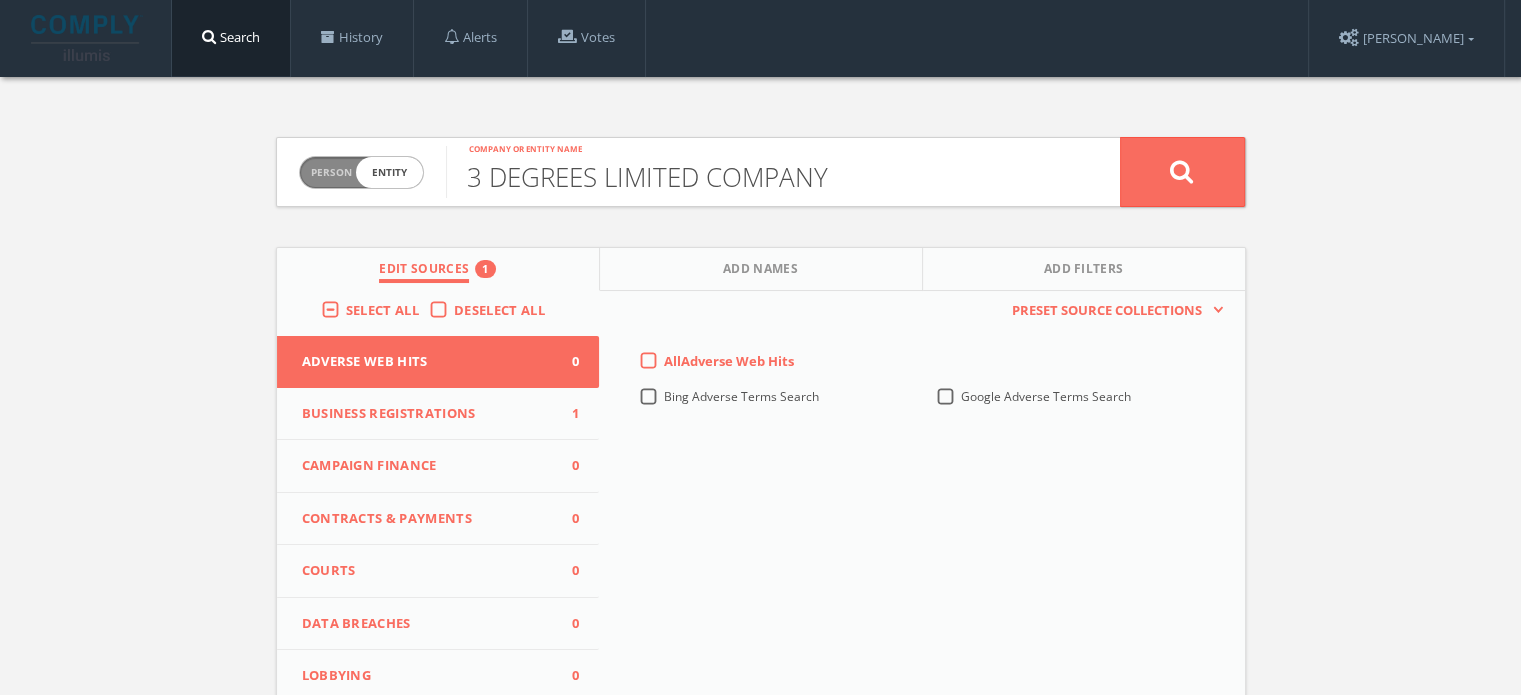 click on "Business Registrations" at bounding box center (426, 414) 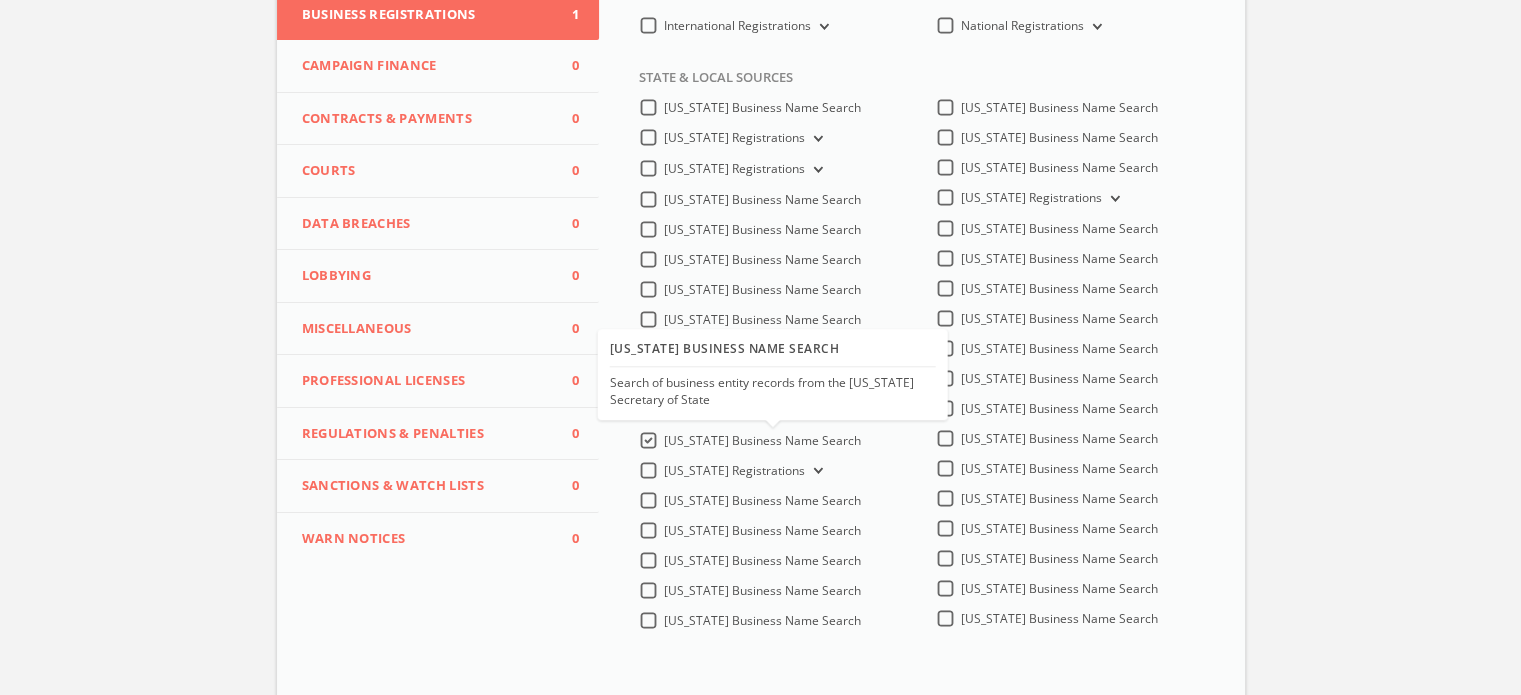 scroll, scrollTop: 0, scrollLeft: 0, axis: both 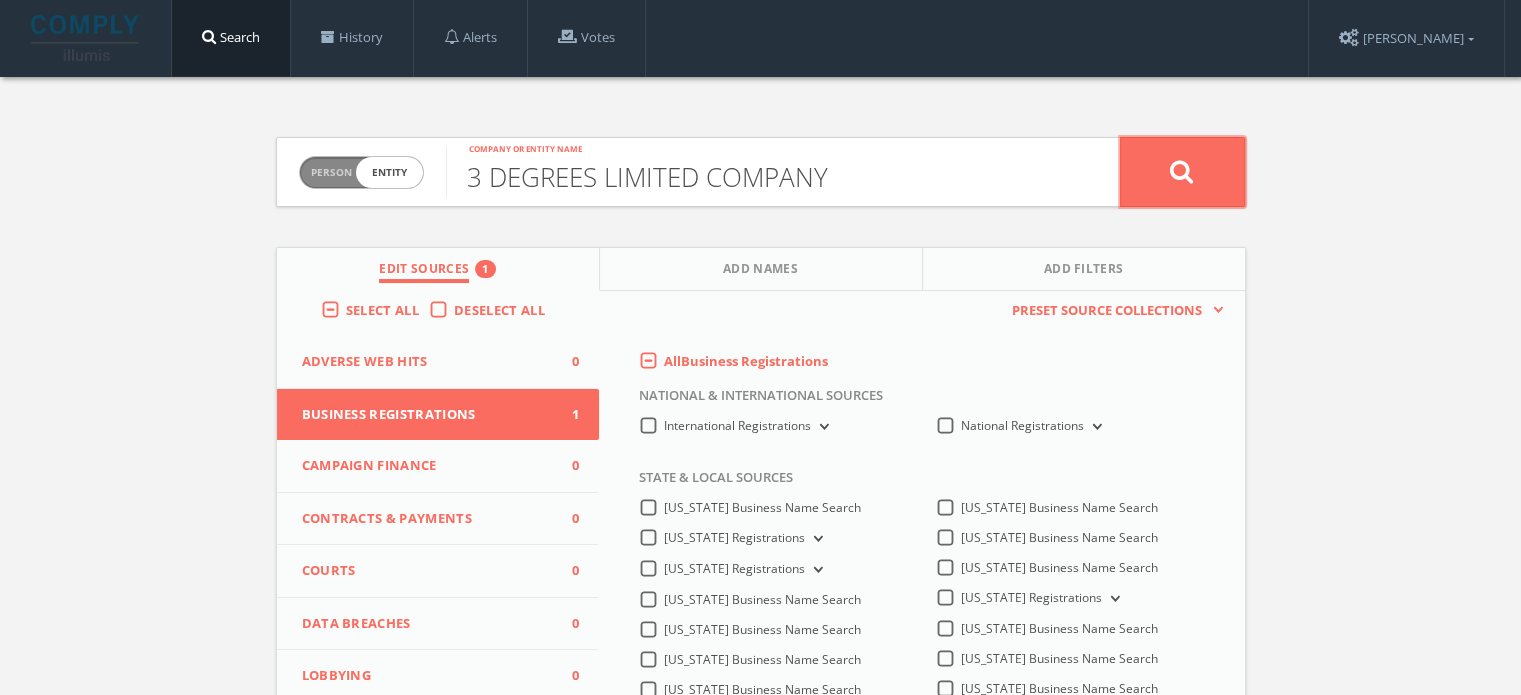 click at bounding box center (1182, 171) 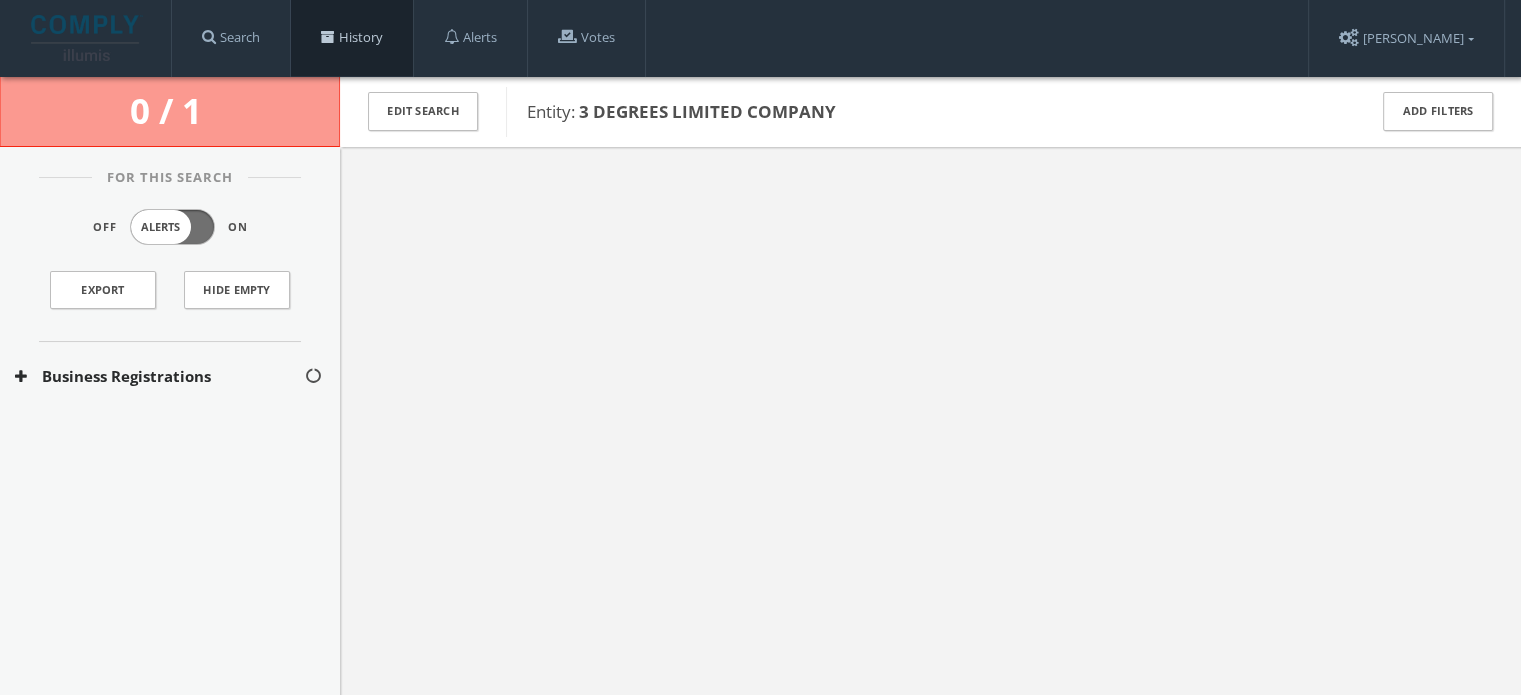 click on "History" at bounding box center (352, 38) 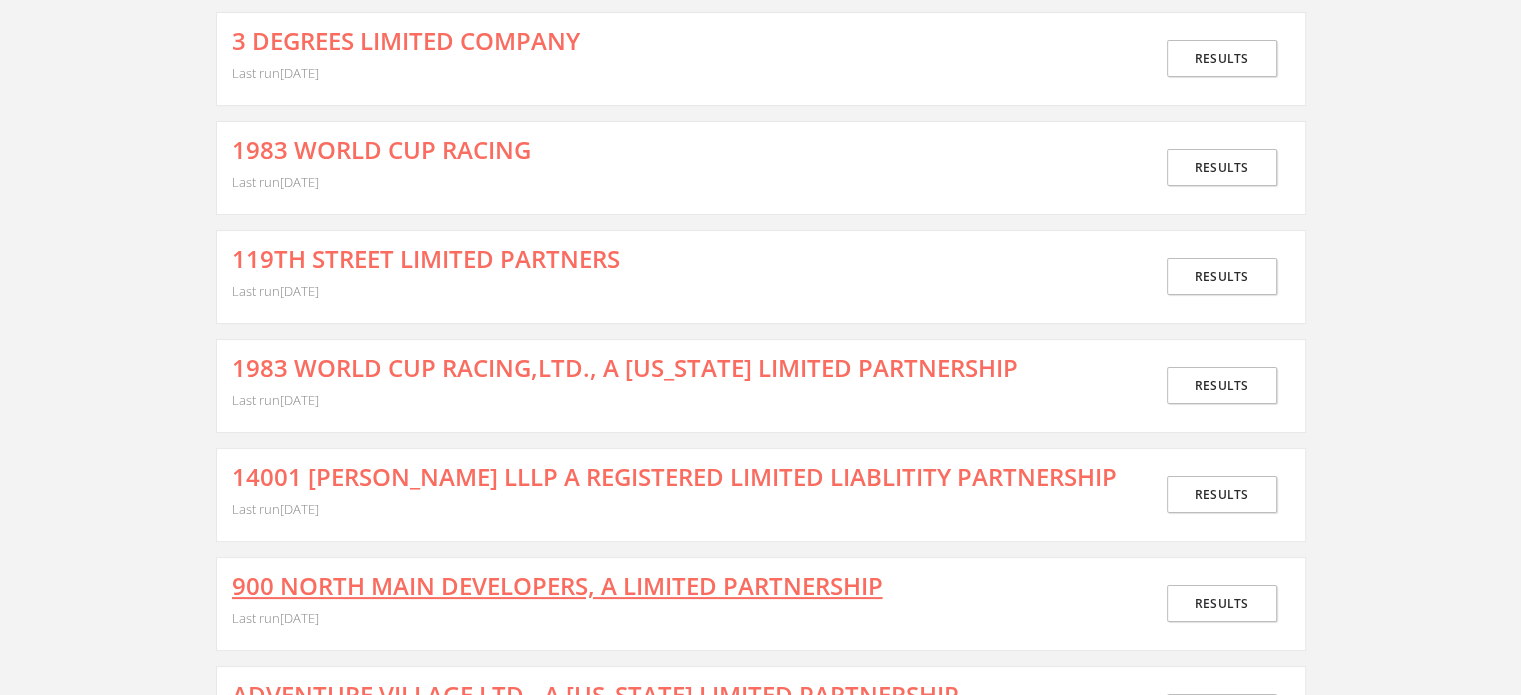 scroll, scrollTop: 200, scrollLeft: 0, axis: vertical 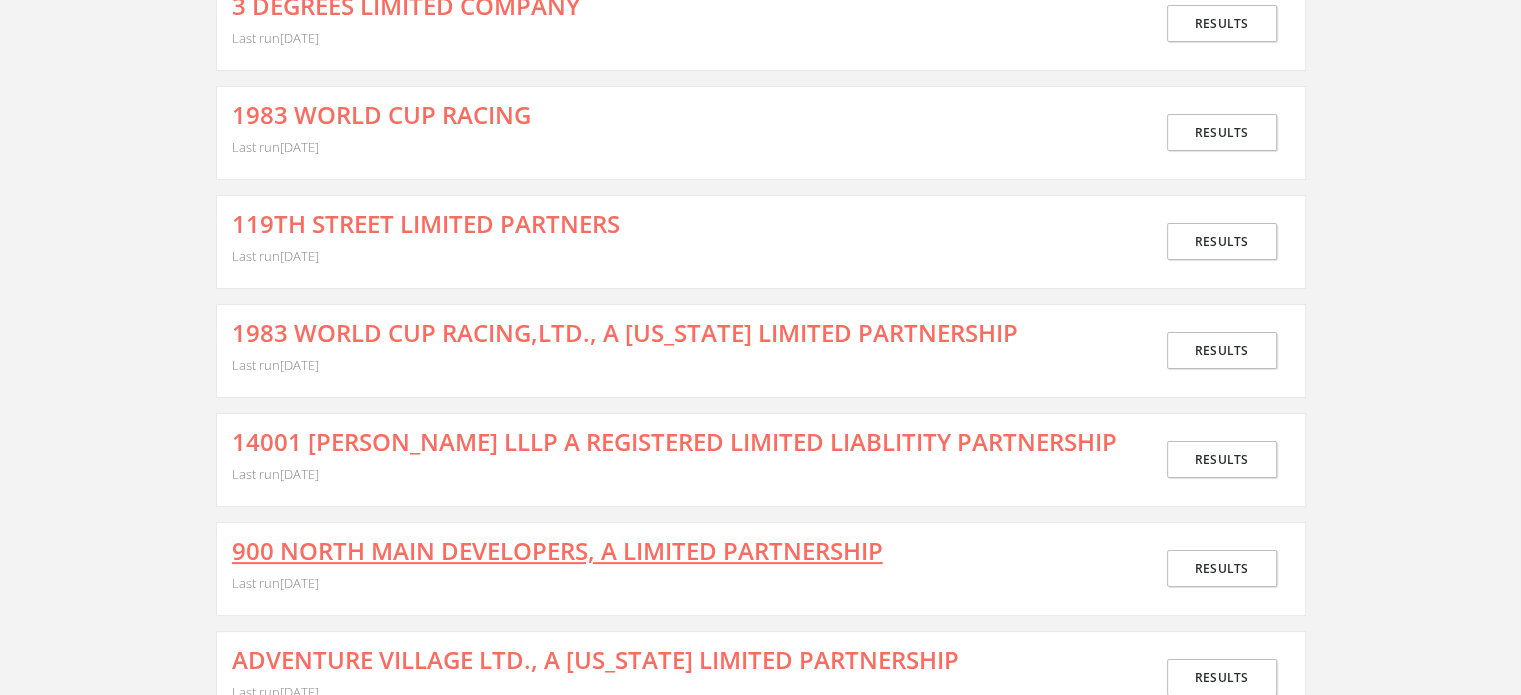 click on "900 NORTH MAIN DEVELOPERS, A LIMITED PARTNERSHIP" at bounding box center [557, 551] 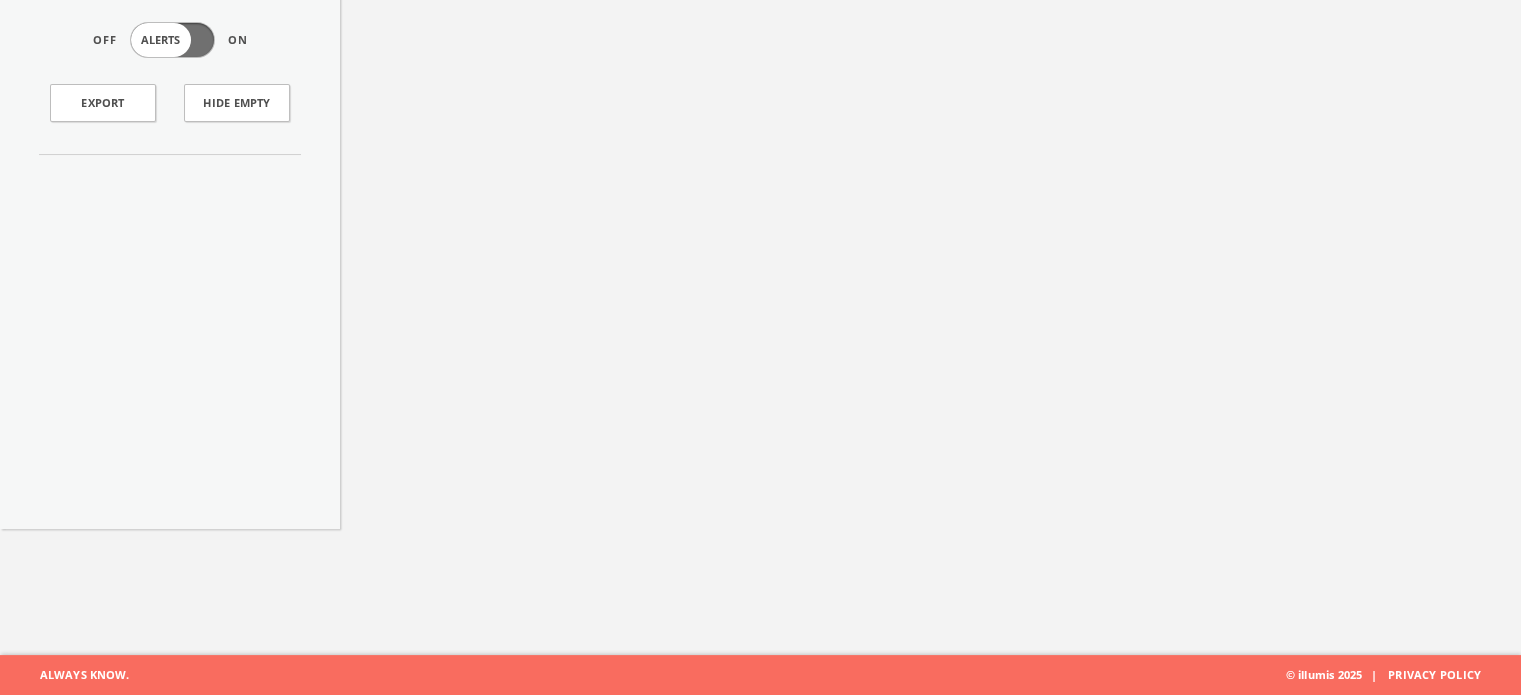 scroll, scrollTop: 0, scrollLeft: 0, axis: both 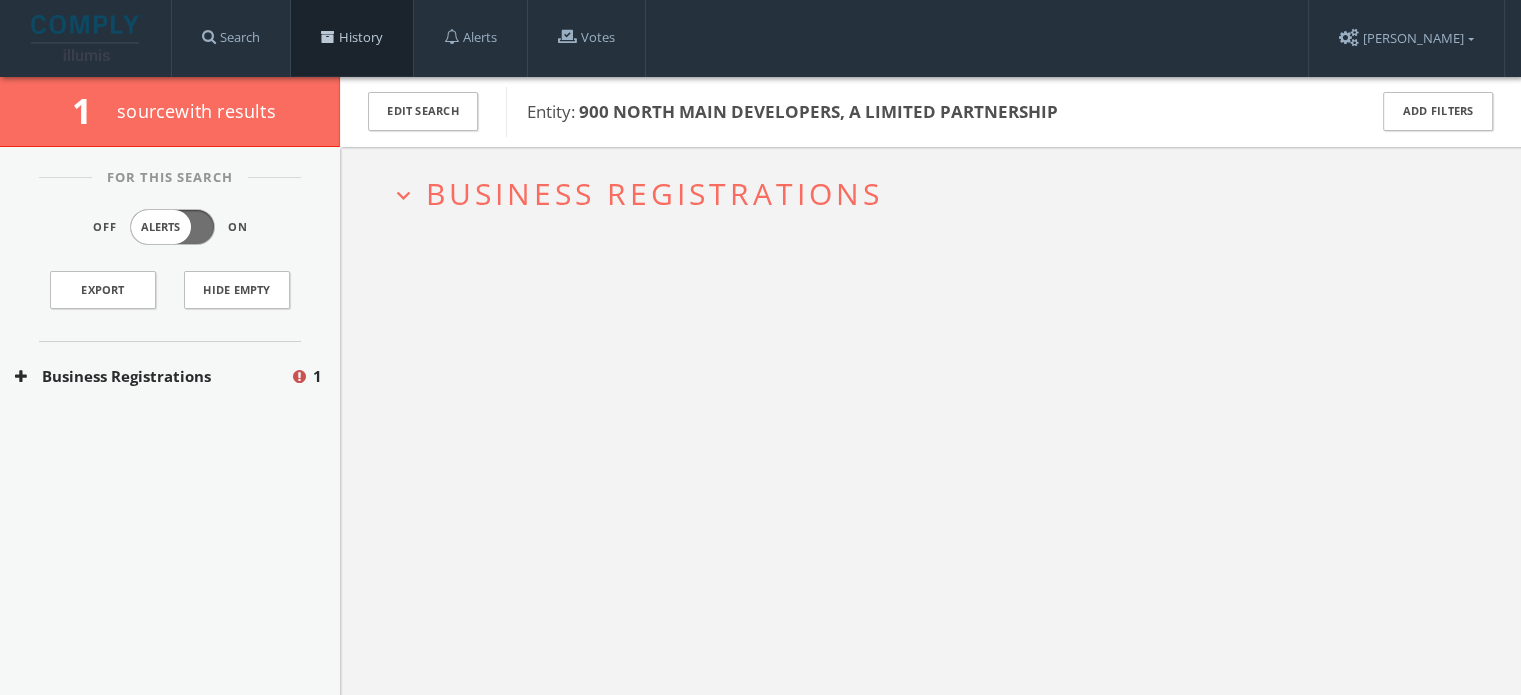 click on "History" at bounding box center (352, 38) 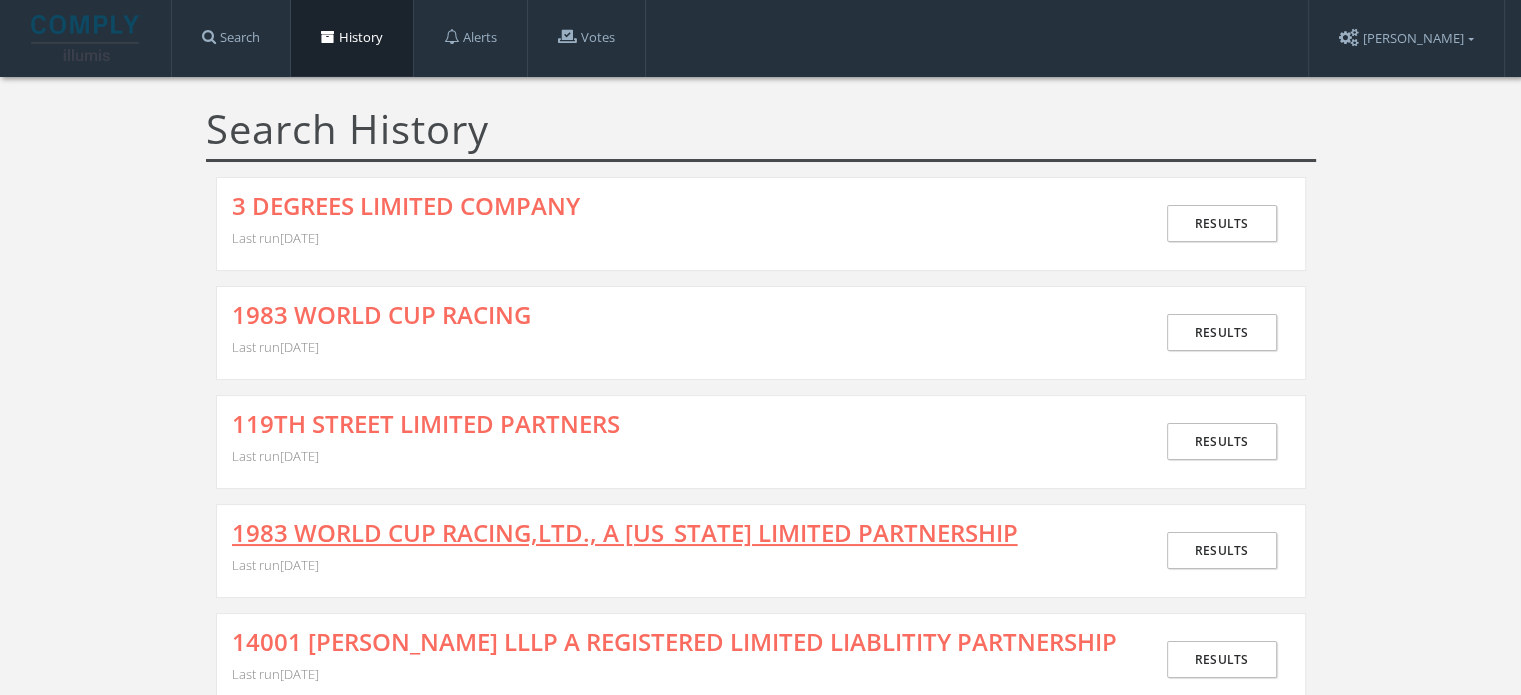 click on "1983 WORLD CUP RACING,LTD., A [US_STATE] LIMITED PARTNERSHIP" at bounding box center (625, 533) 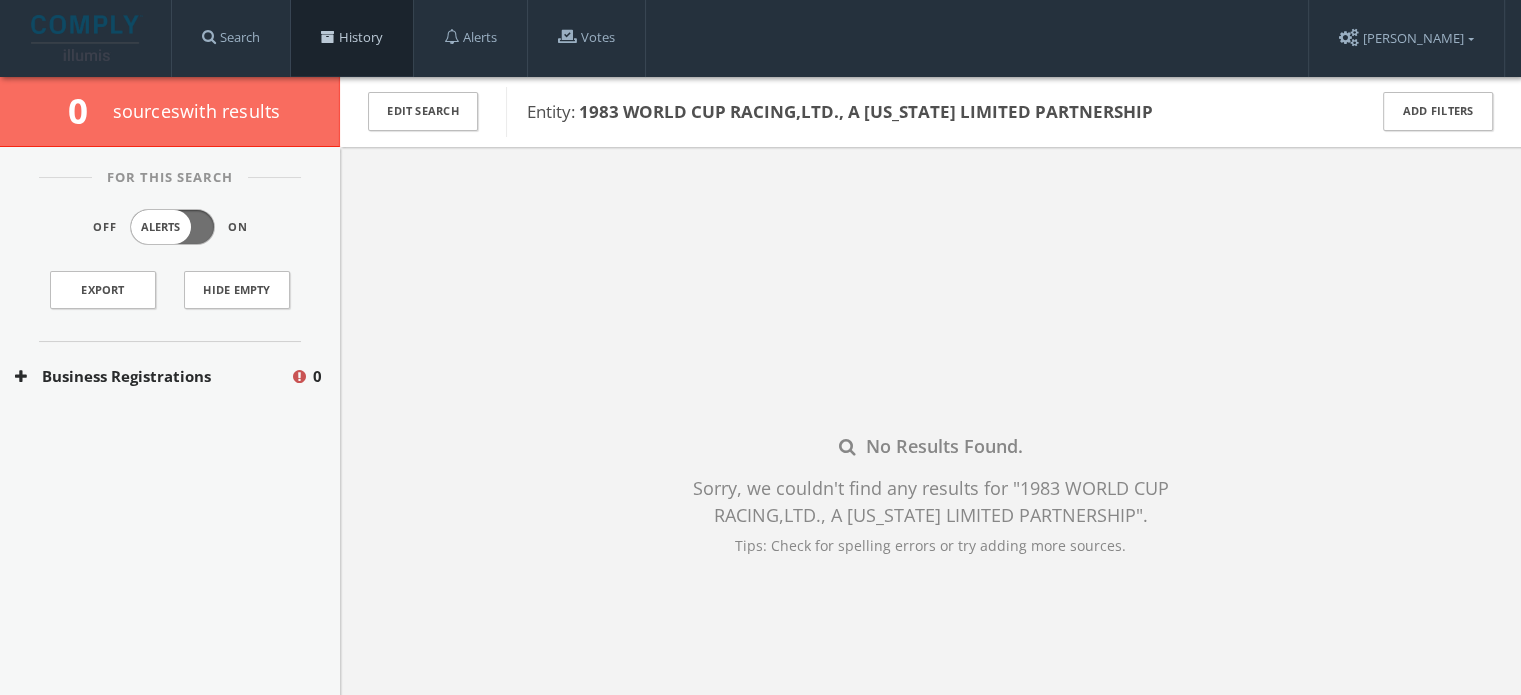 click on "History" at bounding box center [352, 38] 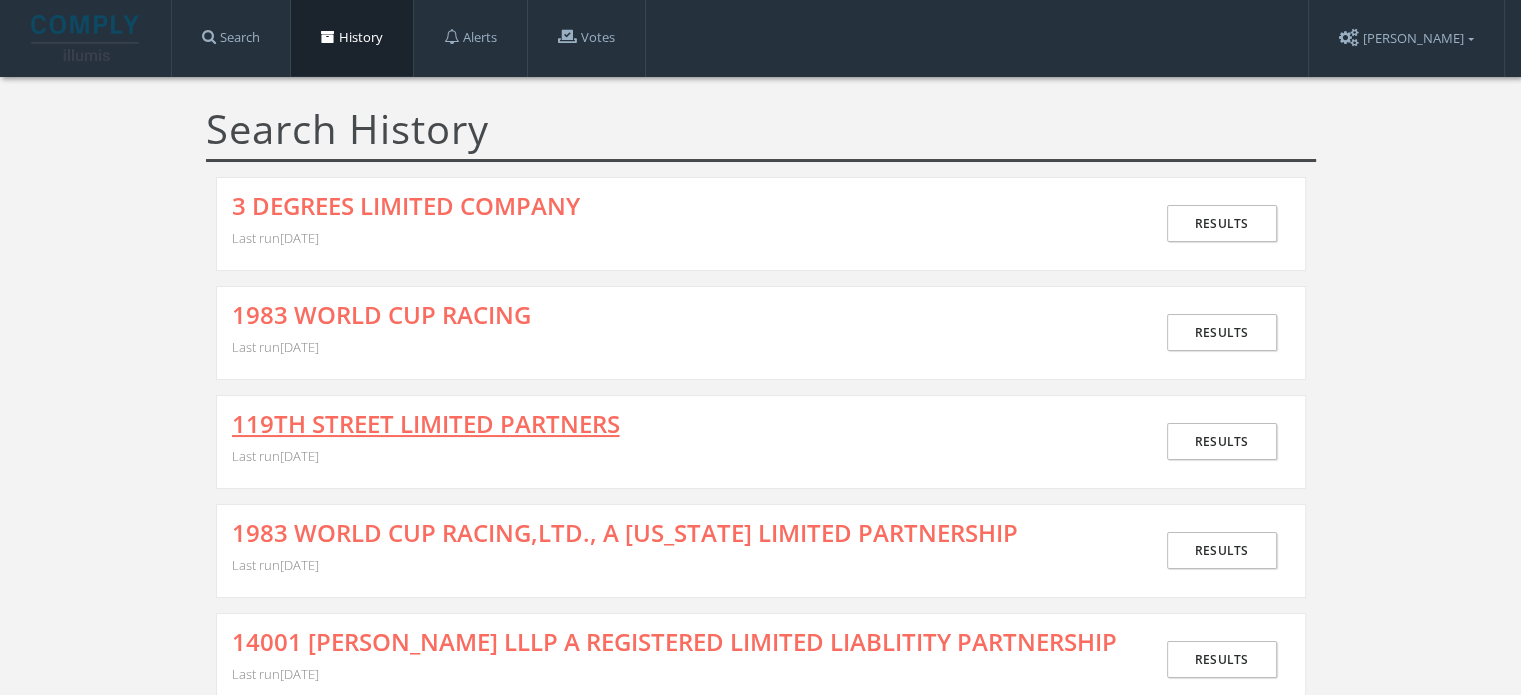 click on "119TH STREET LIMITED PARTNERS" at bounding box center [426, 424] 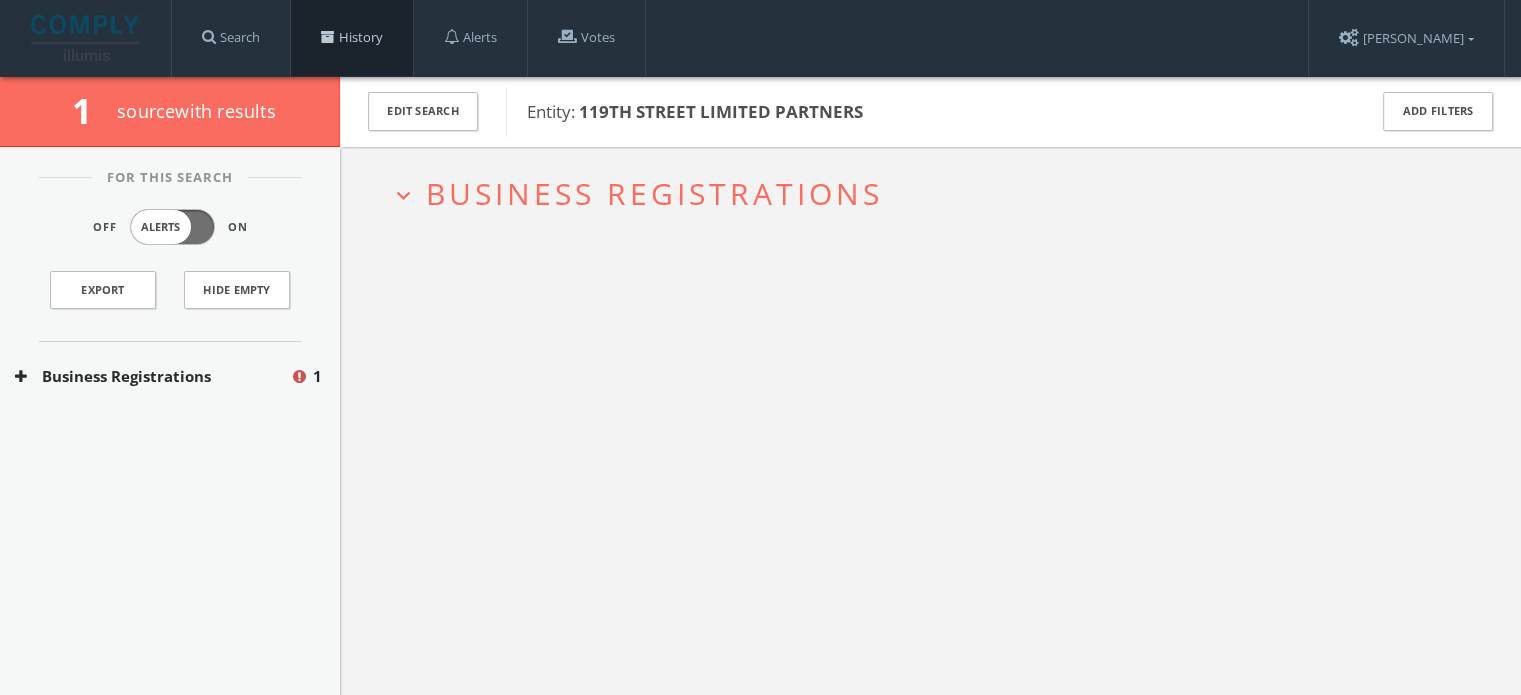 click on "History" at bounding box center (352, 38) 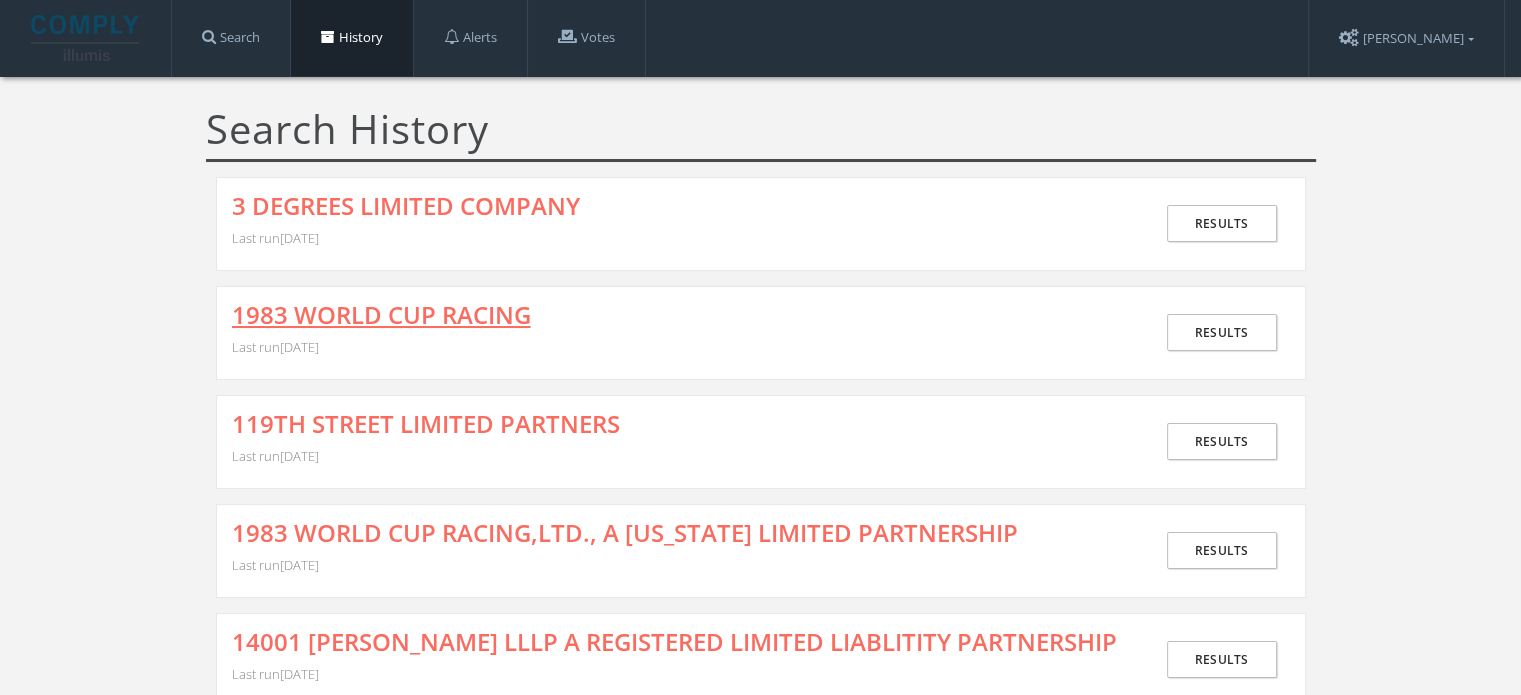 click on "1983 WORLD CUP RACING" at bounding box center (381, 315) 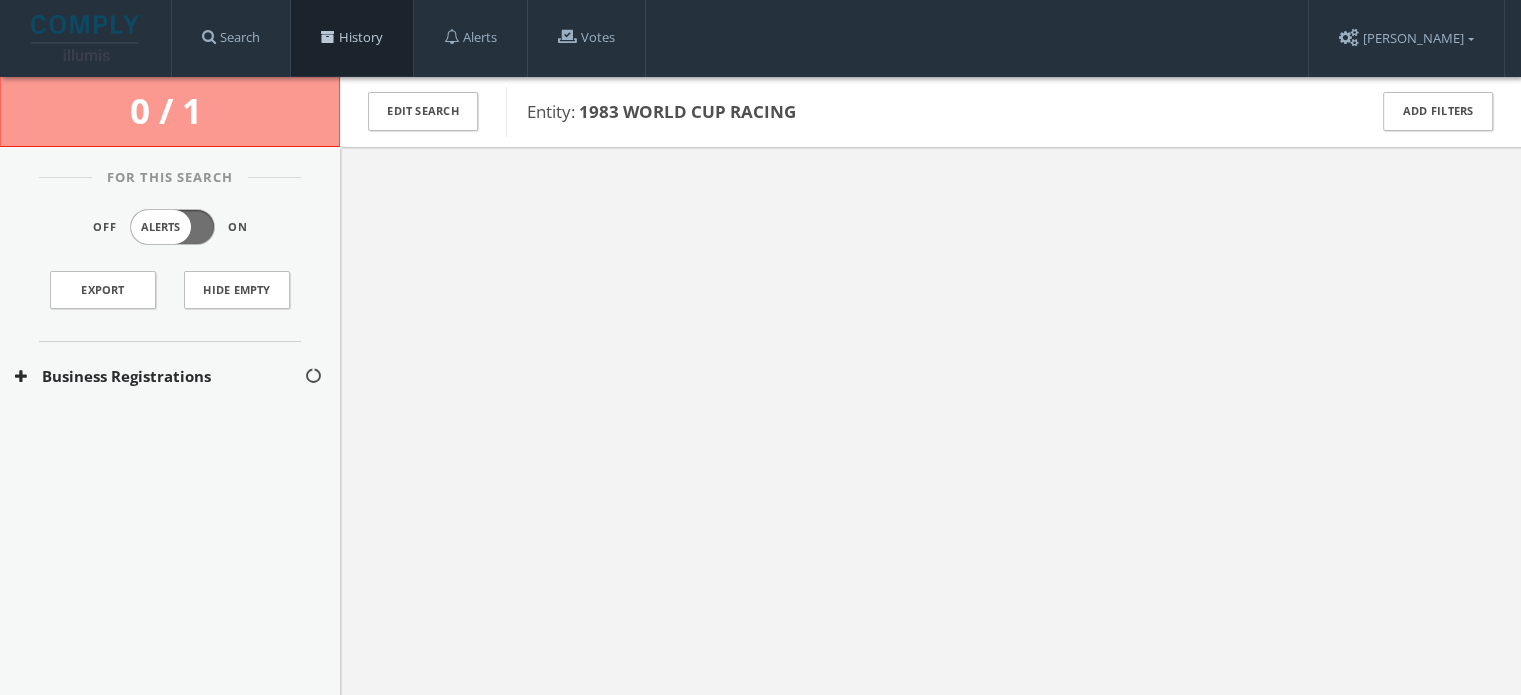 click on "History" at bounding box center [352, 38] 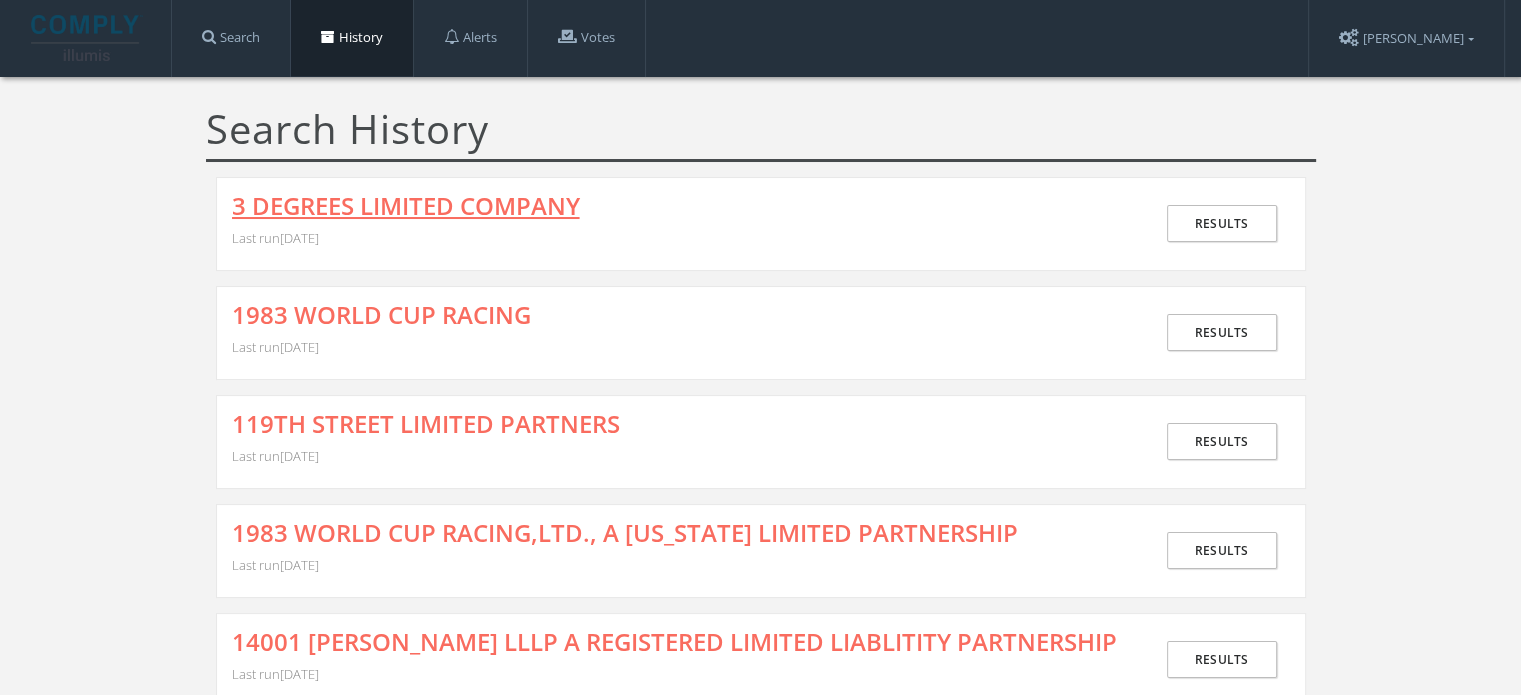 click on "3 DEGREES LIMITED COMPANY" at bounding box center (406, 206) 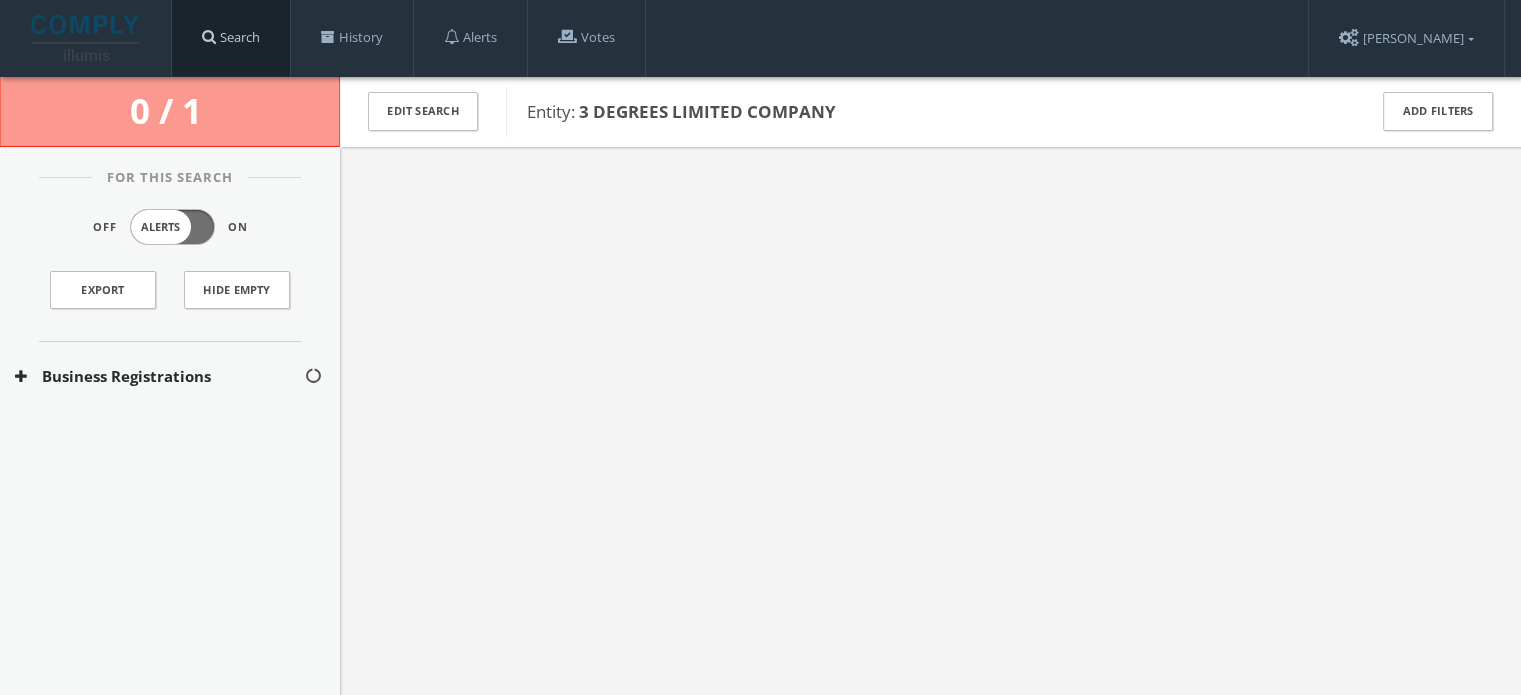 click on "Search" at bounding box center (231, 38) 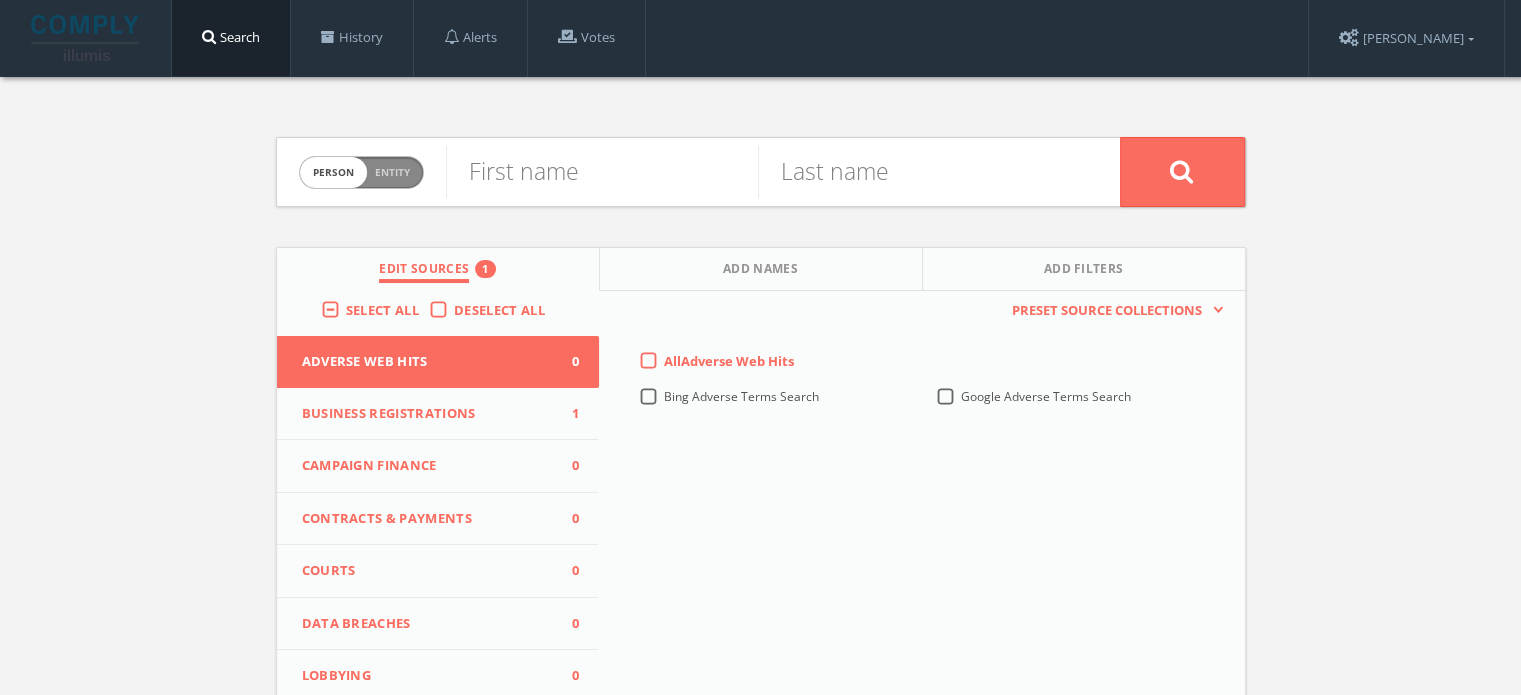 click on "Person Entity person First name Last name" 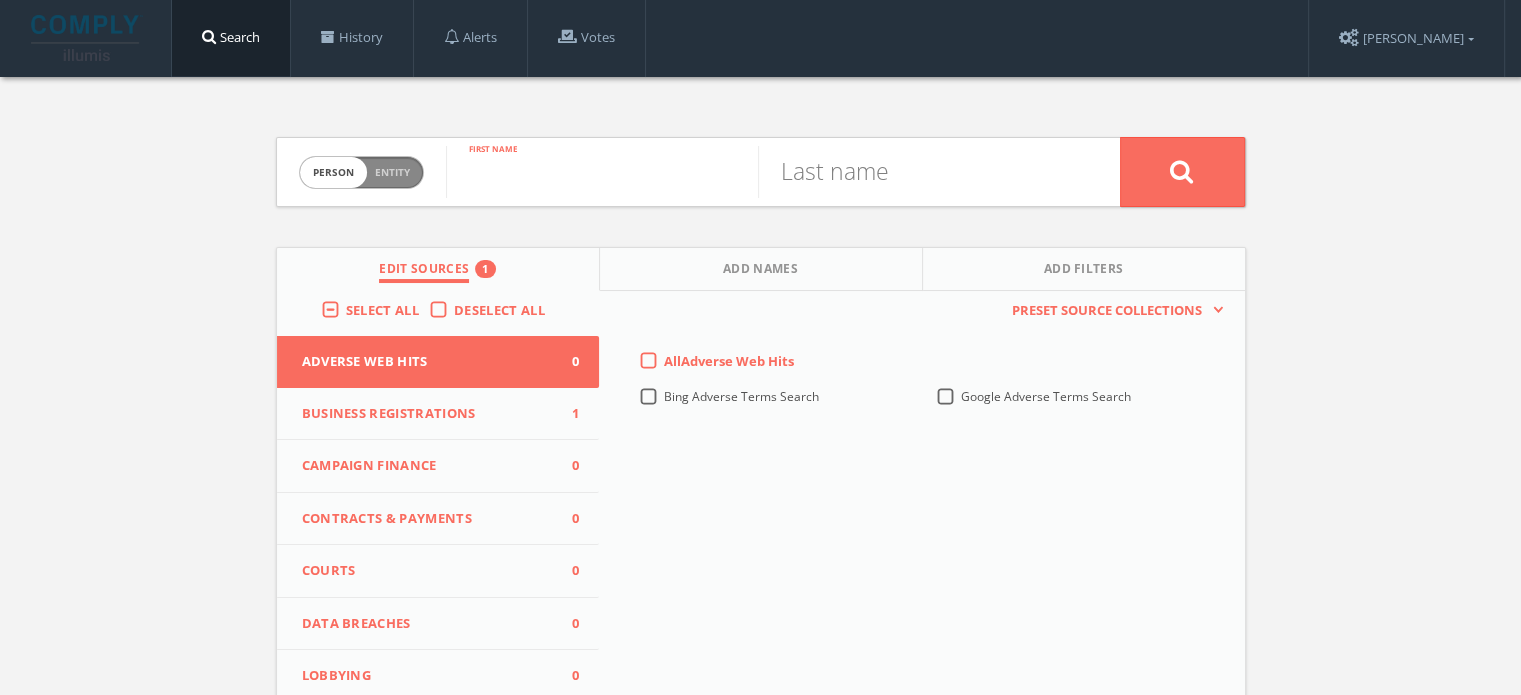 click at bounding box center [602, 172] 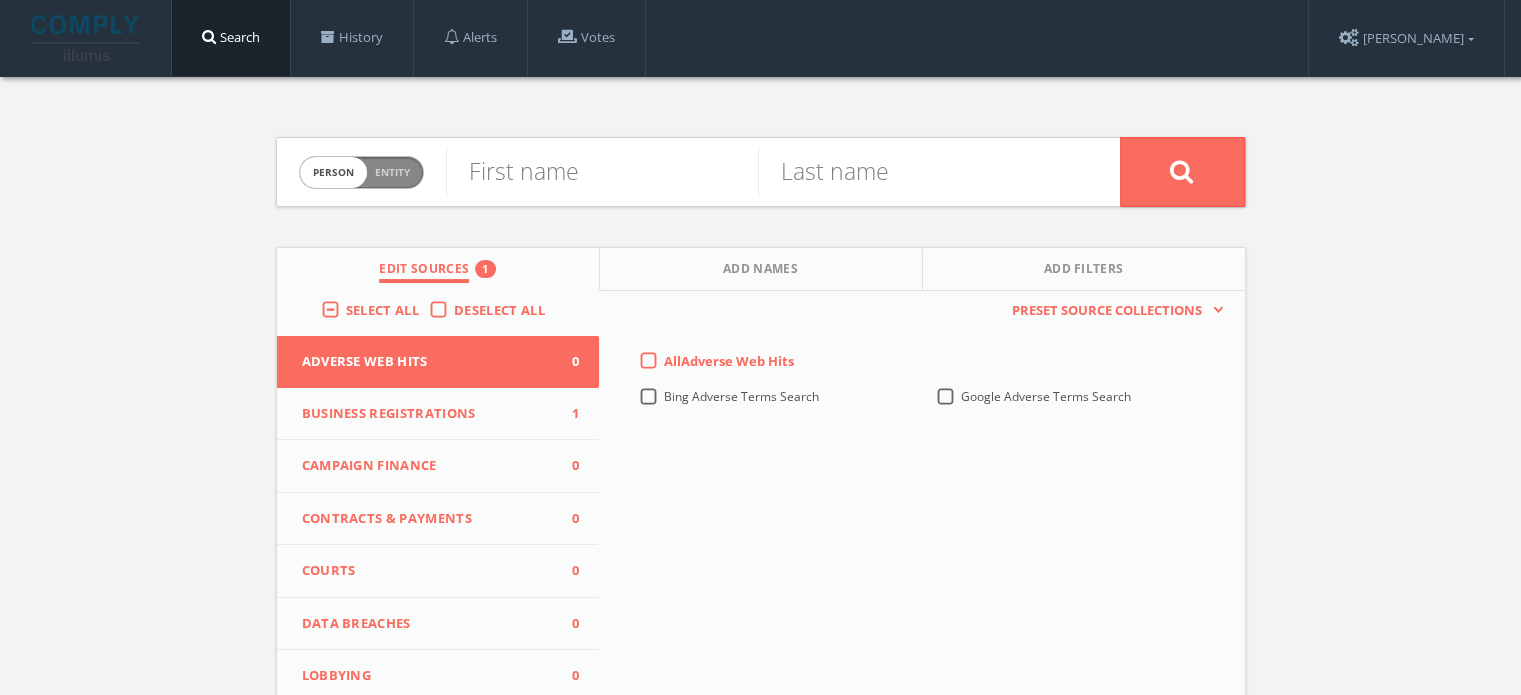 click on "Person Entity" at bounding box center [361, 172] 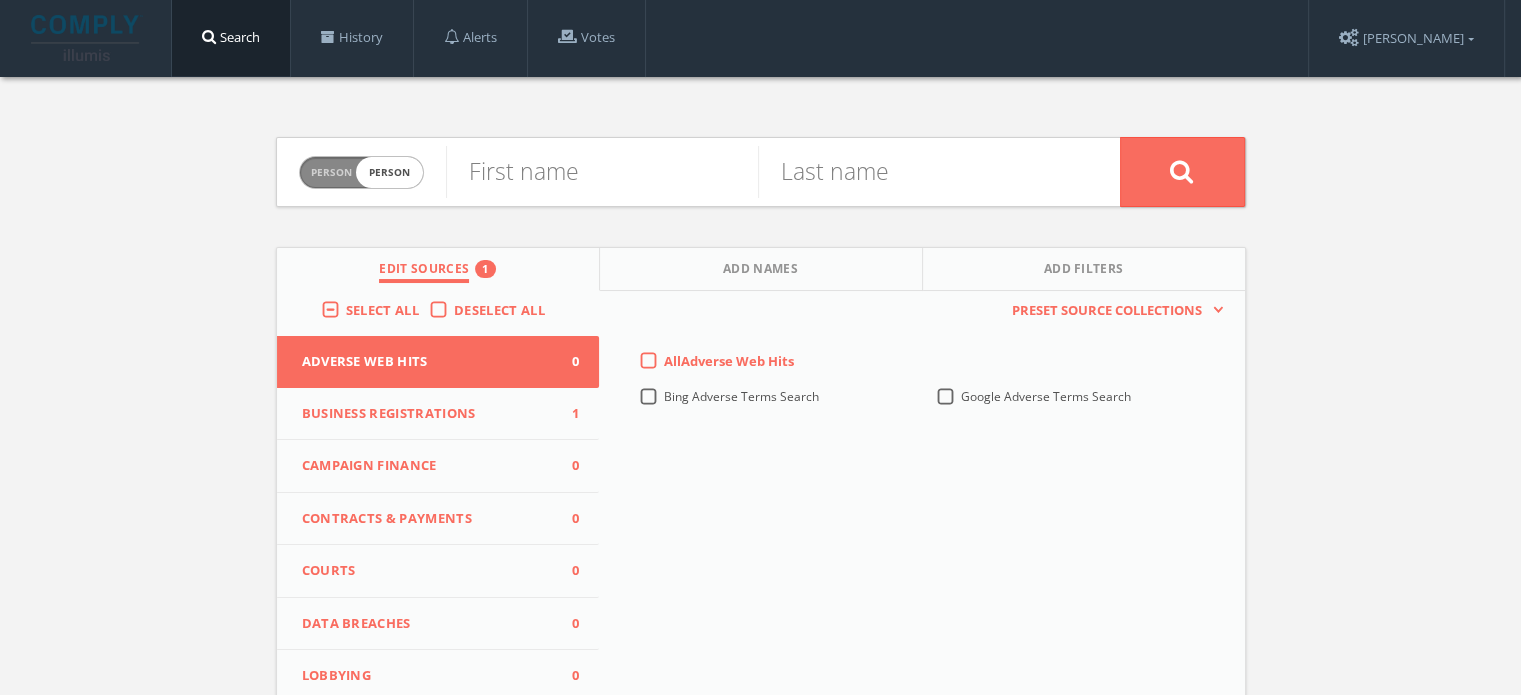 checkbox on "true" 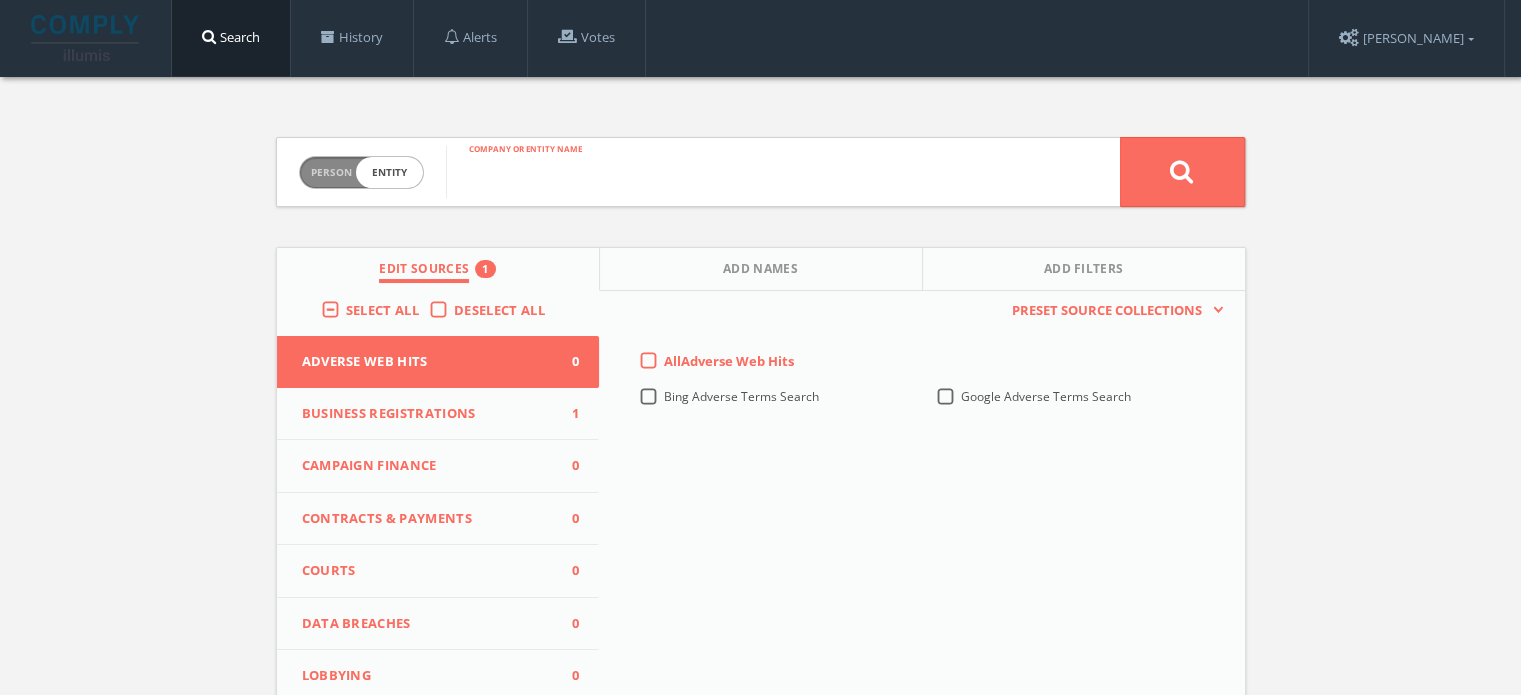 click at bounding box center [783, 172] 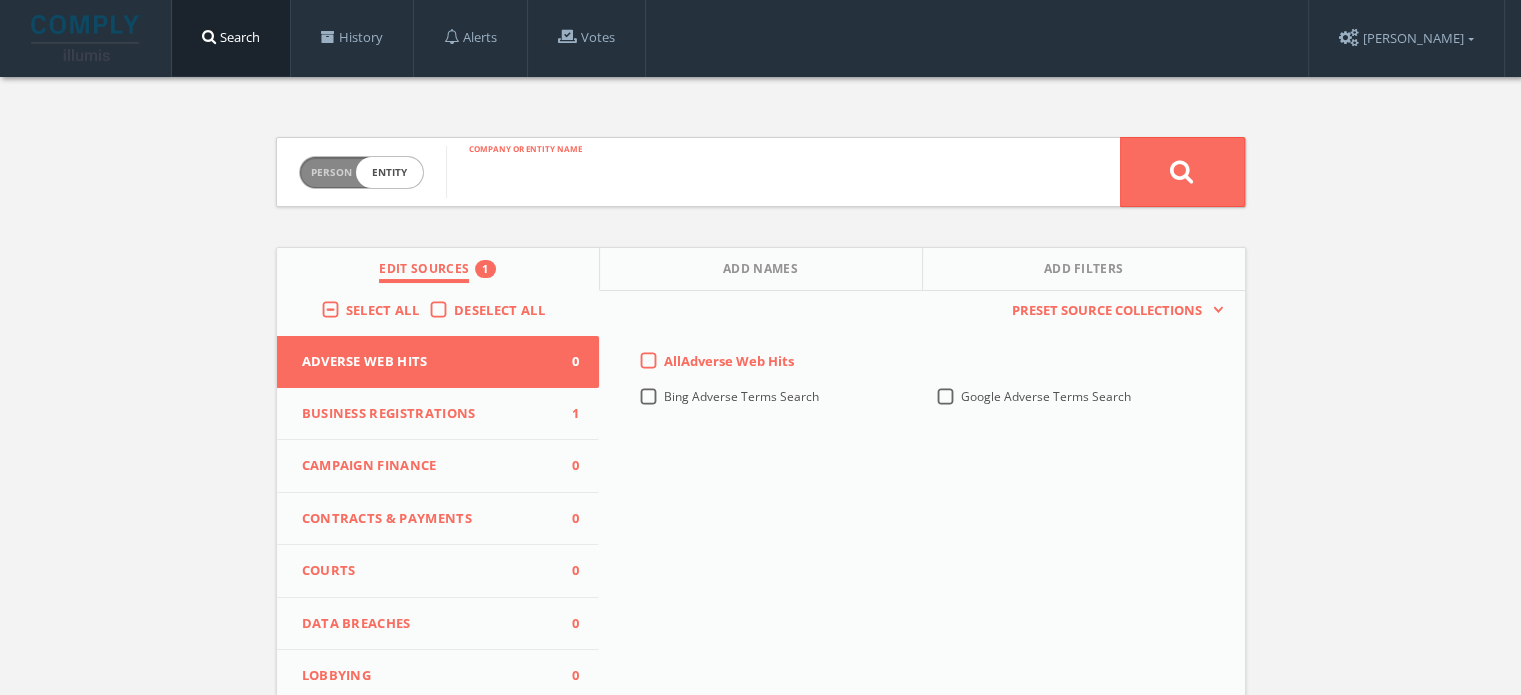 paste on "3 KLUBZ O.V. ONE VOICE LIMITED LIABILITY COMPANY" 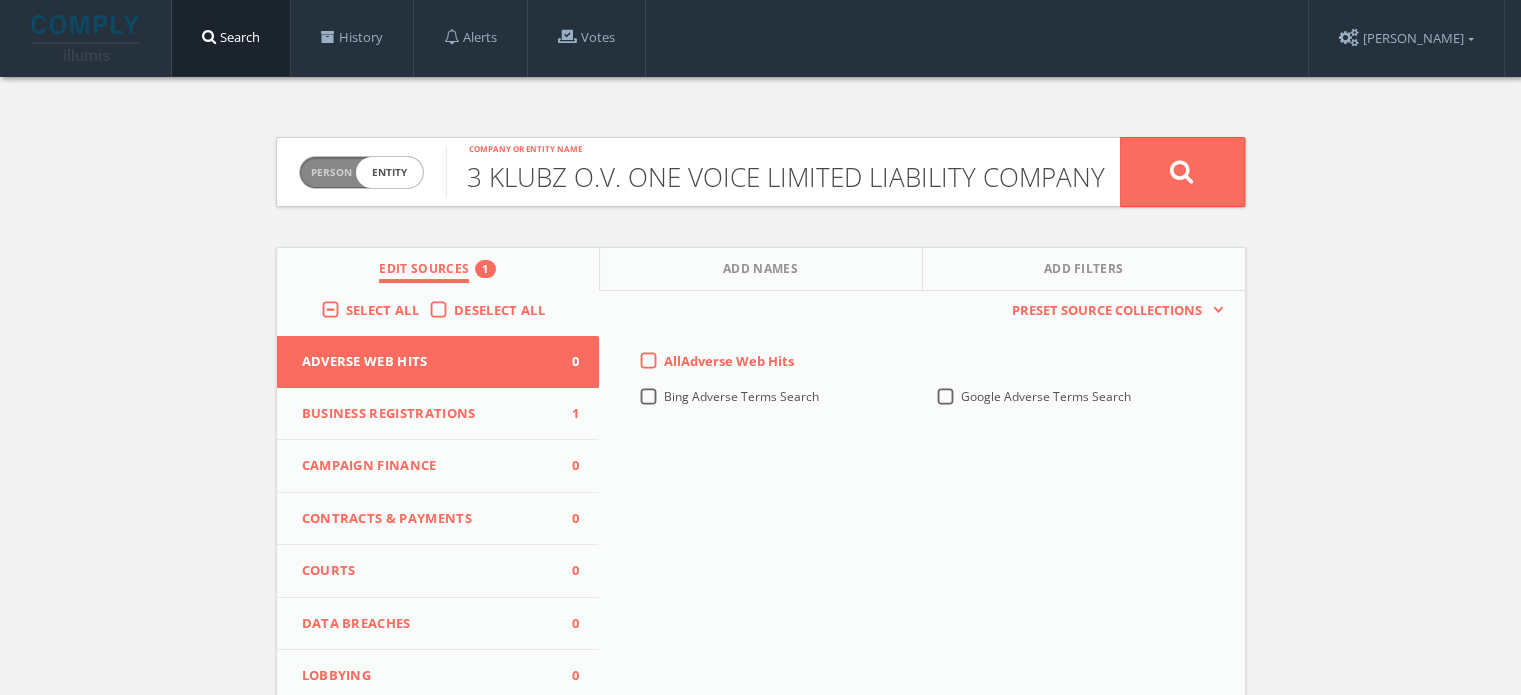 type on "3 KLUBZ O.V. ONE VOICE LIMITED LIABILITY COMPANY" 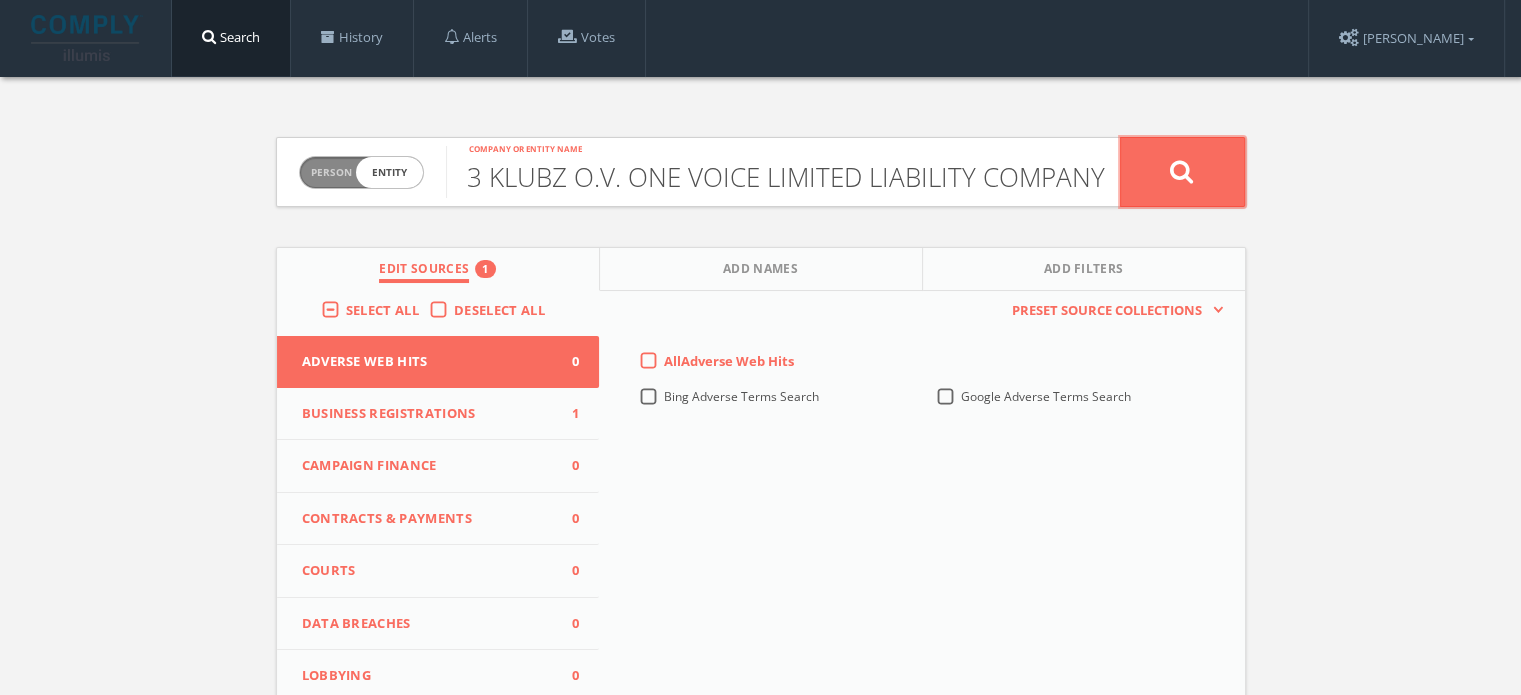 click 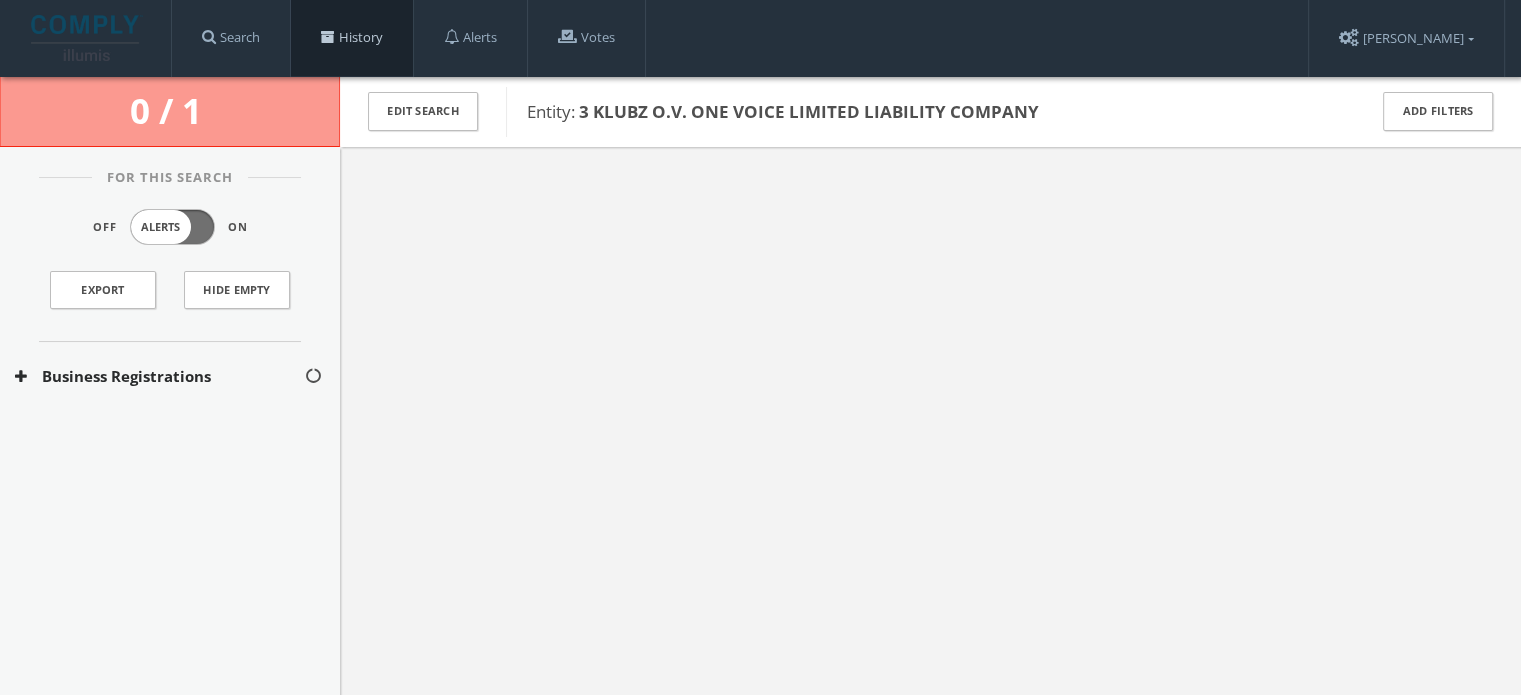 click on "History" at bounding box center (352, 38) 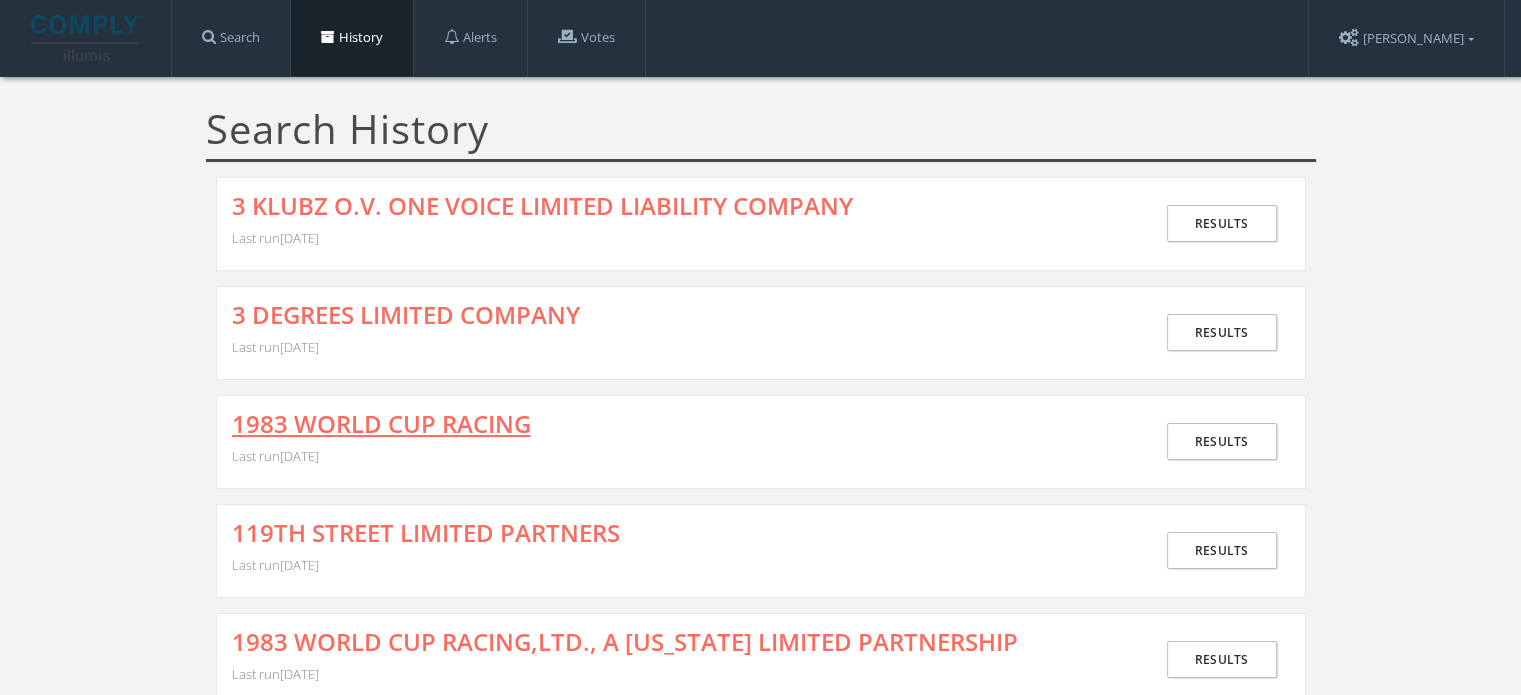 click on "1983 WORLD CUP RACING" at bounding box center [381, 424] 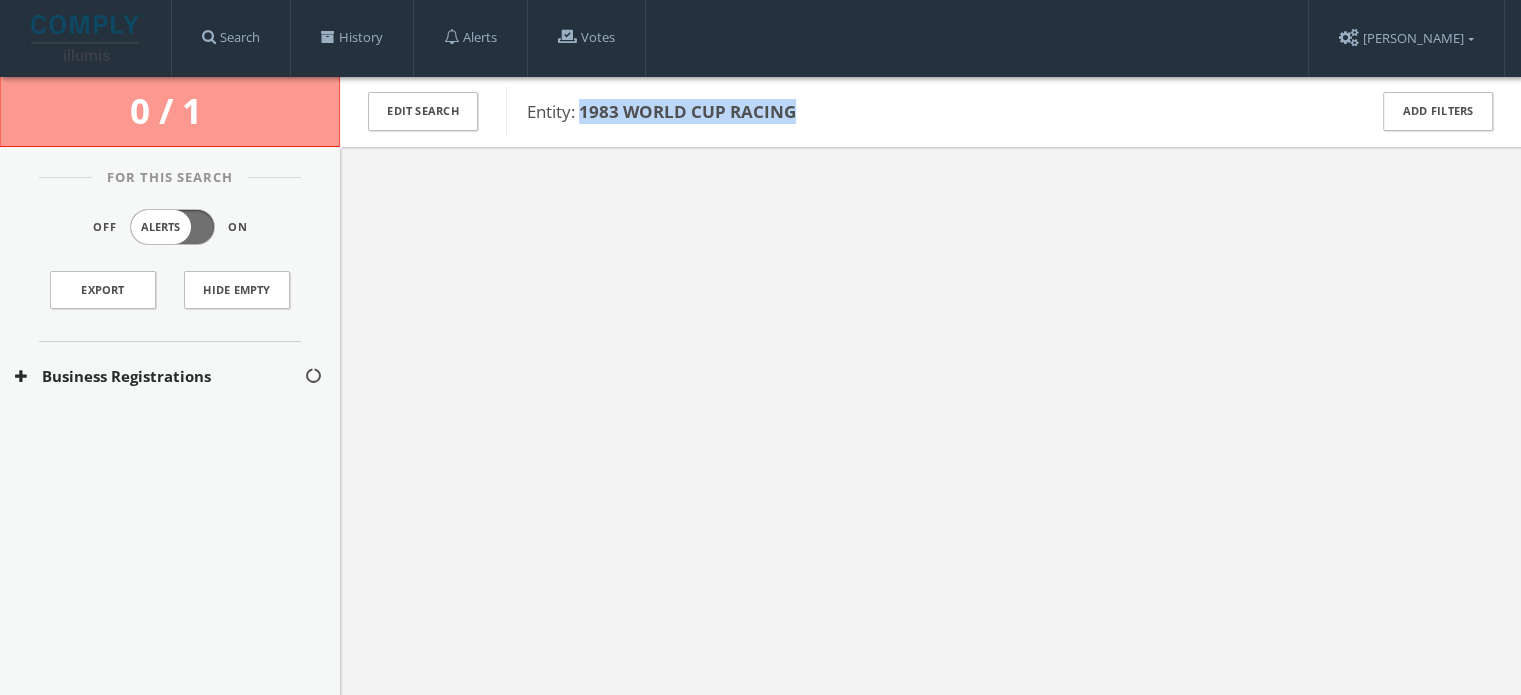 drag, startPoint x: 803, startPoint y: 114, endPoint x: 584, endPoint y: 110, distance: 219.03653 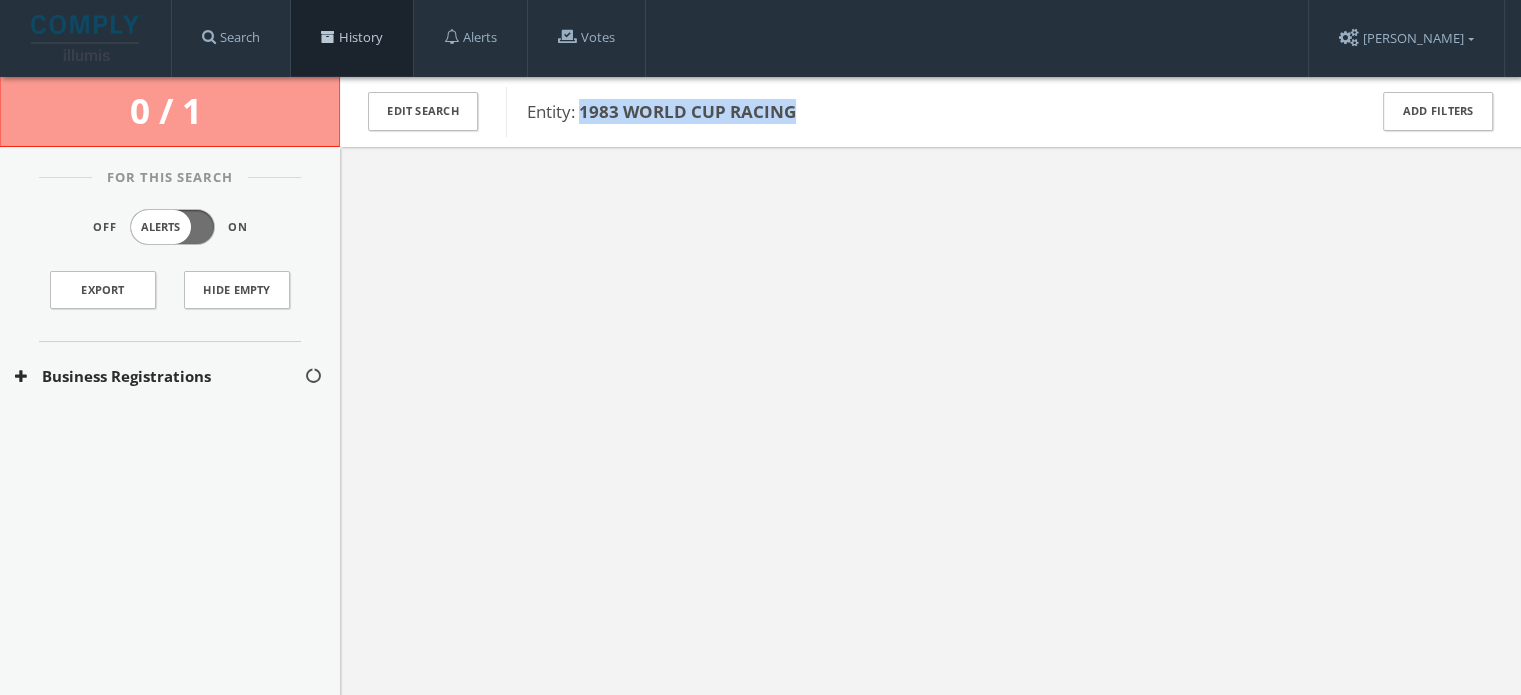 click on "History" at bounding box center (352, 38) 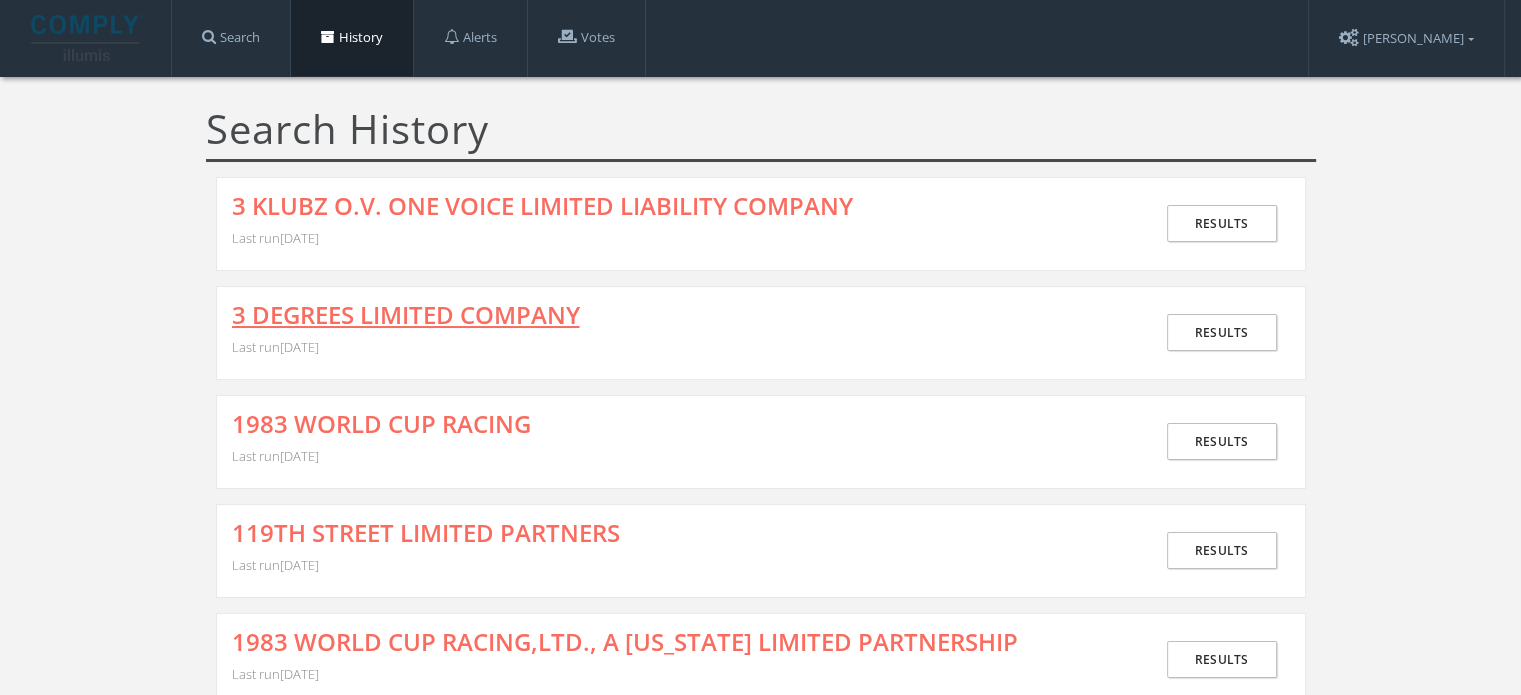 click on "3 DEGREES LIMITED COMPANY" at bounding box center [406, 315] 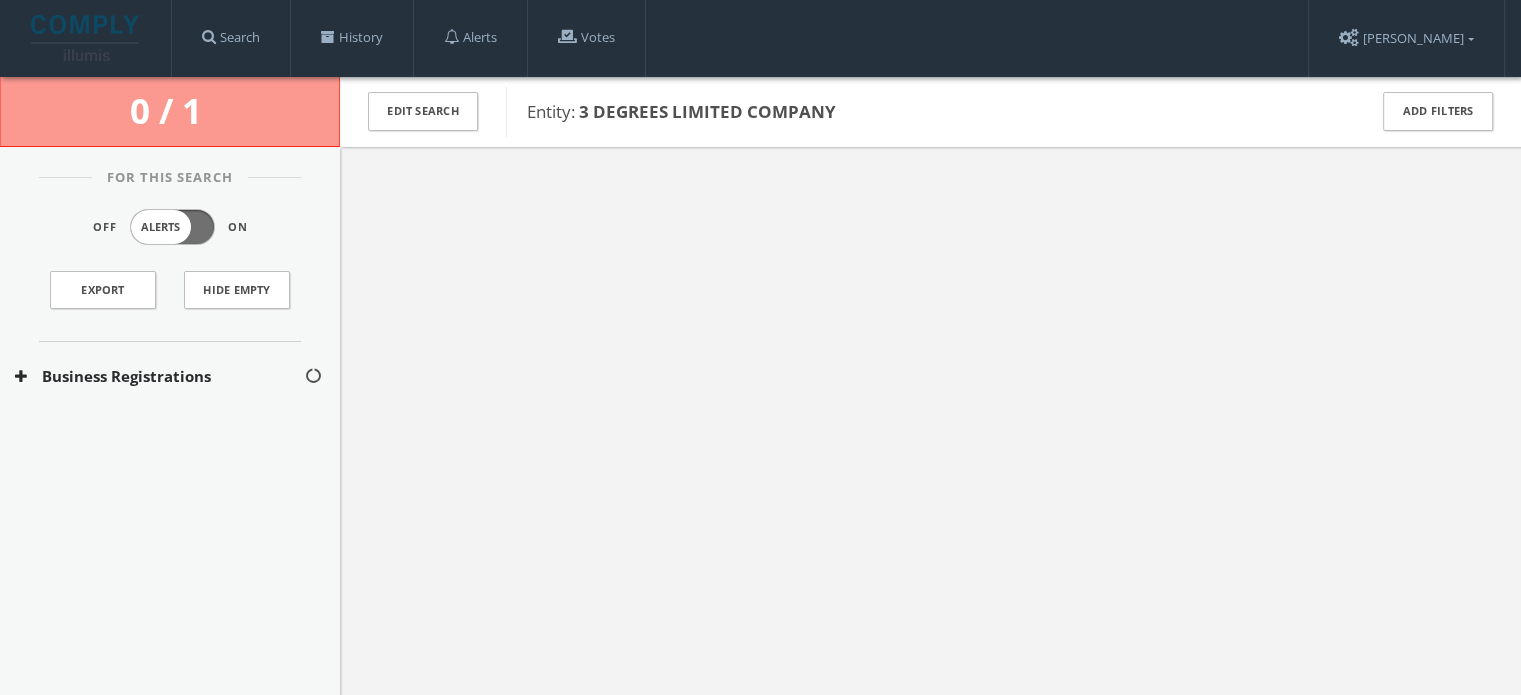 click on "Business Registrations" at bounding box center [159, 376] 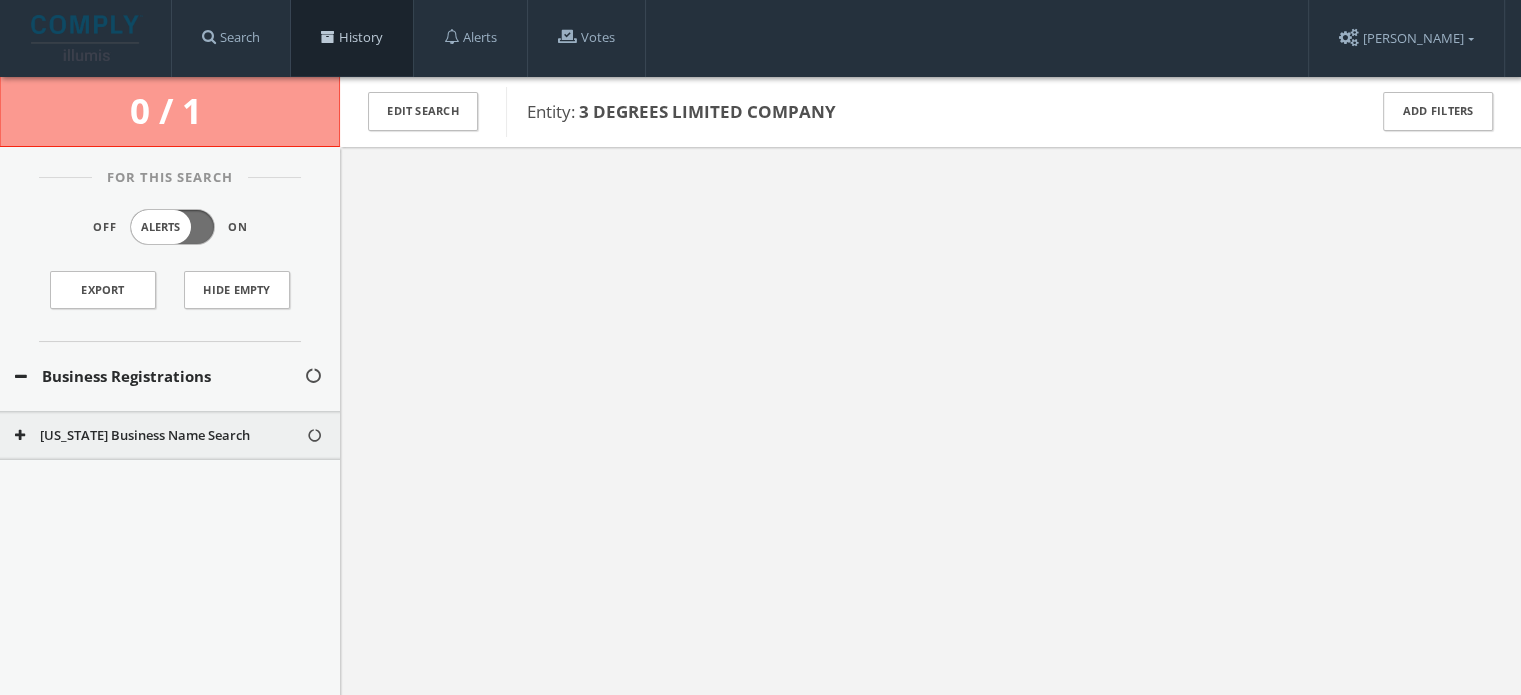 click on "History" at bounding box center [352, 38] 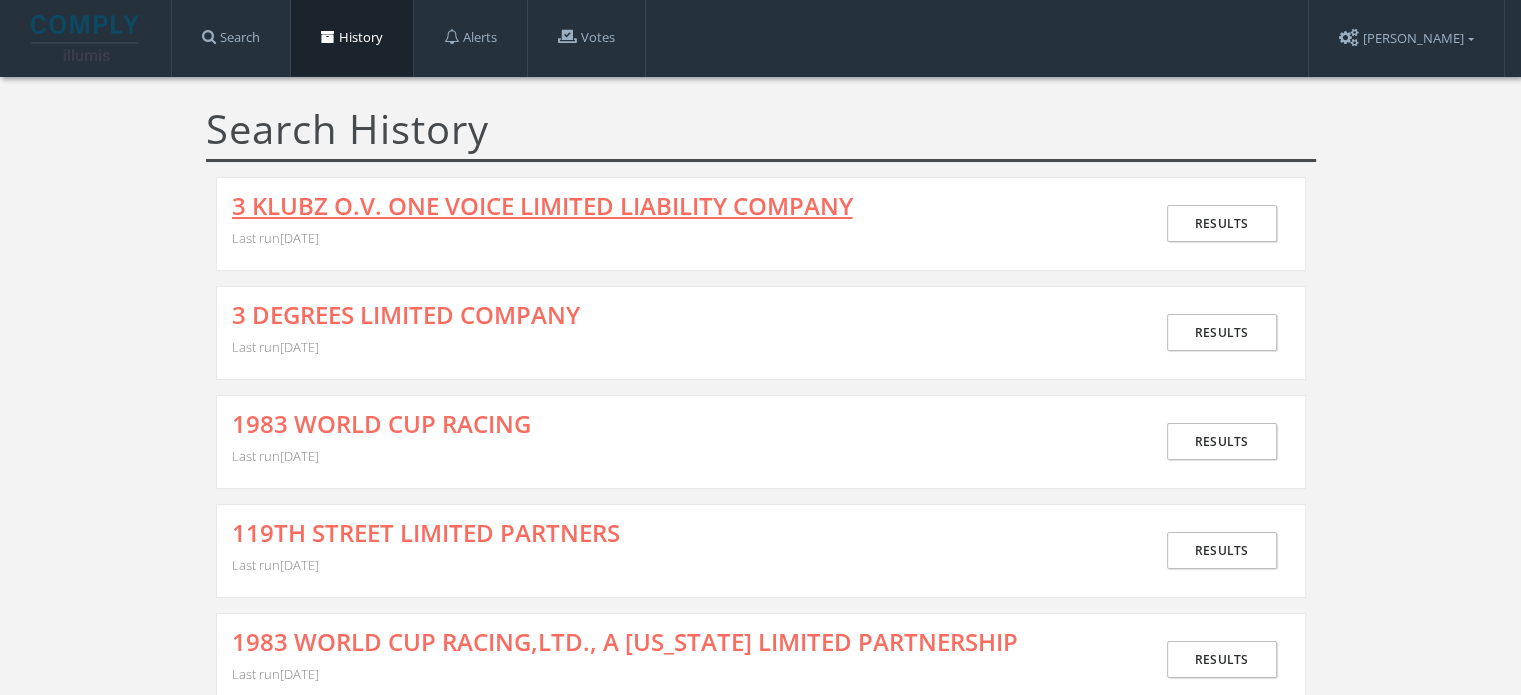 click on "3 KLUBZ O.V. ONE VOICE LIMITED LIABILITY COMPANY" at bounding box center [542, 206] 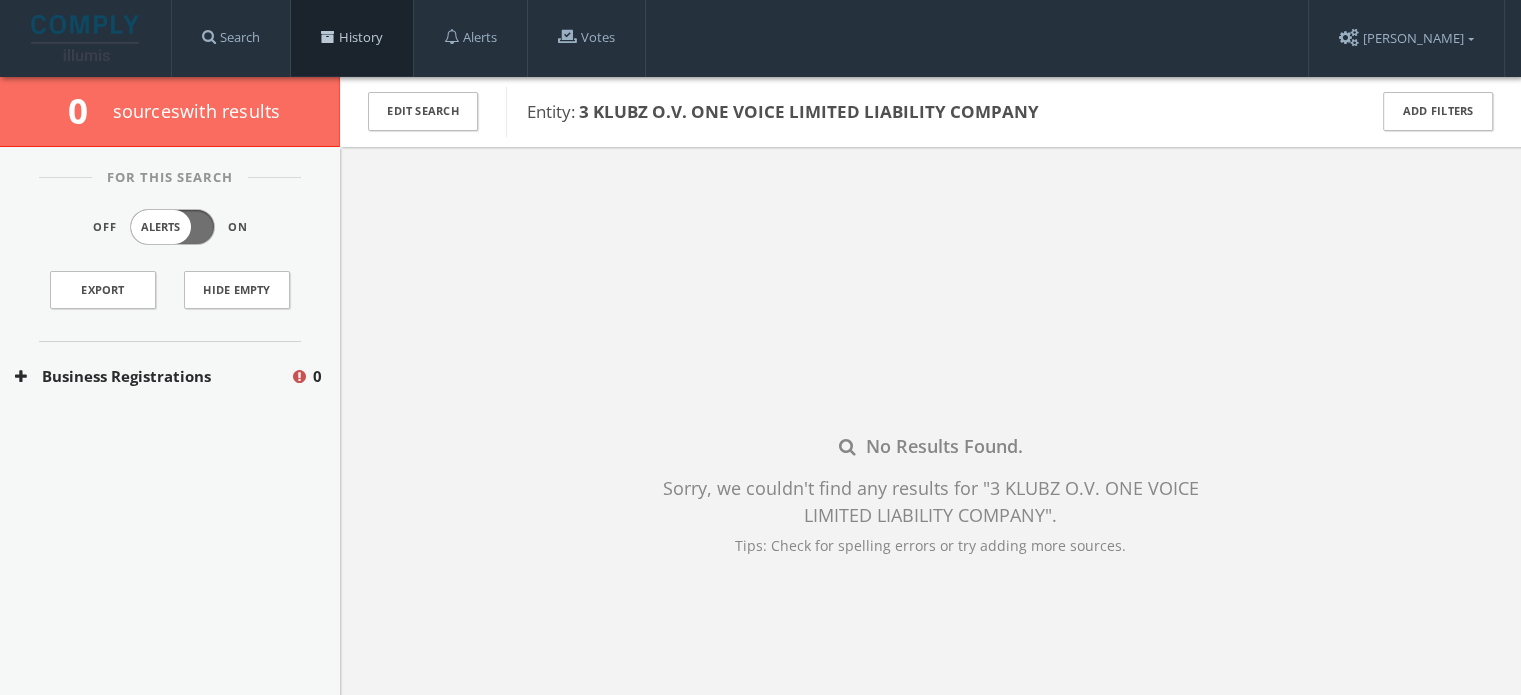 click at bounding box center [328, 37] 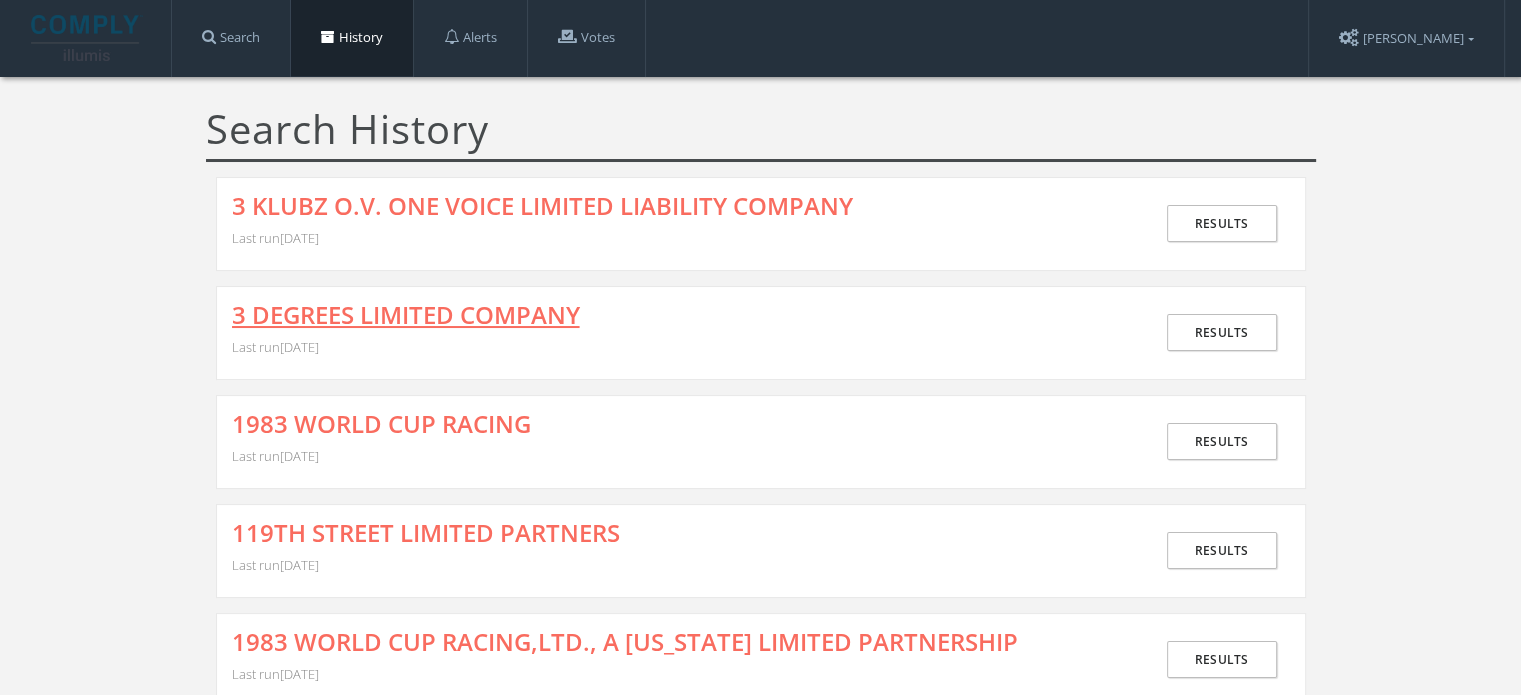 click on "3 DEGREES LIMITED COMPANY" at bounding box center [406, 315] 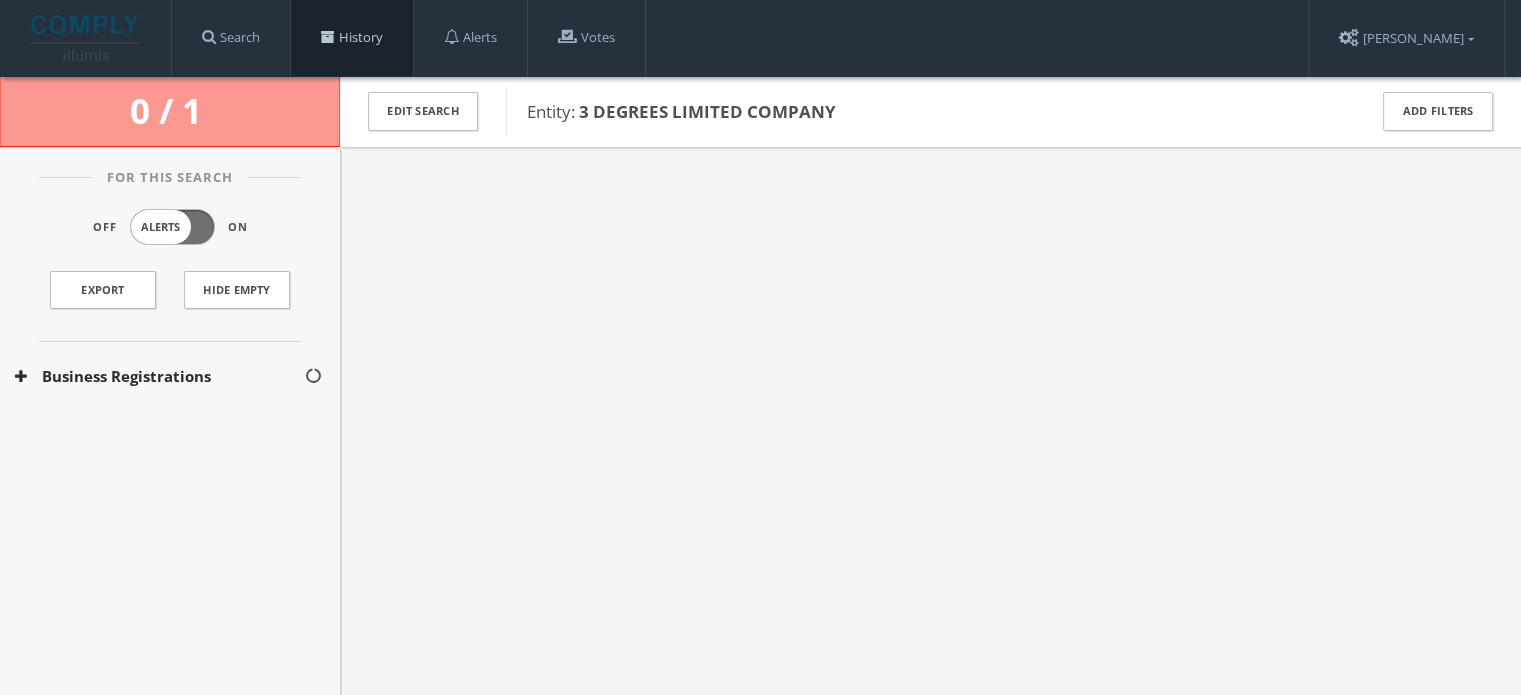click on "History" at bounding box center [352, 38] 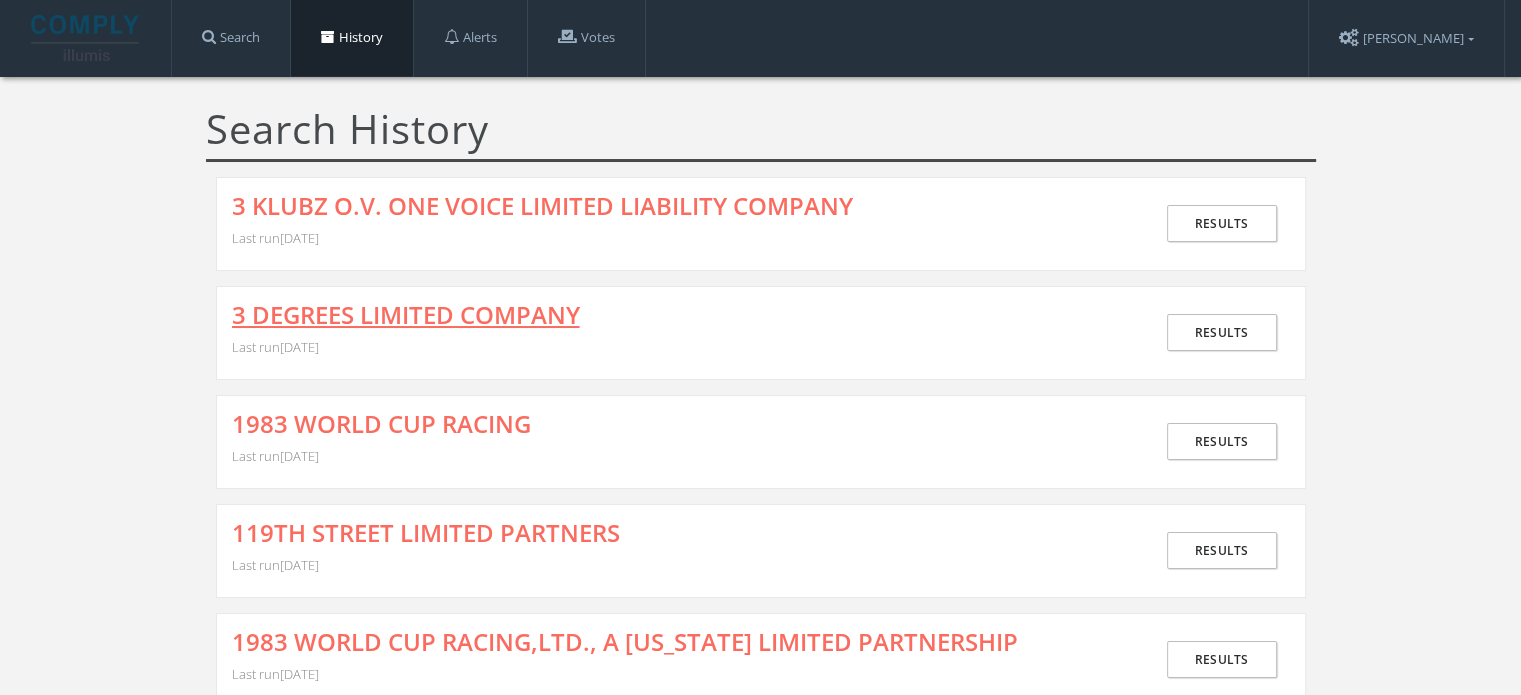click on "3 DEGREES LIMITED COMPANY" at bounding box center (406, 315) 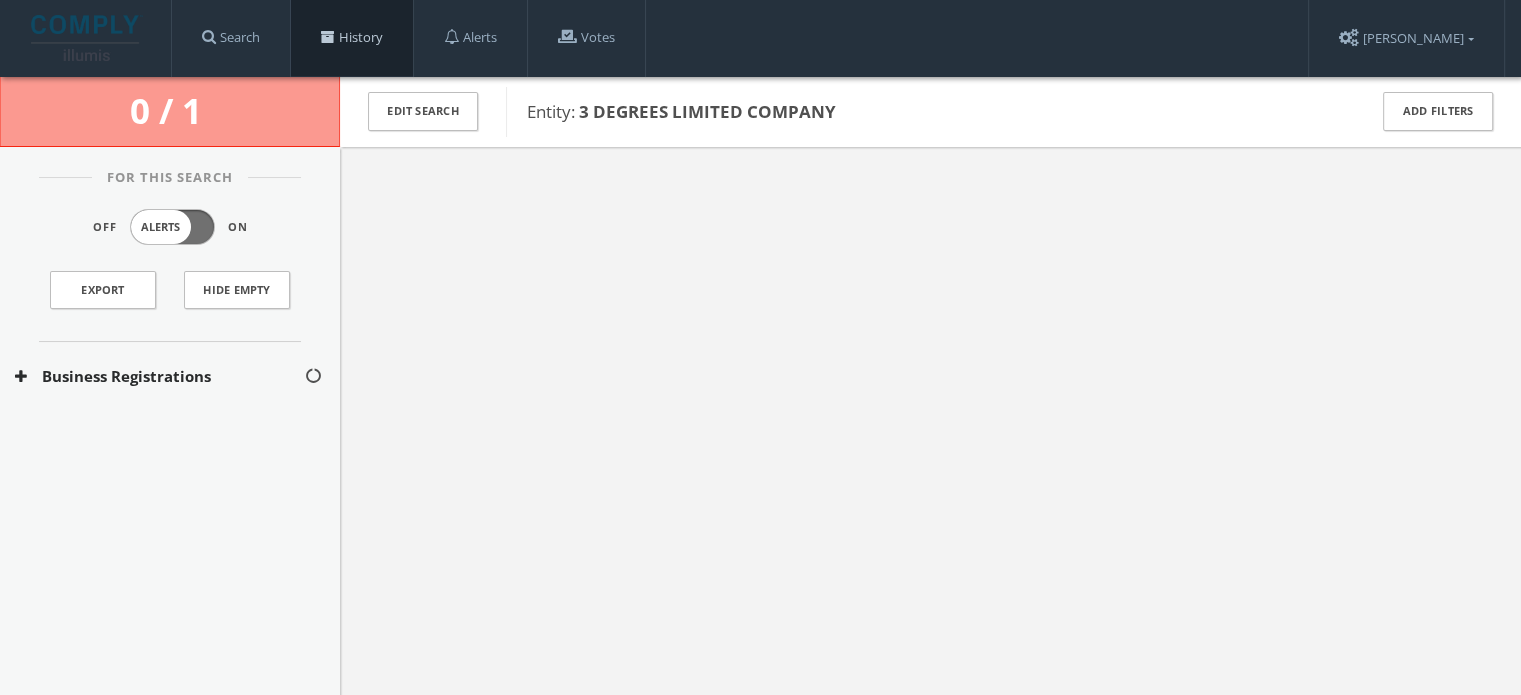 click on "History" at bounding box center (352, 38) 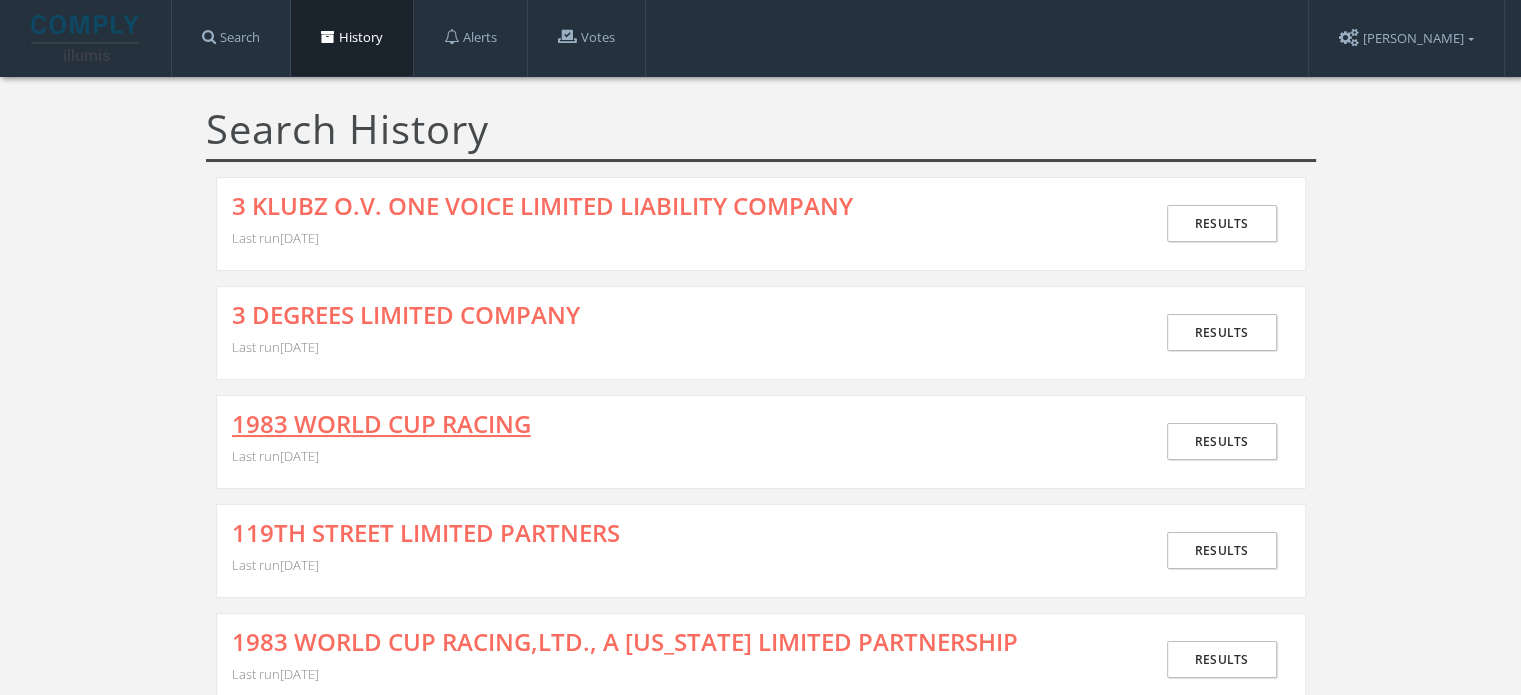 click on "1983 WORLD CUP RACING" at bounding box center (381, 424) 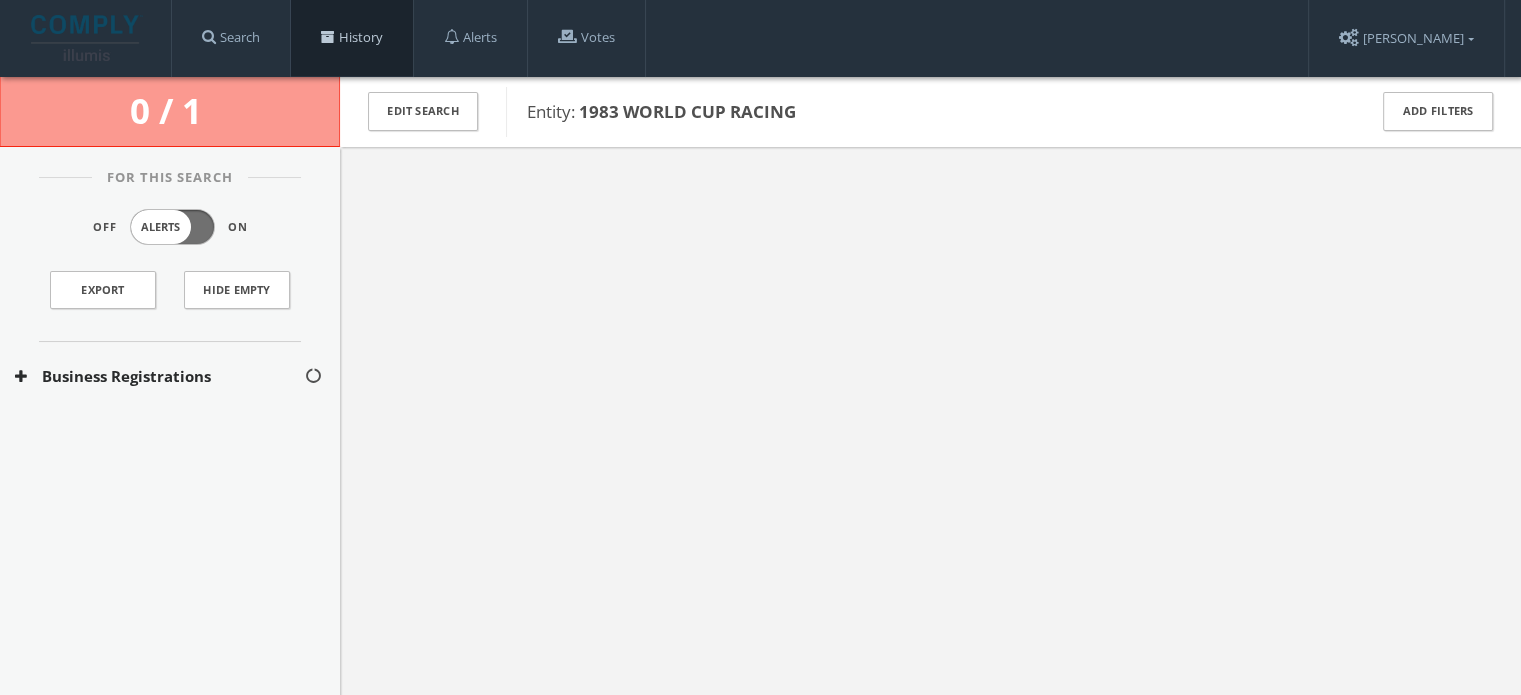 click on "History" at bounding box center (352, 38) 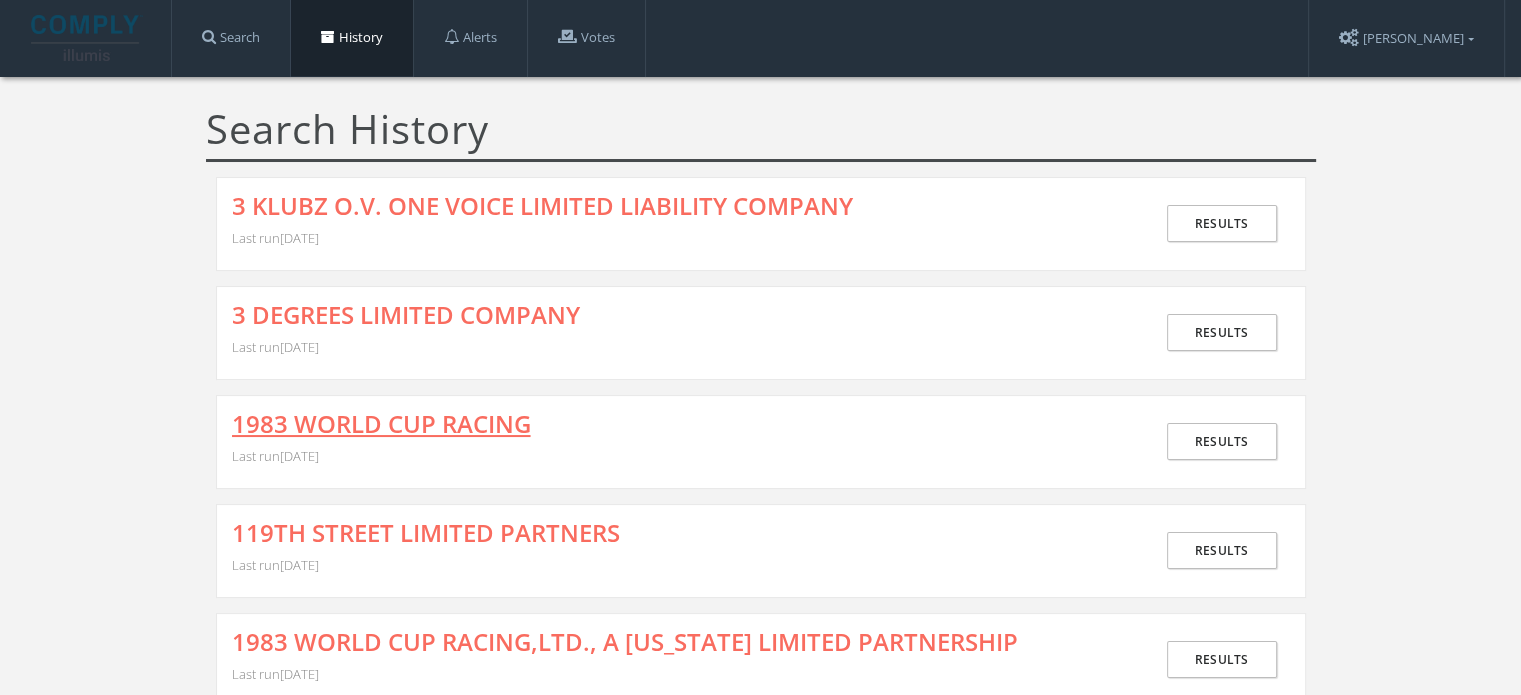 click on "1983 WORLD CUP RACING" at bounding box center [381, 424] 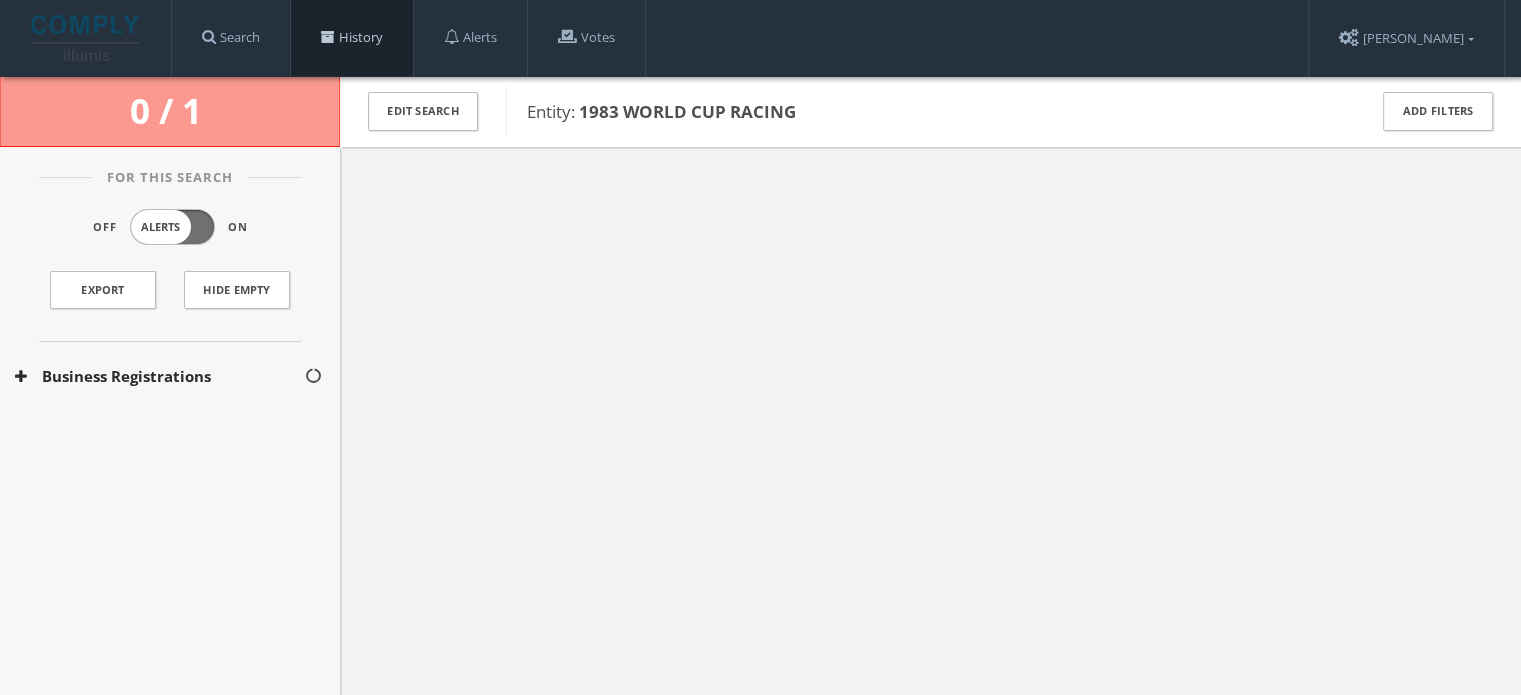 click on "History" at bounding box center [352, 38] 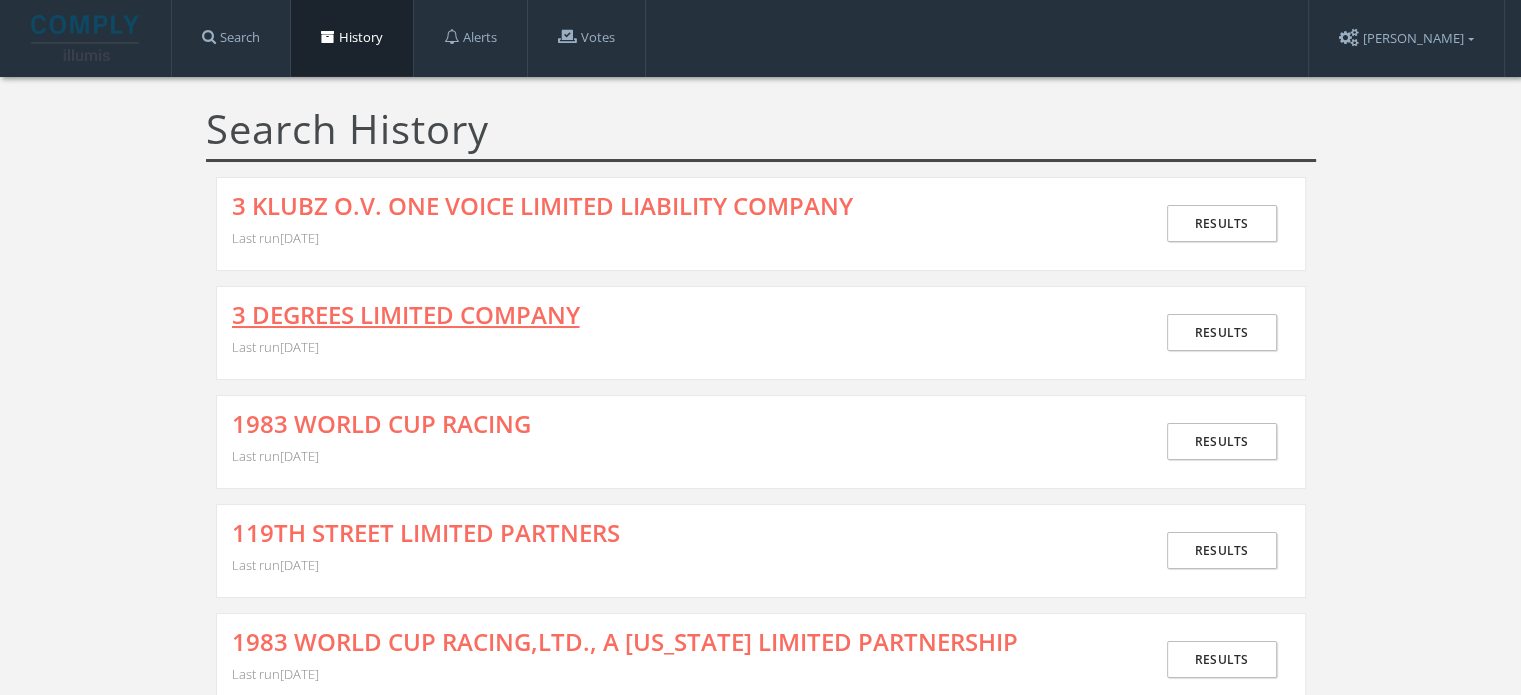 click on "3 DEGREES LIMITED COMPANY" at bounding box center [406, 315] 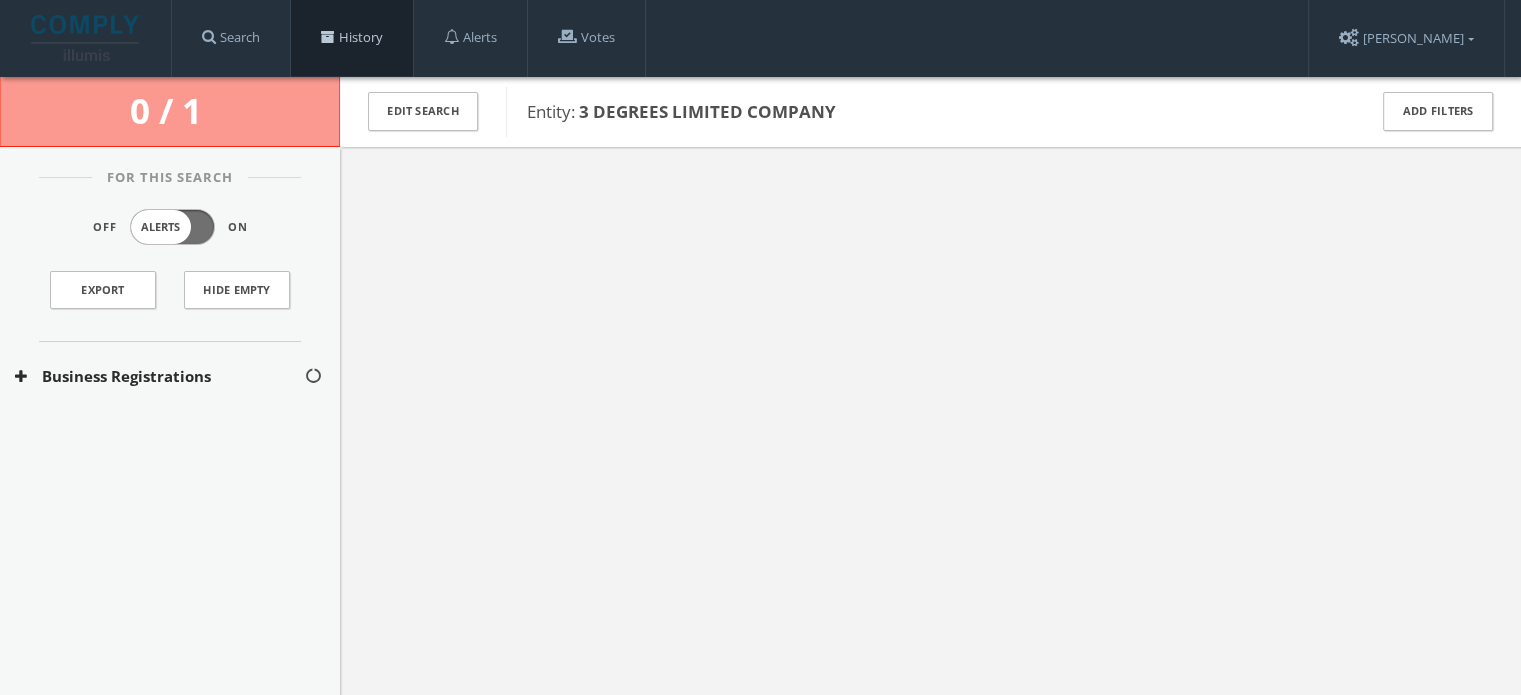 click on "History" at bounding box center (352, 38) 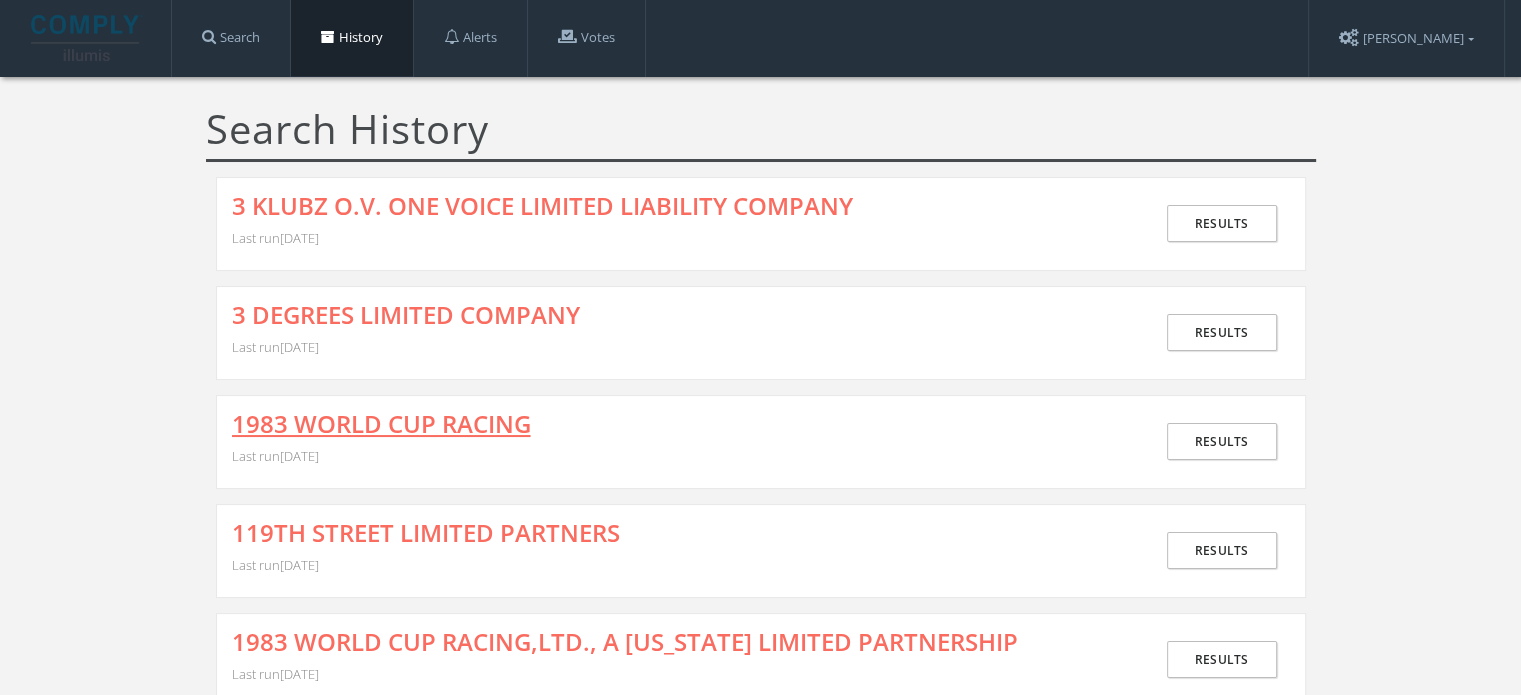 click on "1983 WORLD CUP RACING" at bounding box center (381, 424) 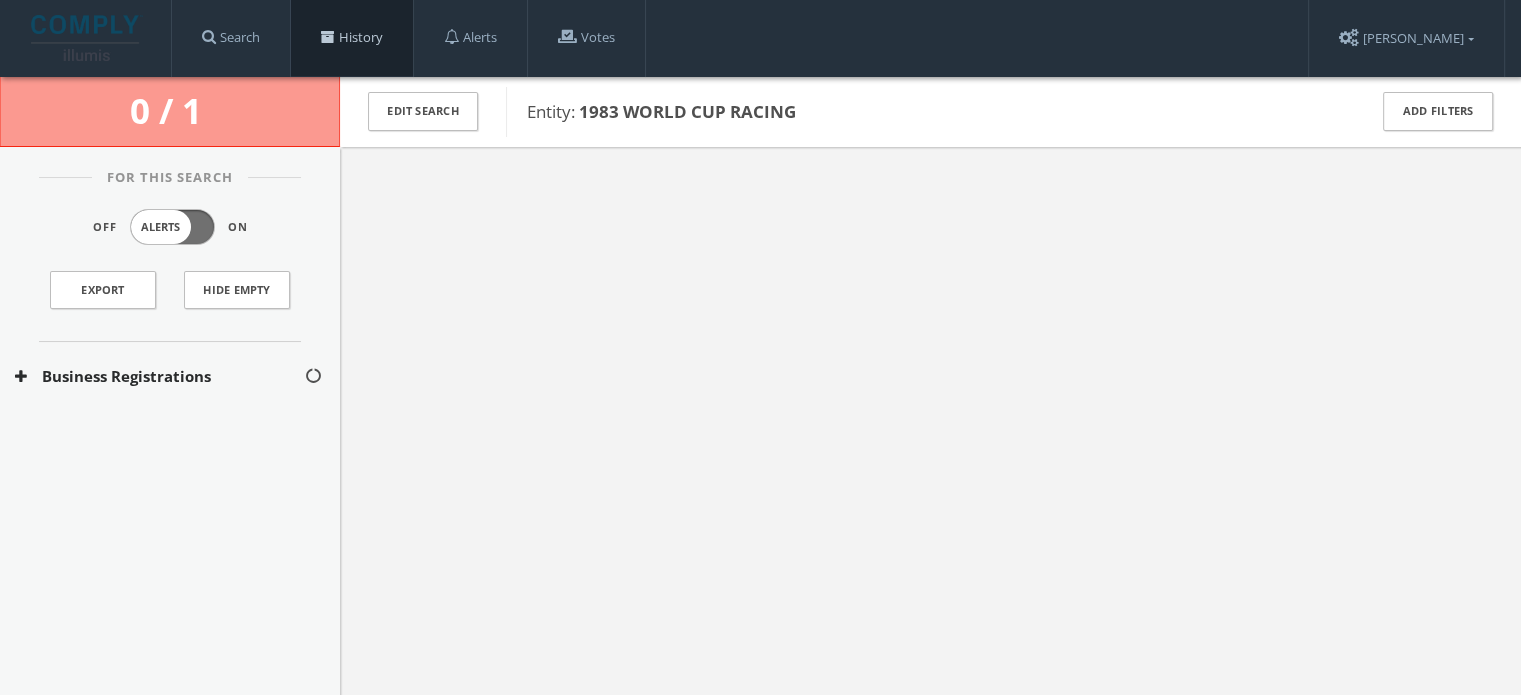 click on "History" at bounding box center [352, 38] 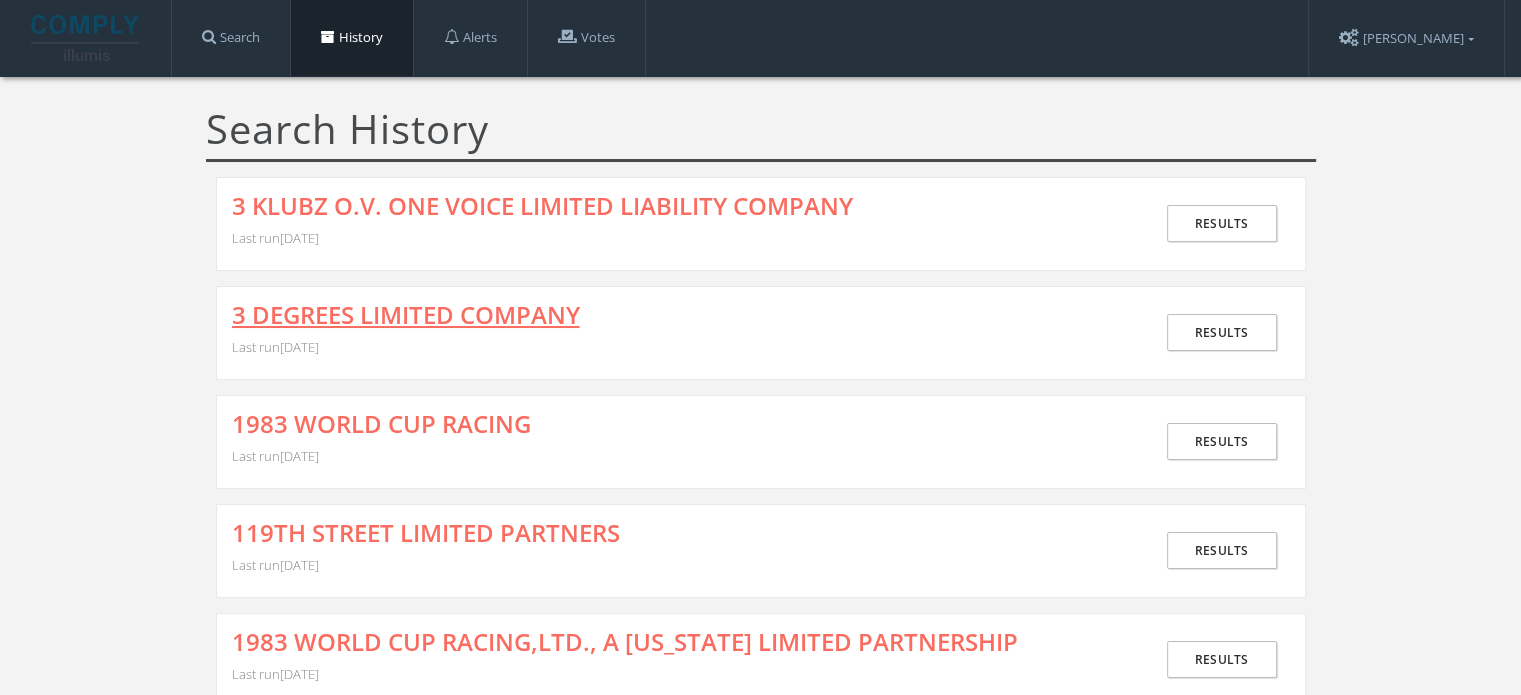 click on "3 DEGREES LIMITED COMPANY" at bounding box center (406, 315) 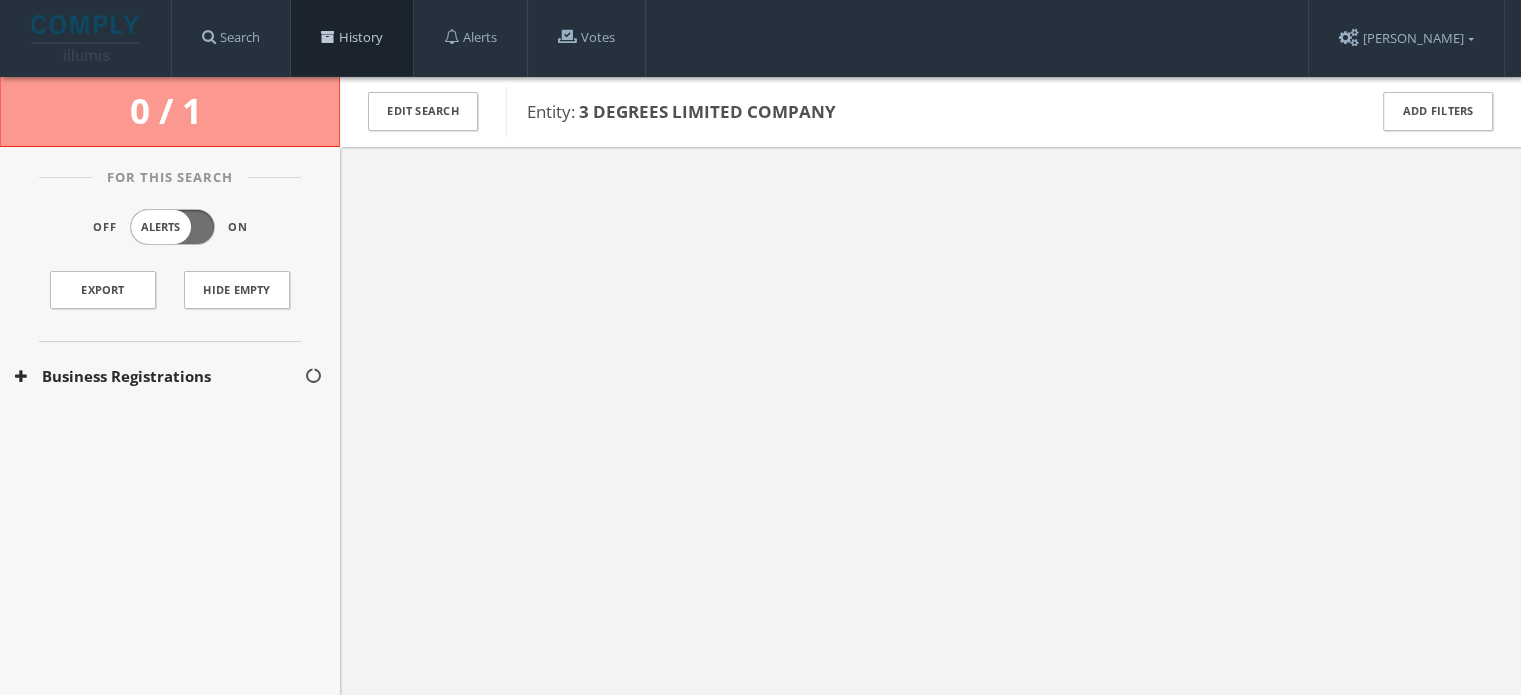 click on "History" at bounding box center [352, 38] 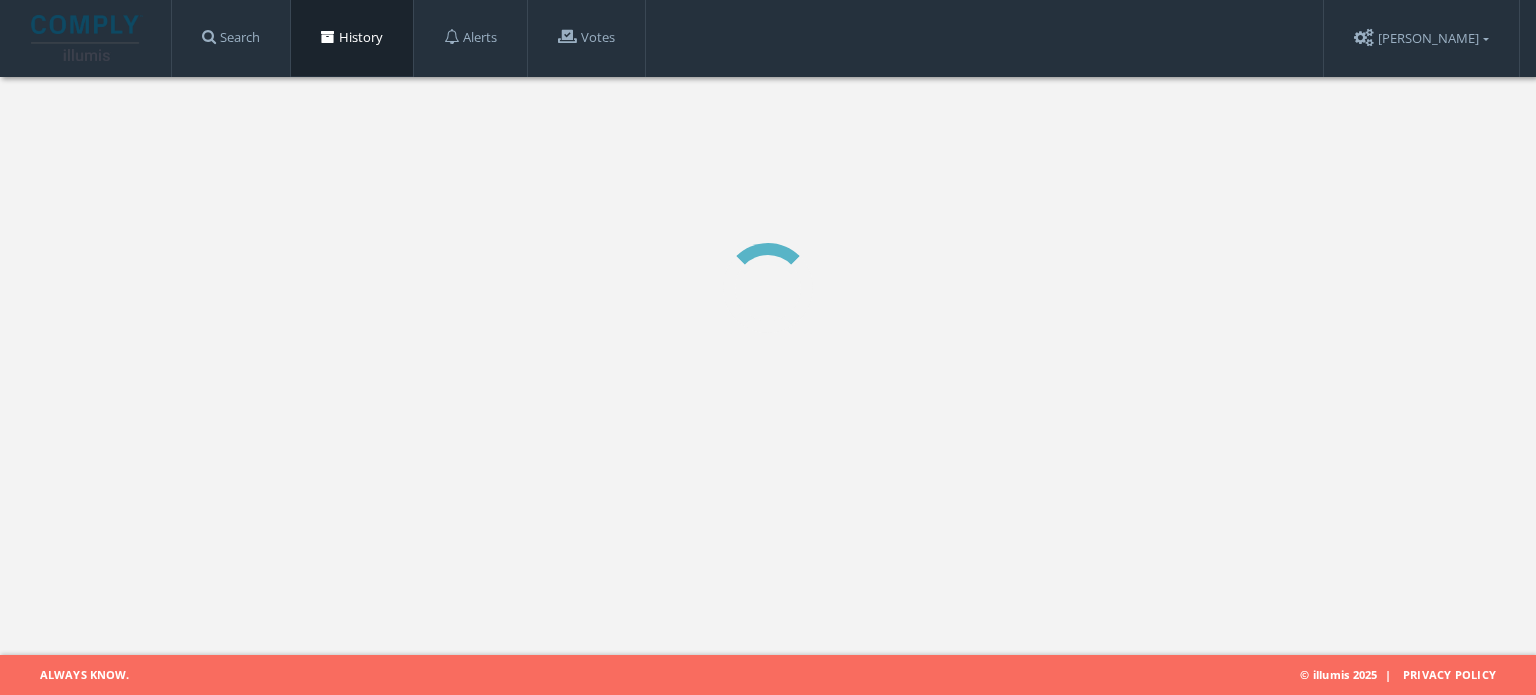 scroll, scrollTop: 0, scrollLeft: 0, axis: both 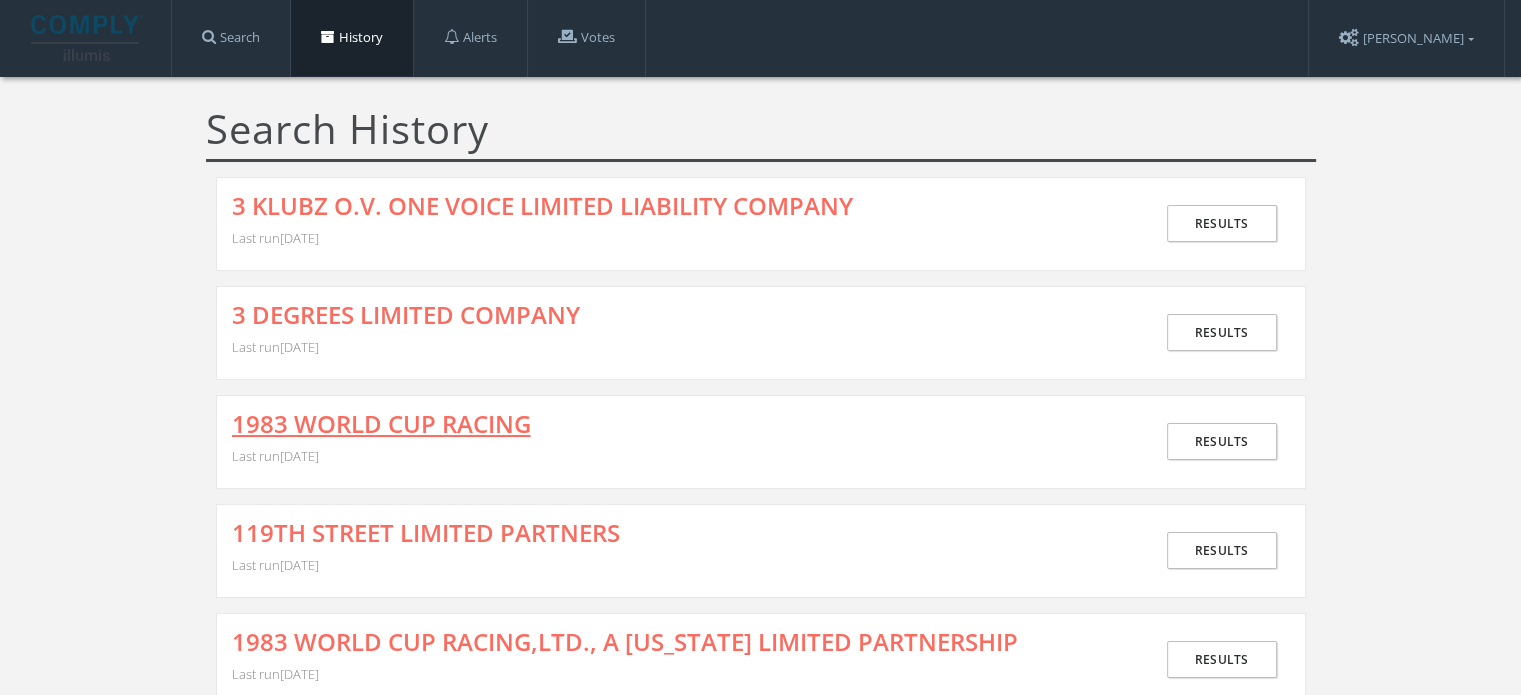 click on "1983 WORLD CUP RACING" at bounding box center (381, 424) 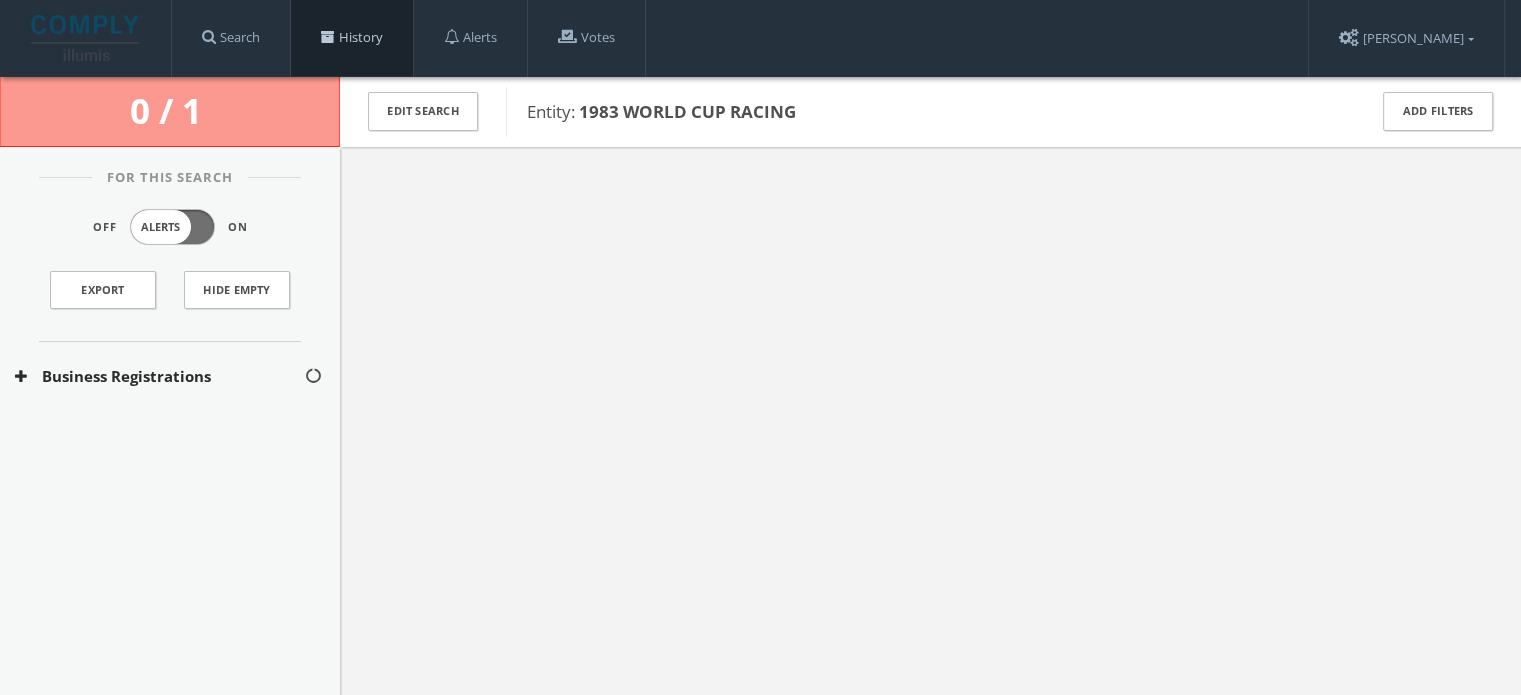 click at bounding box center [328, 37] 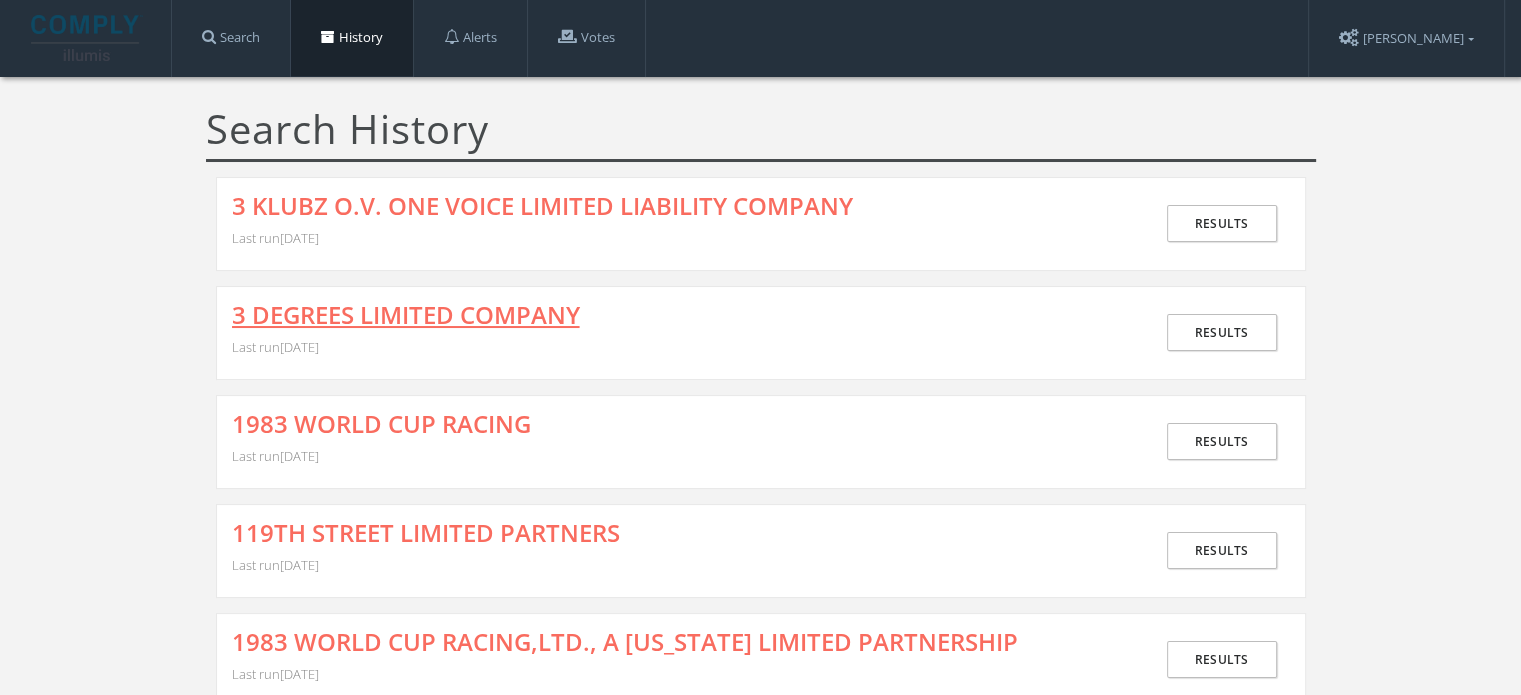 click on "3 DEGREES LIMITED COMPANY" at bounding box center [406, 315] 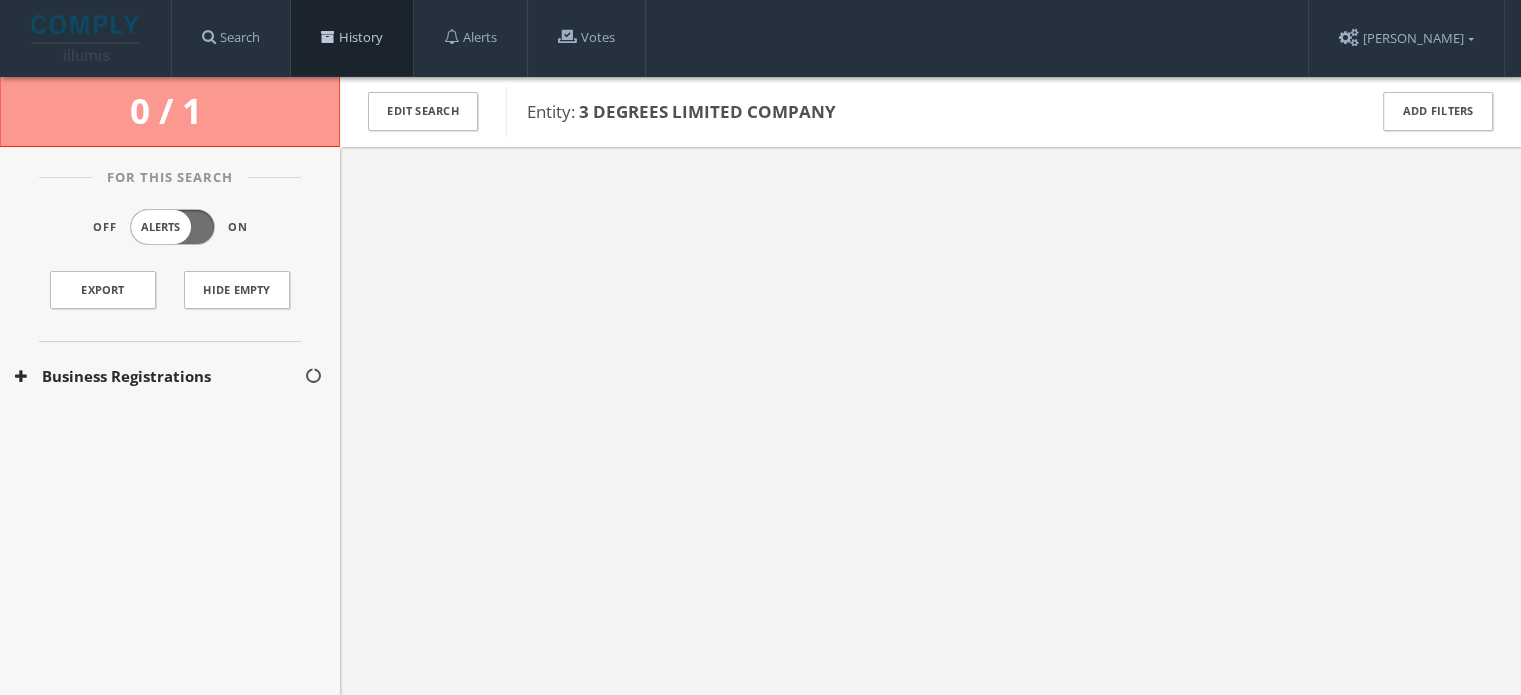 click on "History" at bounding box center (352, 38) 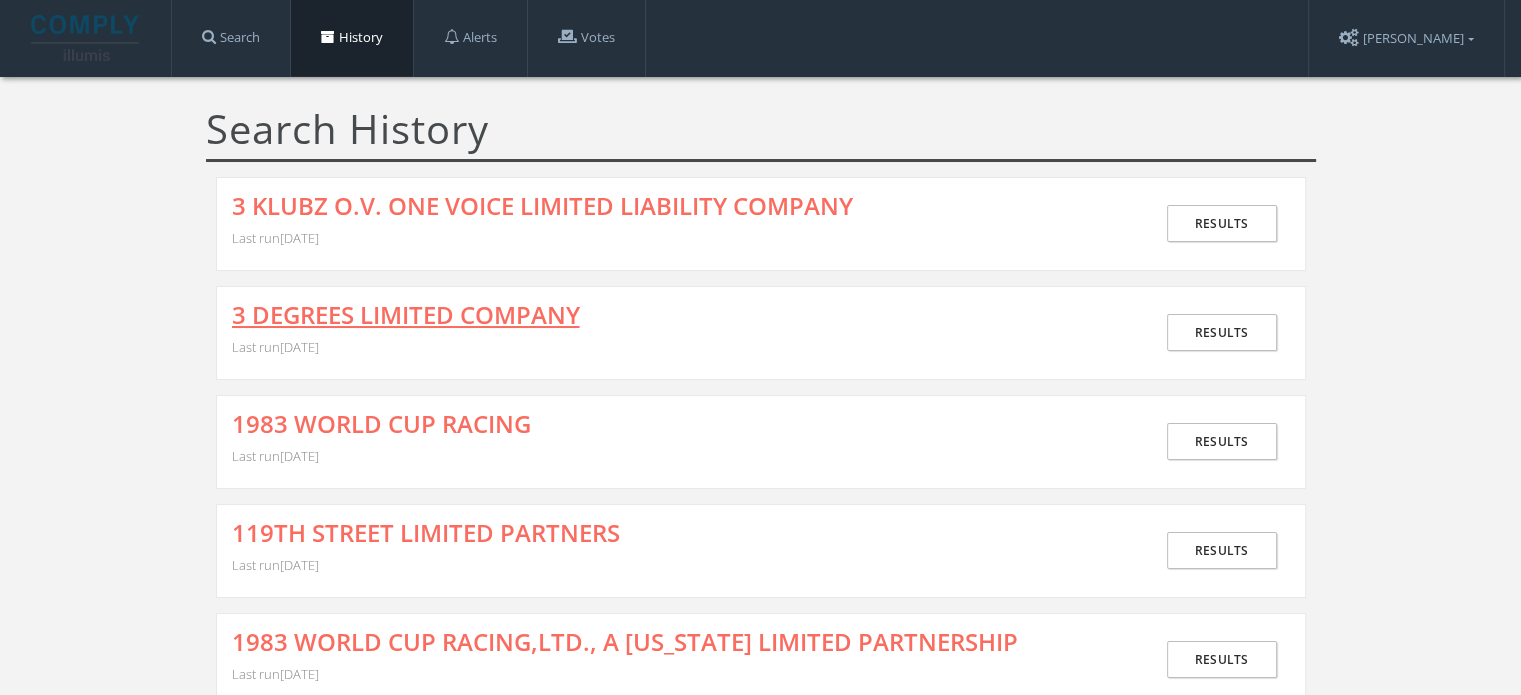 click on "3 DEGREES LIMITED COMPANY" at bounding box center [406, 315] 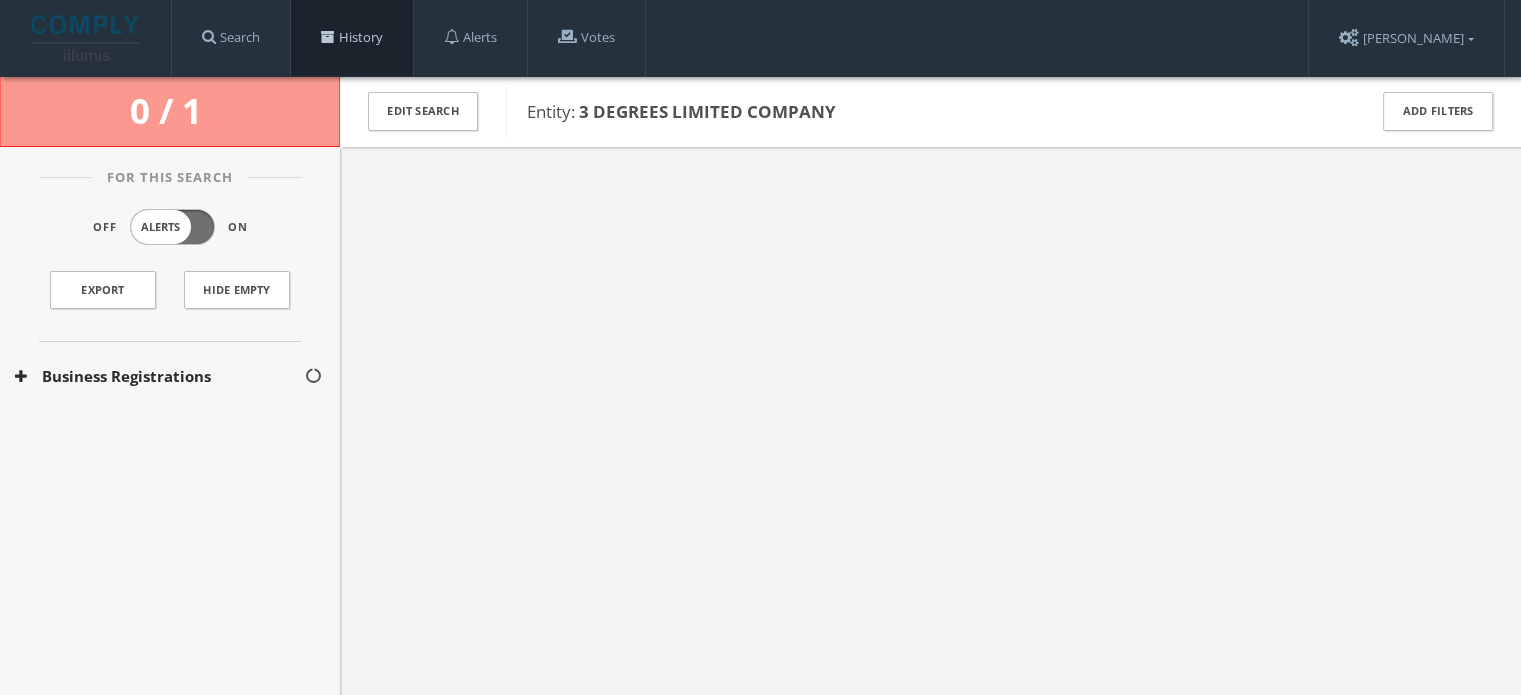 click on "History" at bounding box center (352, 38) 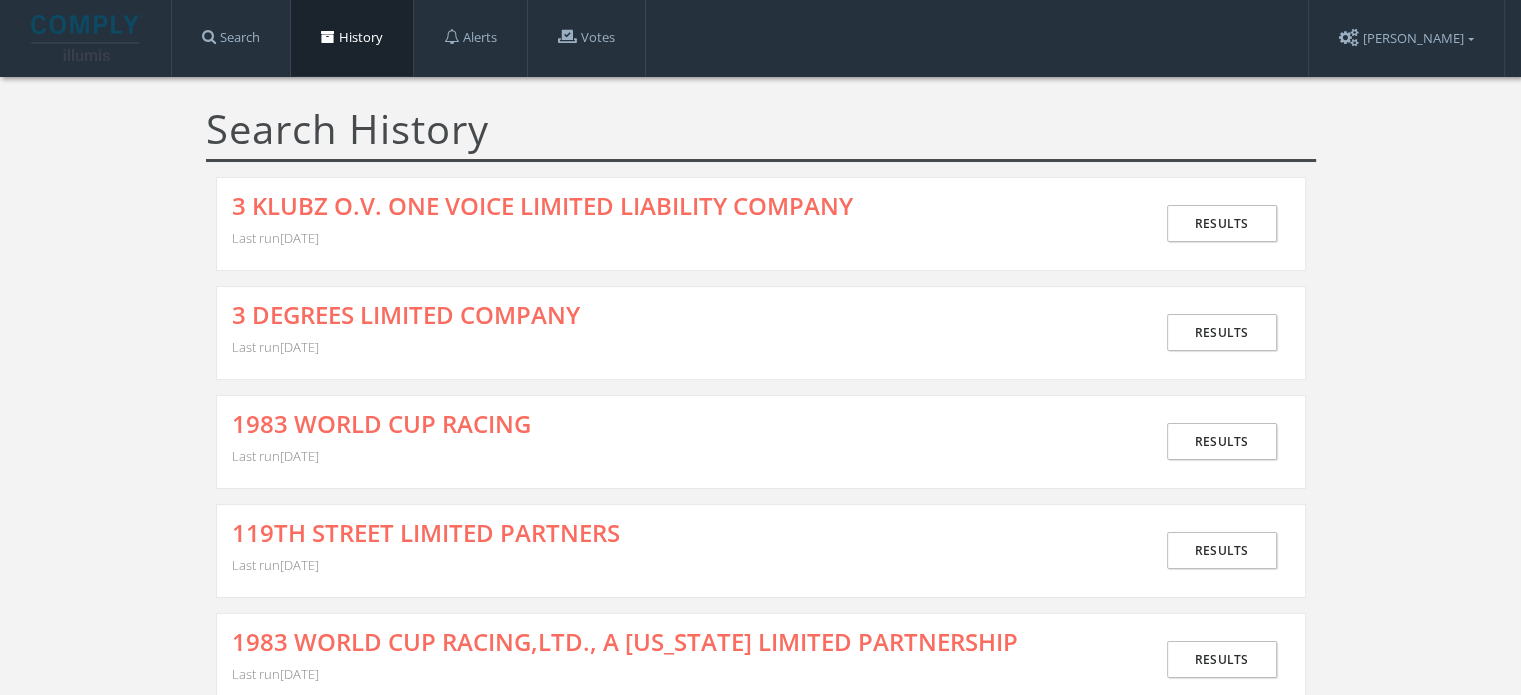click on "1983 WORLD CUP RACING Last run  July 10th, 2025 Results" at bounding box center (761, 442) 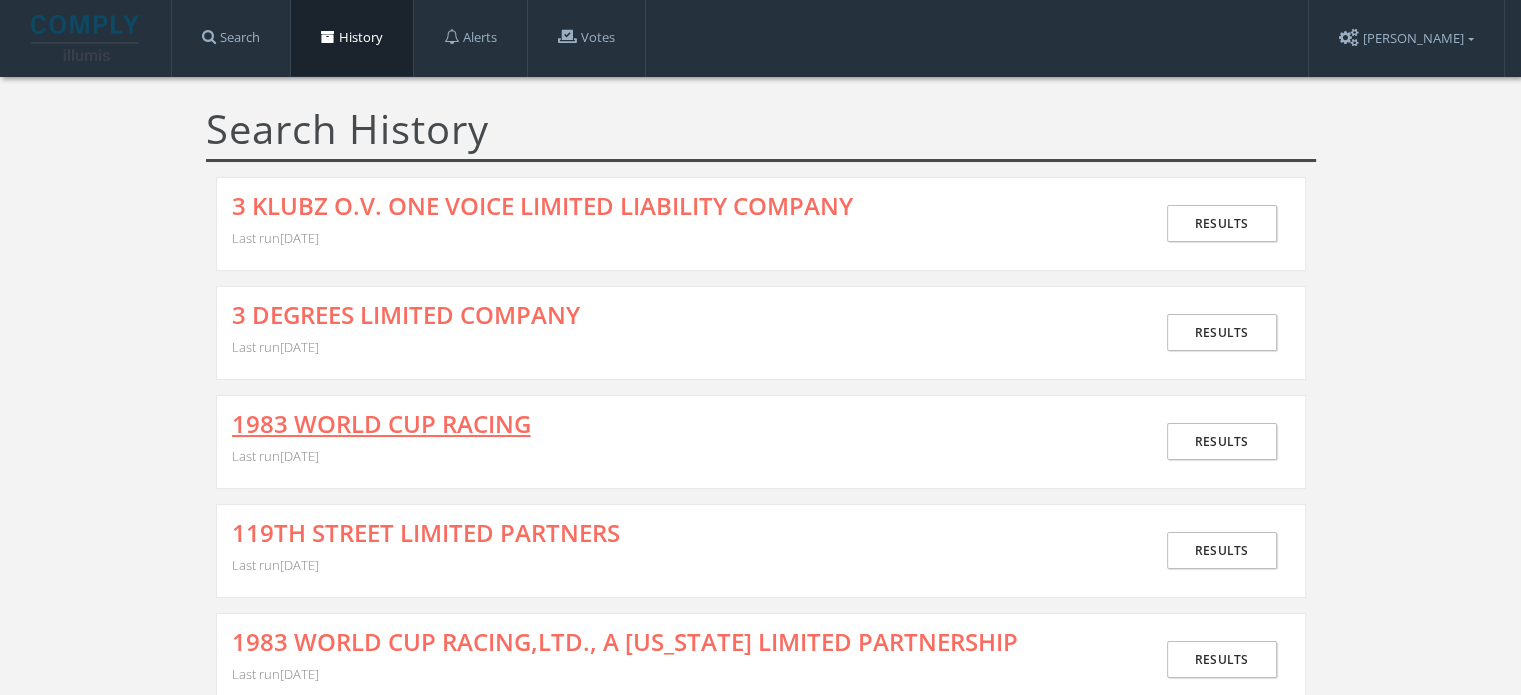 click on "1983 WORLD CUP RACING" at bounding box center (381, 424) 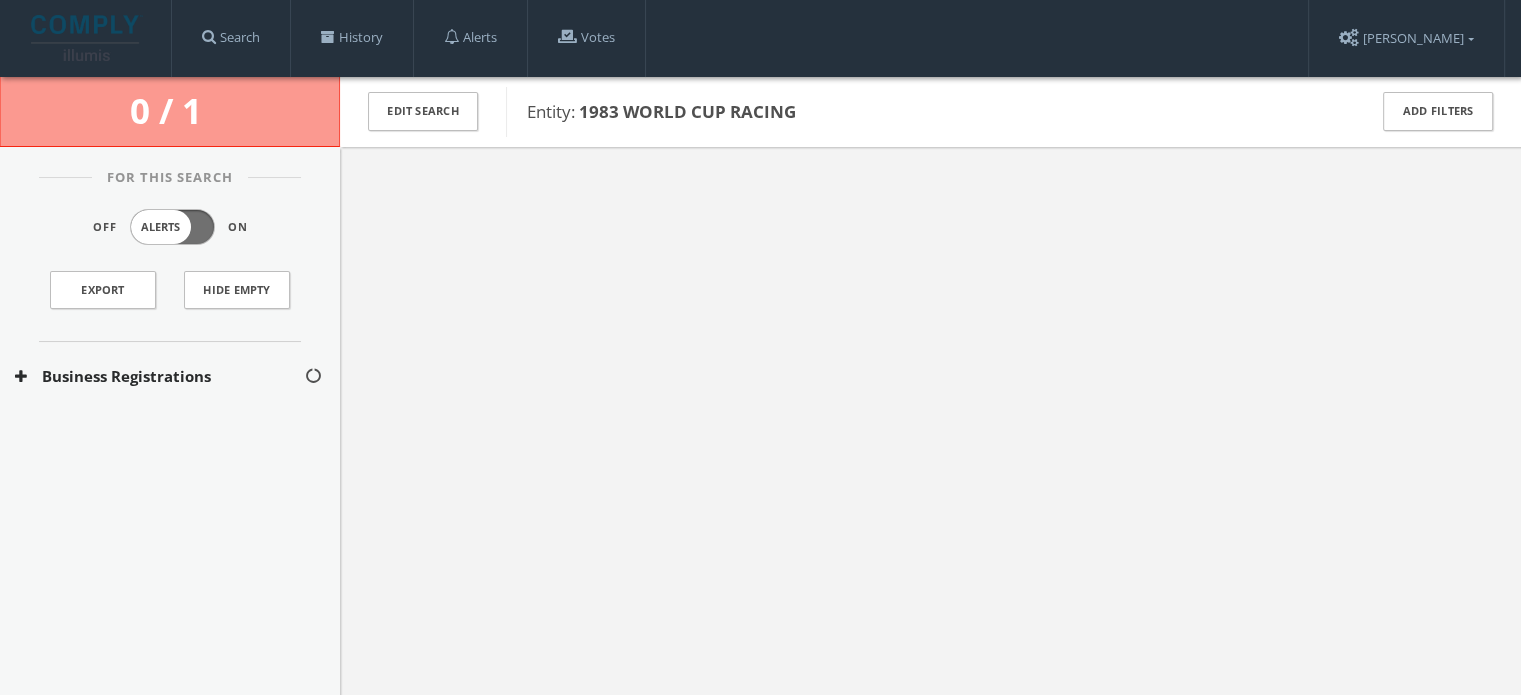 click on "Business Registrations" at bounding box center [159, 376] 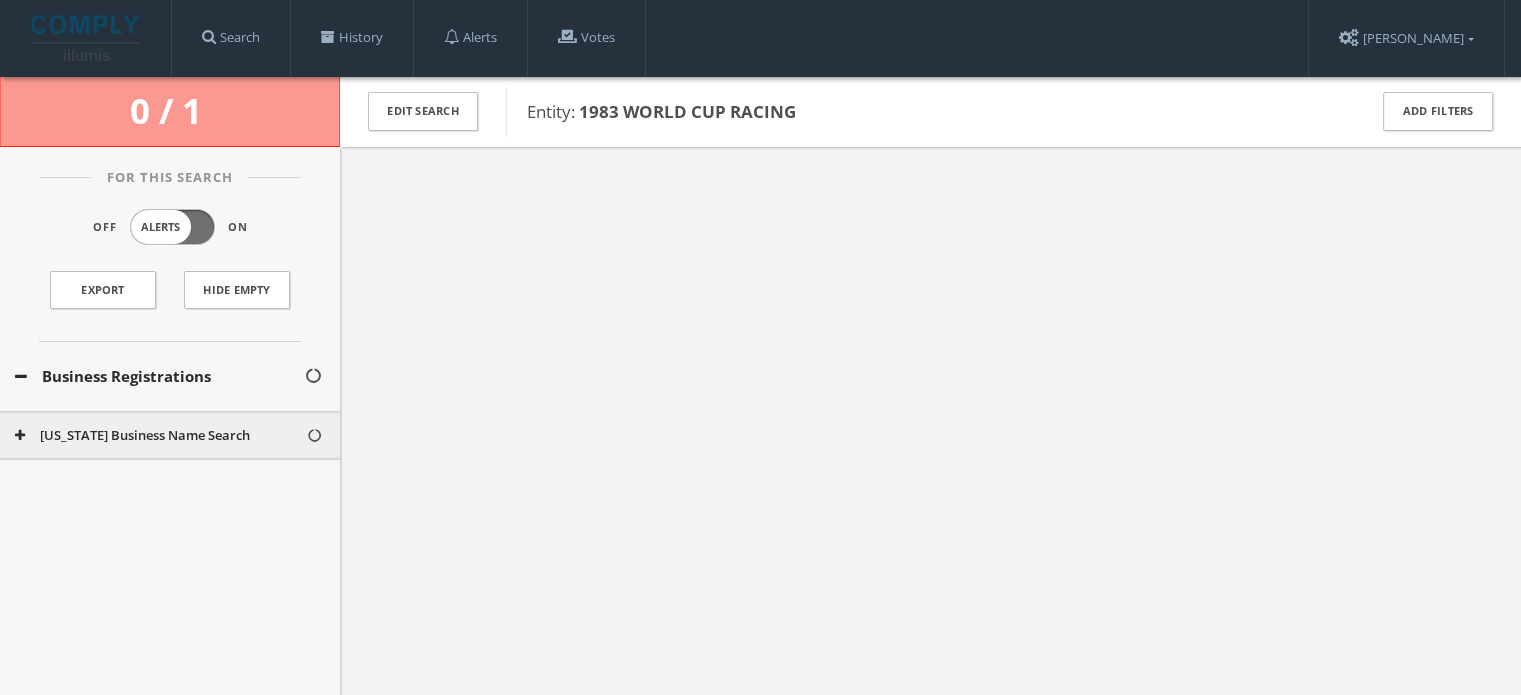 click on "[US_STATE] Business Name Search" at bounding box center (160, 436) 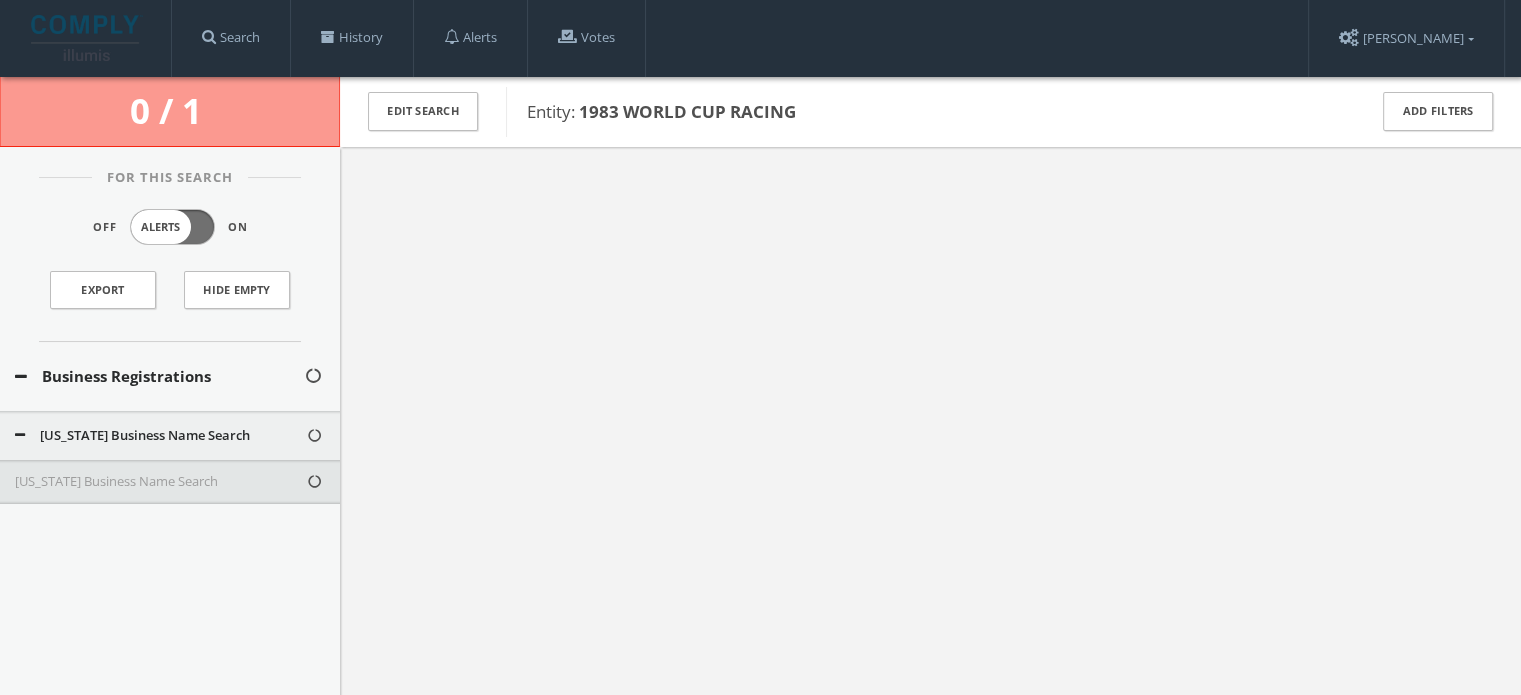 click on "[US_STATE] Business Name Search" at bounding box center (160, 482) 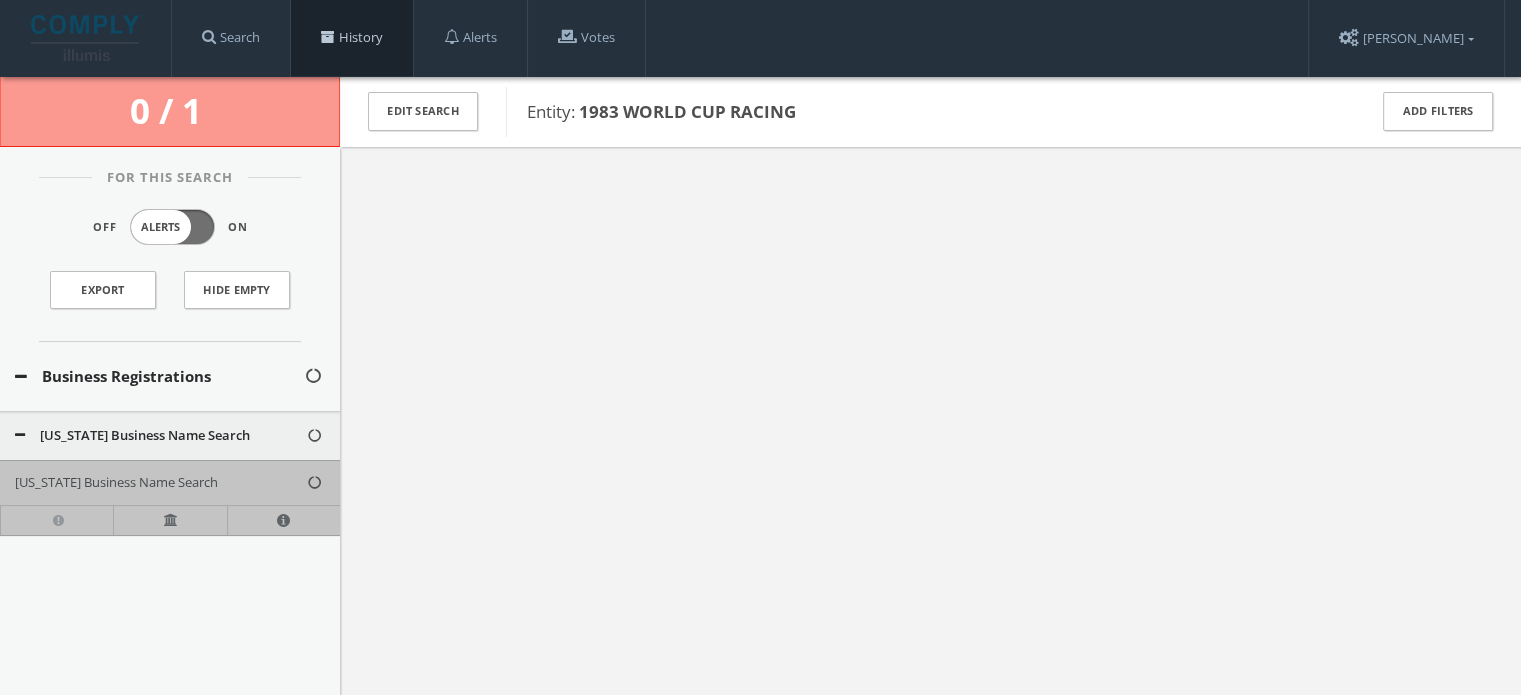 click on "History" at bounding box center (352, 38) 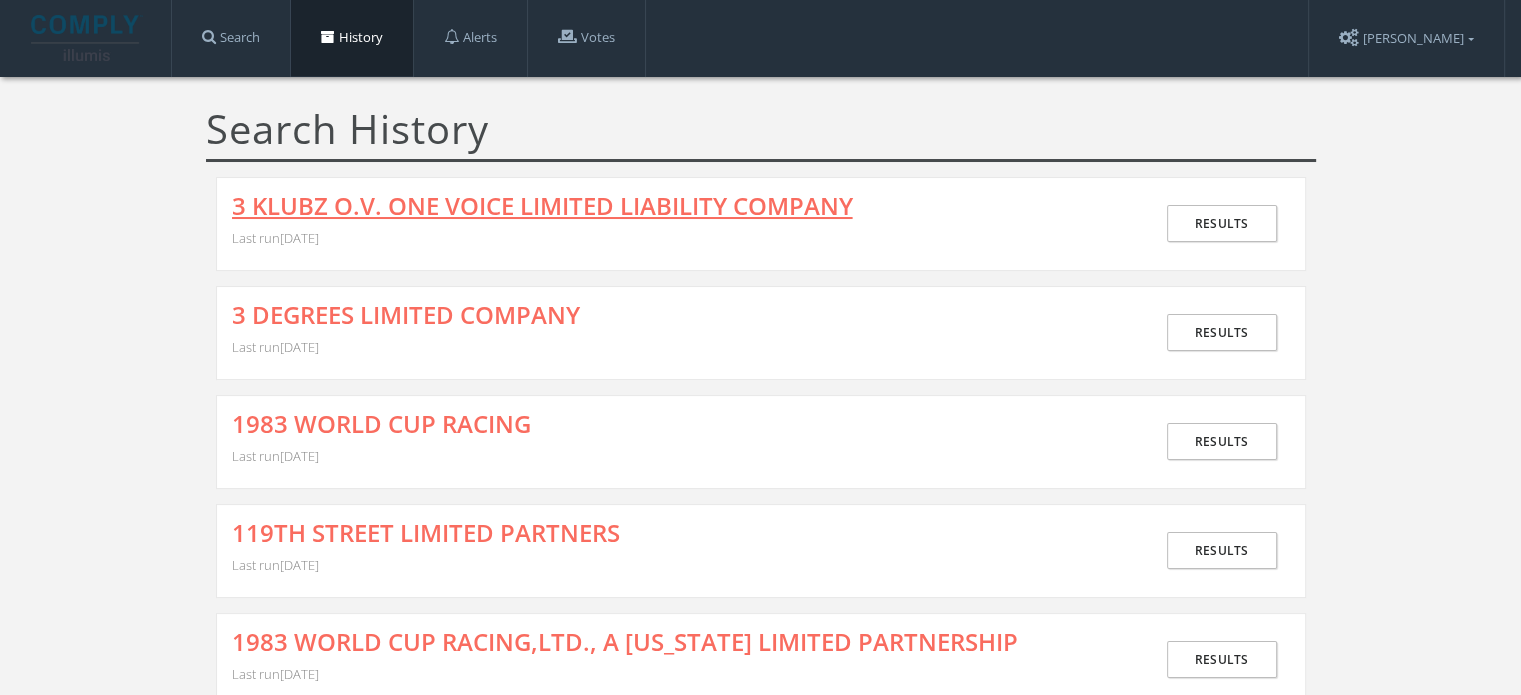 click on "3 KLUBZ O.V. ONE VOICE LIMITED LIABILITY COMPANY" at bounding box center [542, 206] 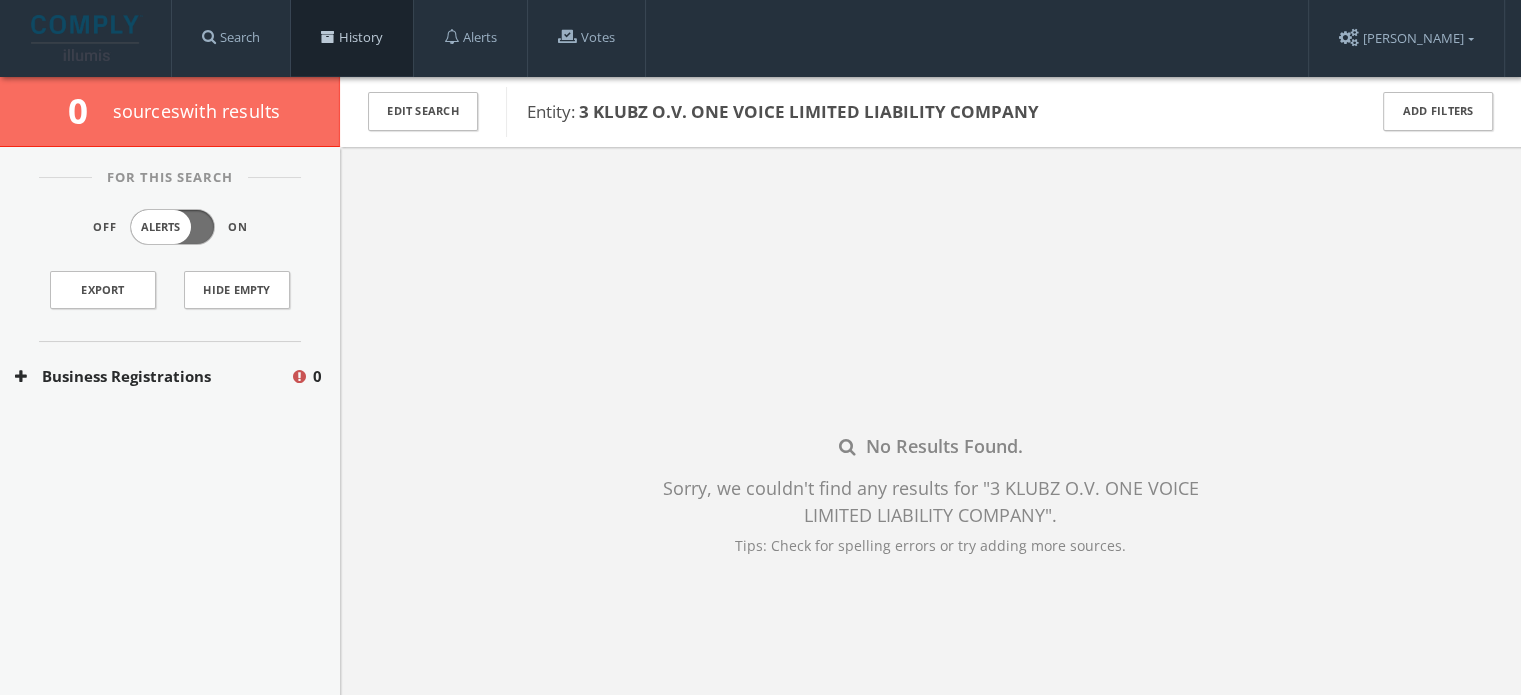 click on "History" at bounding box center (352, 38) 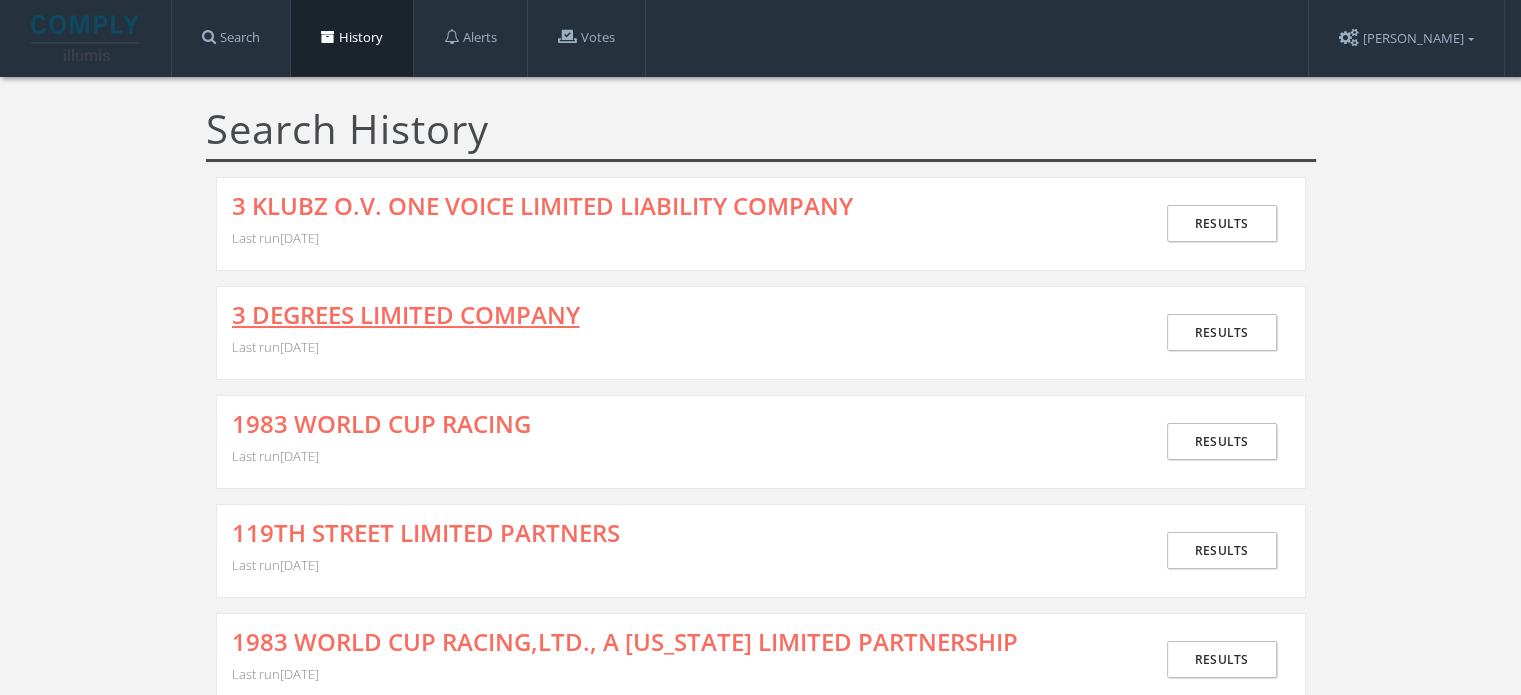 click on "3 DEGREES LIMITED COMPANY" at bounding box center [406, 315] 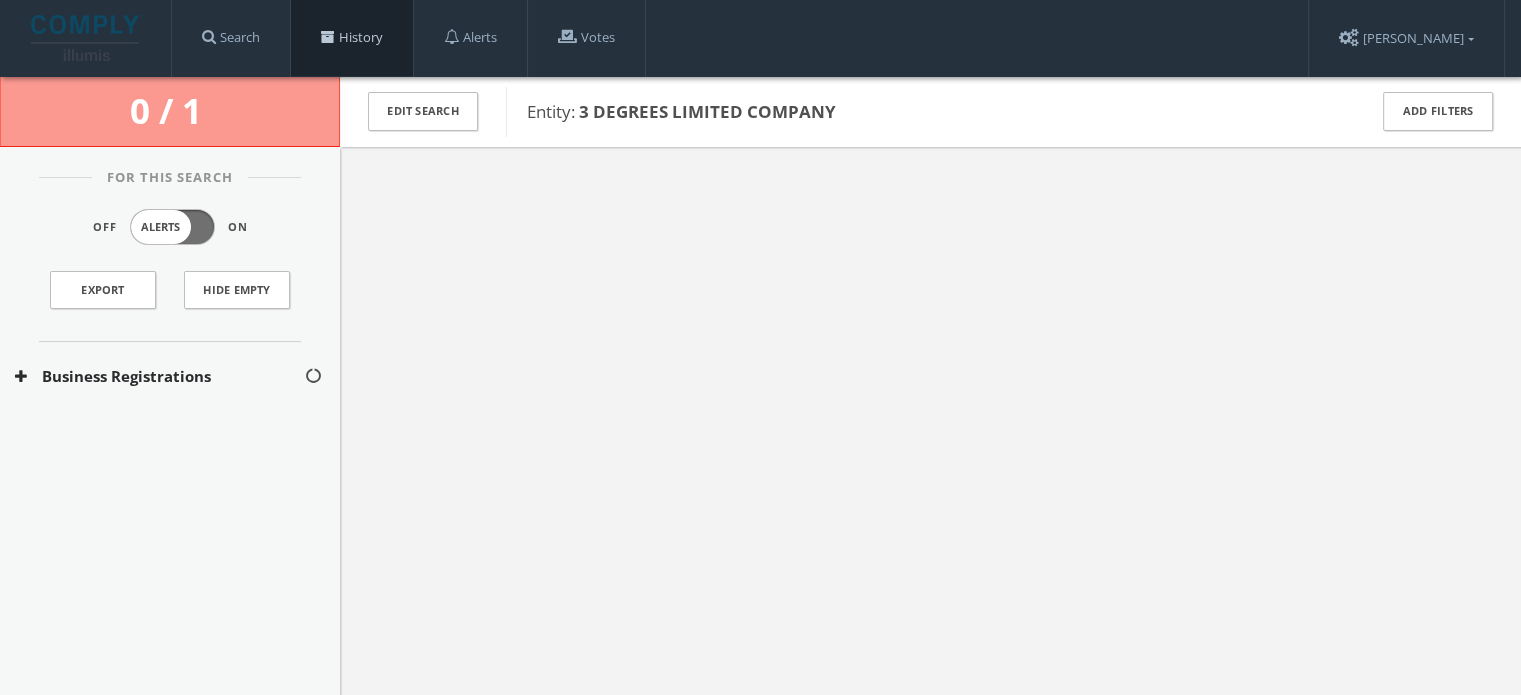 click on "History" at bounding box center [352, 38] 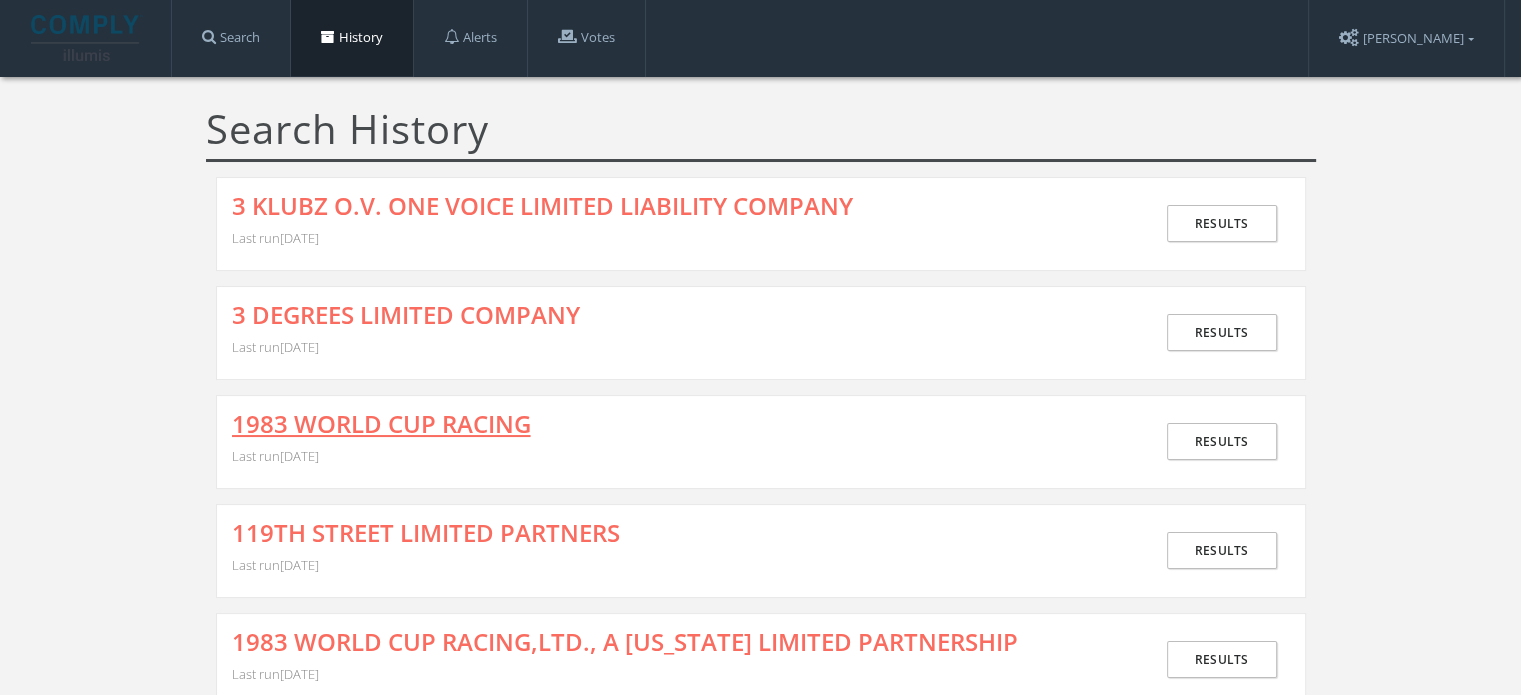 click on "1983 WORLD CUP RACING" at bounding box center (381, 424) 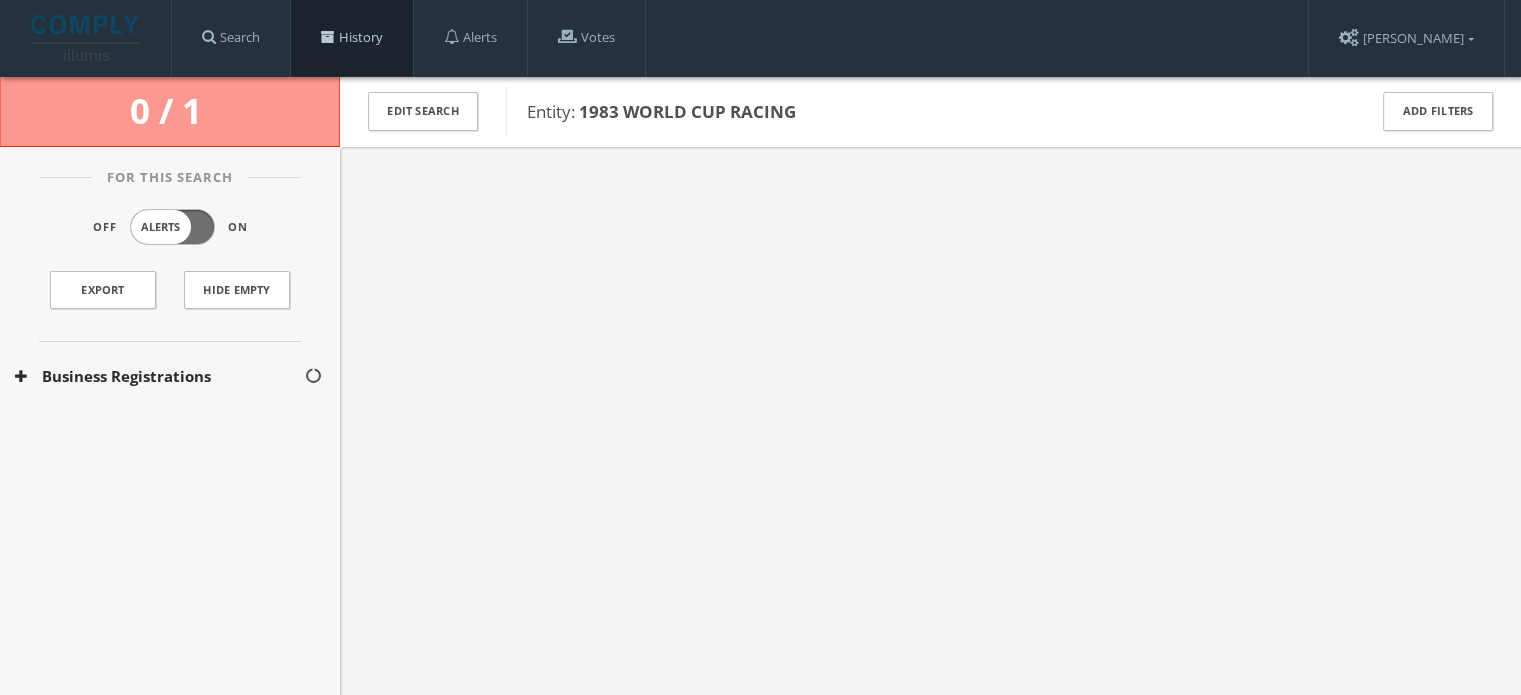 click on "History" at bounding box center (352, 38) 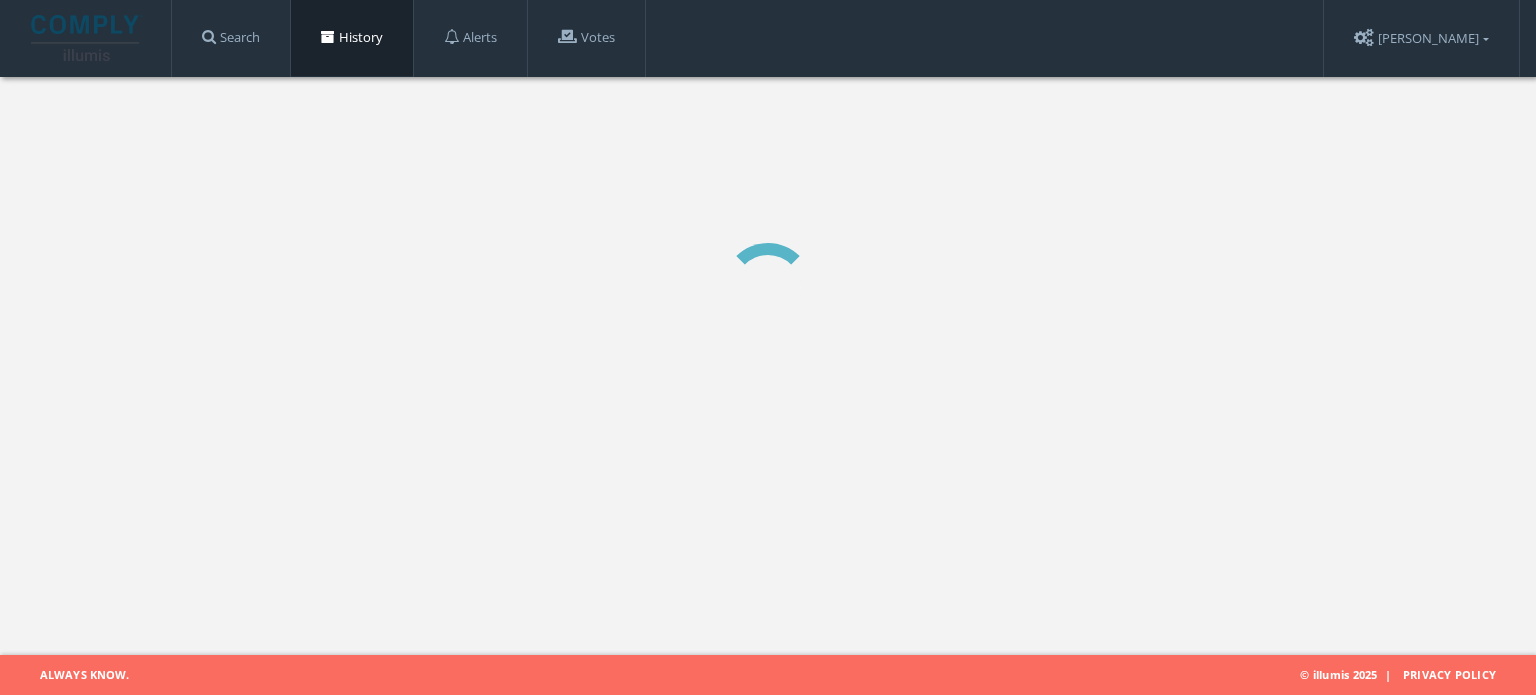 scroll, scrollTop: 0, scrollLeft: 0, axis: both 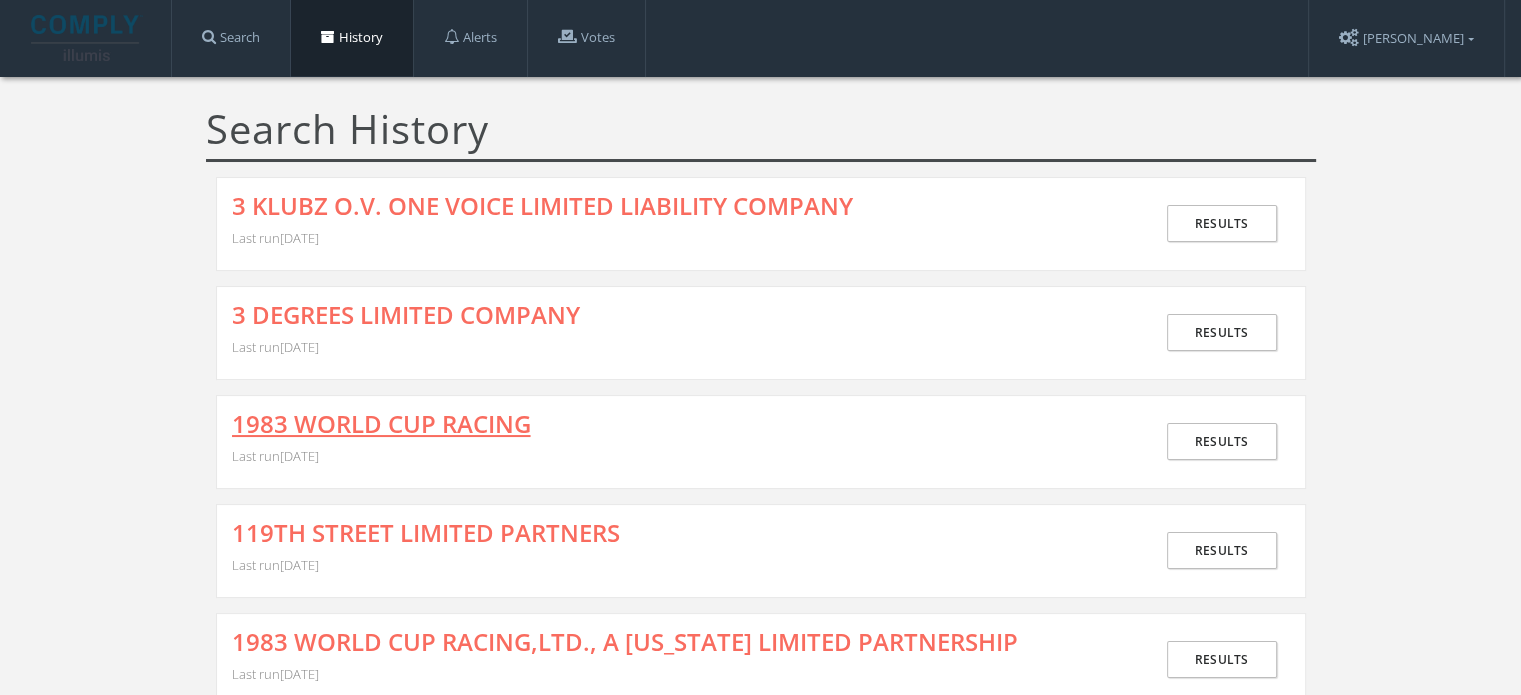 click on "1983 WORLD CUP RACING" at bounding box center (381, 424) 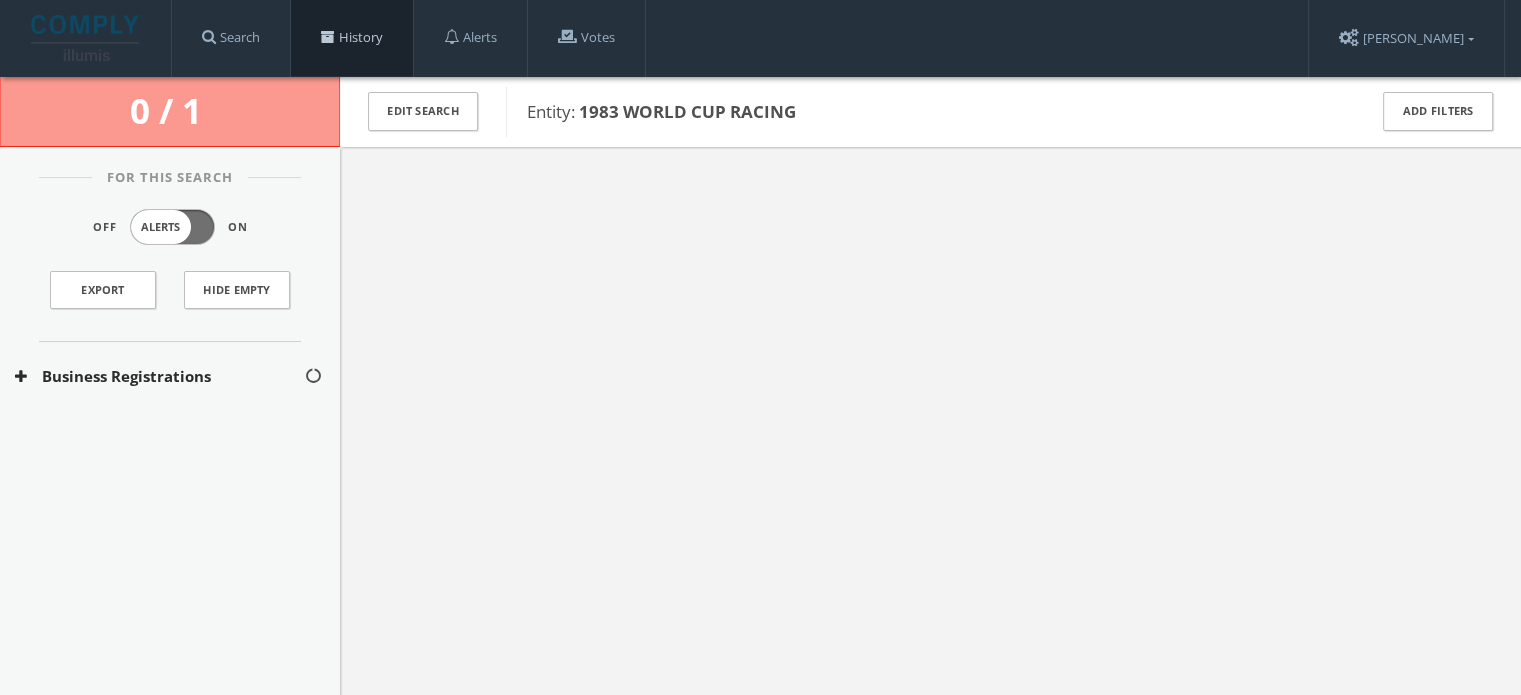 click at bounding box center [328, 37] 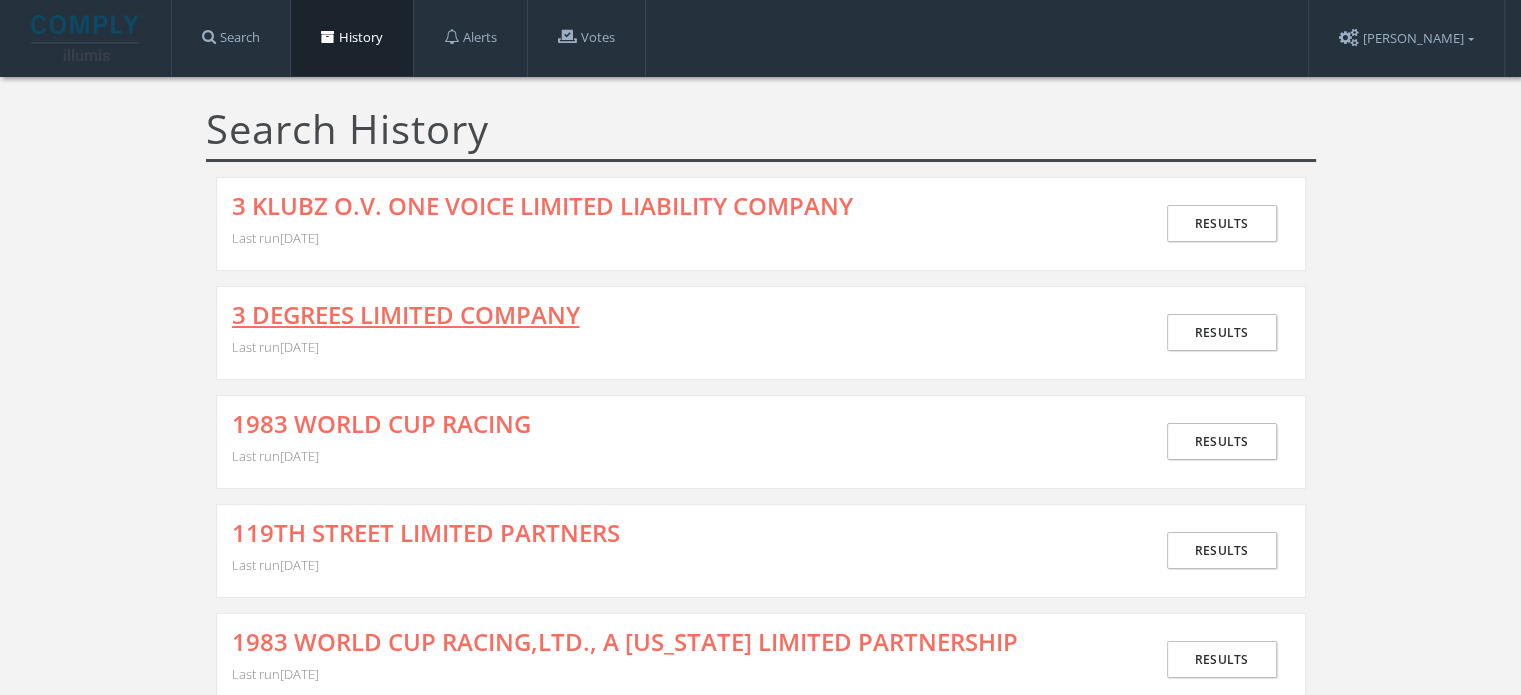 click on "3 DEGREES LIMITED COMPANY" at bounding box center (406, 315) 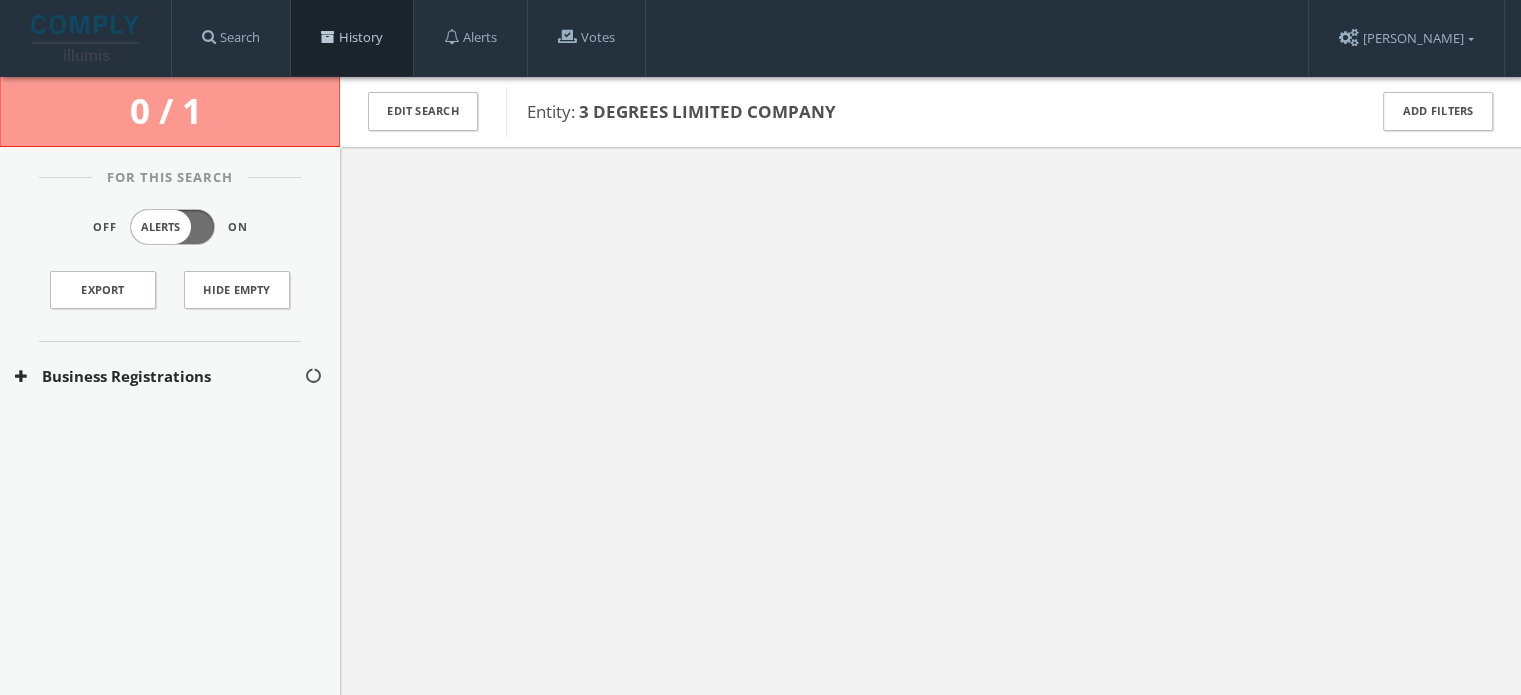 click on "History" at bounding box center [352, 38] 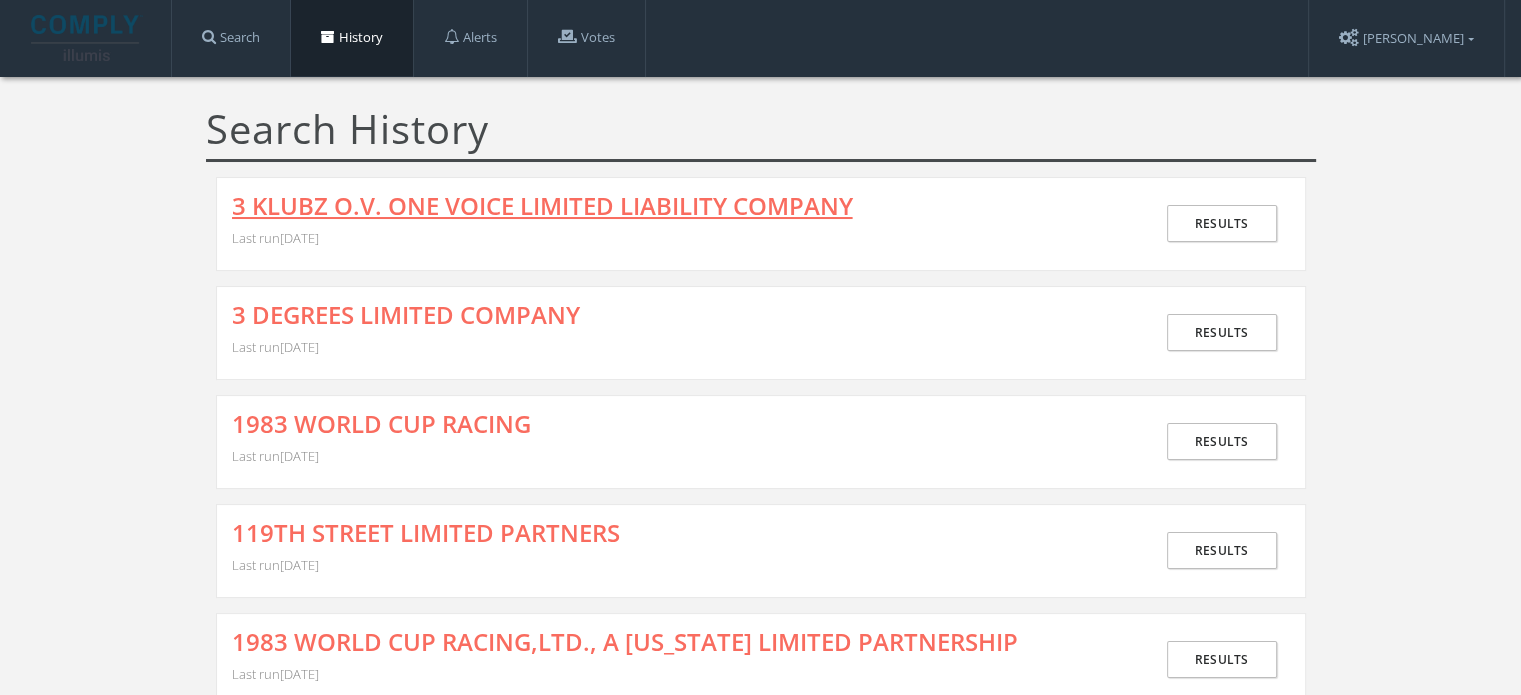 click on "3 KLUBZ O.V. ONE VOICE LIMITED LIABILITY COMPANY" at bounding box center (542, 206) 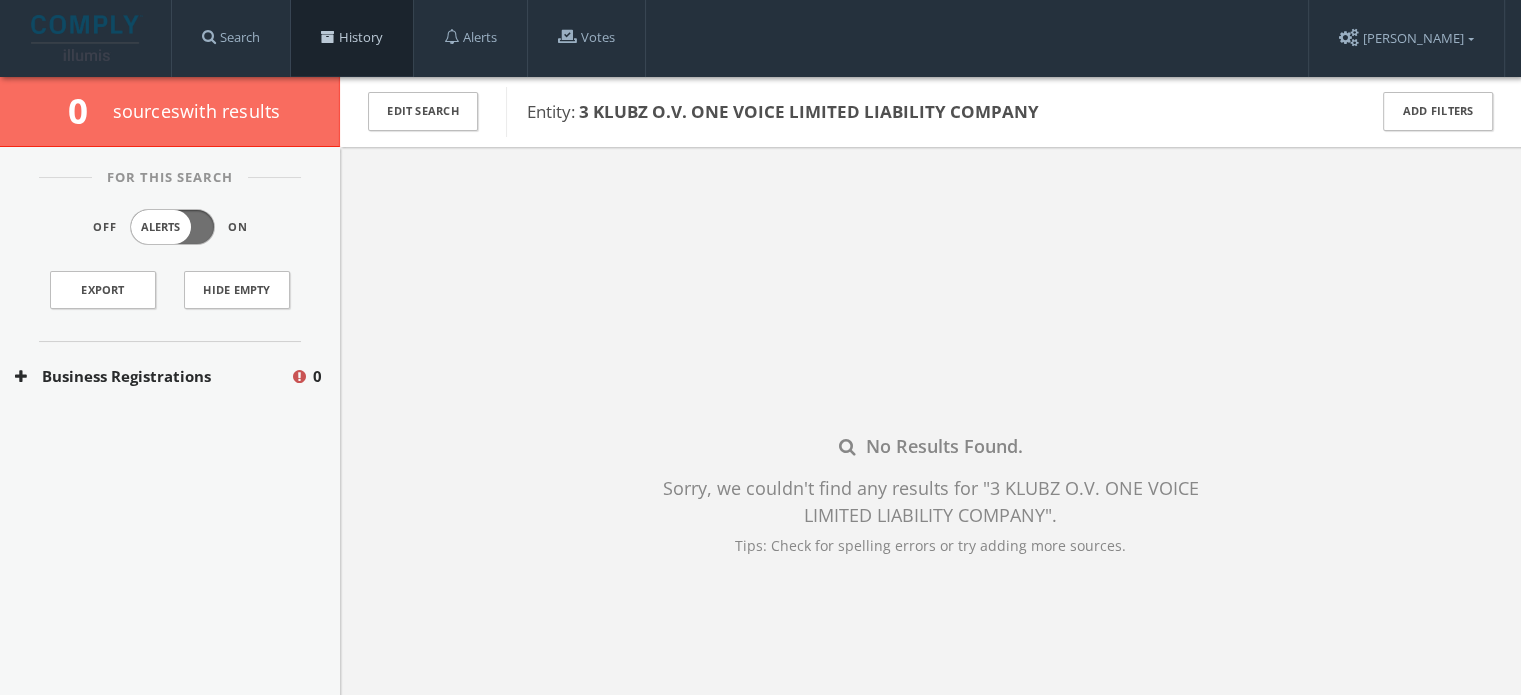 click on "History" at bounding box center [352, 38] 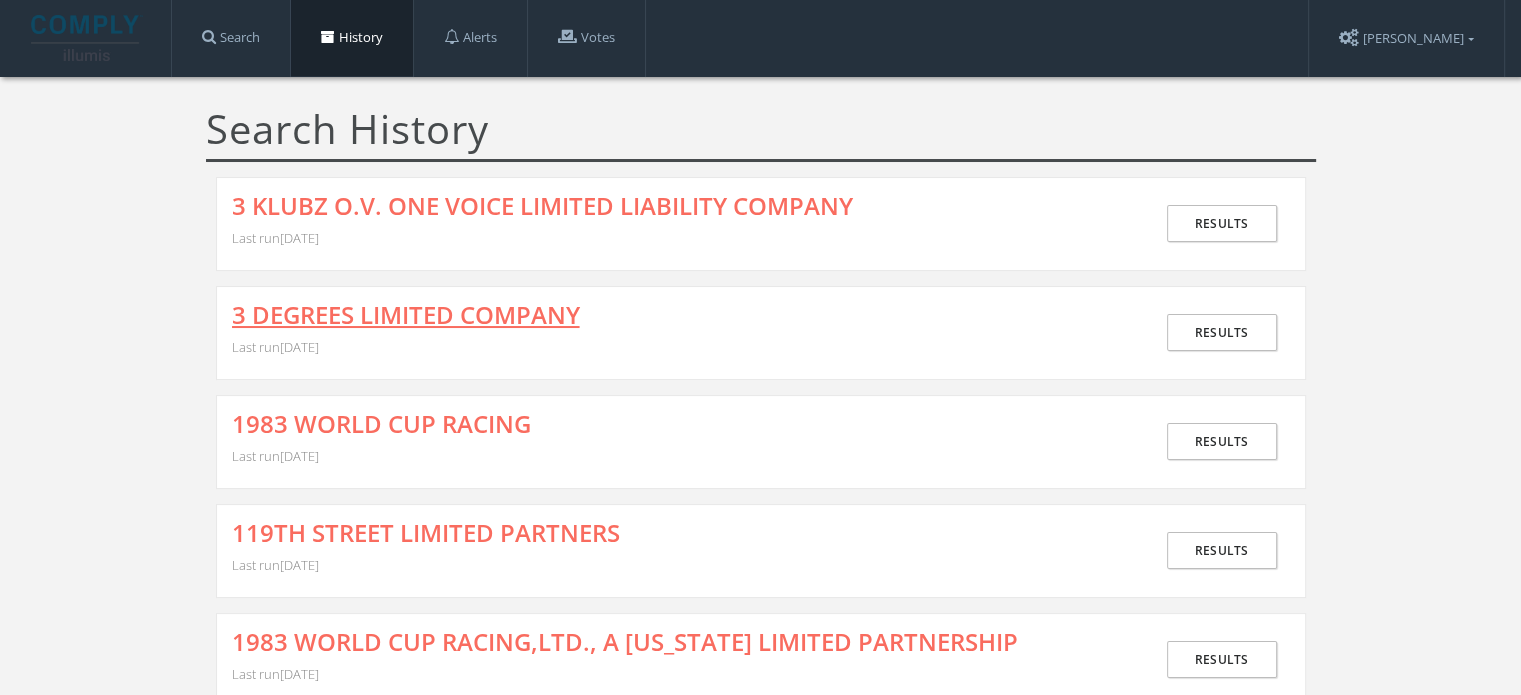 click on "3 DEGREES LIMITED COMPANY" at bounding box center [406, 315] 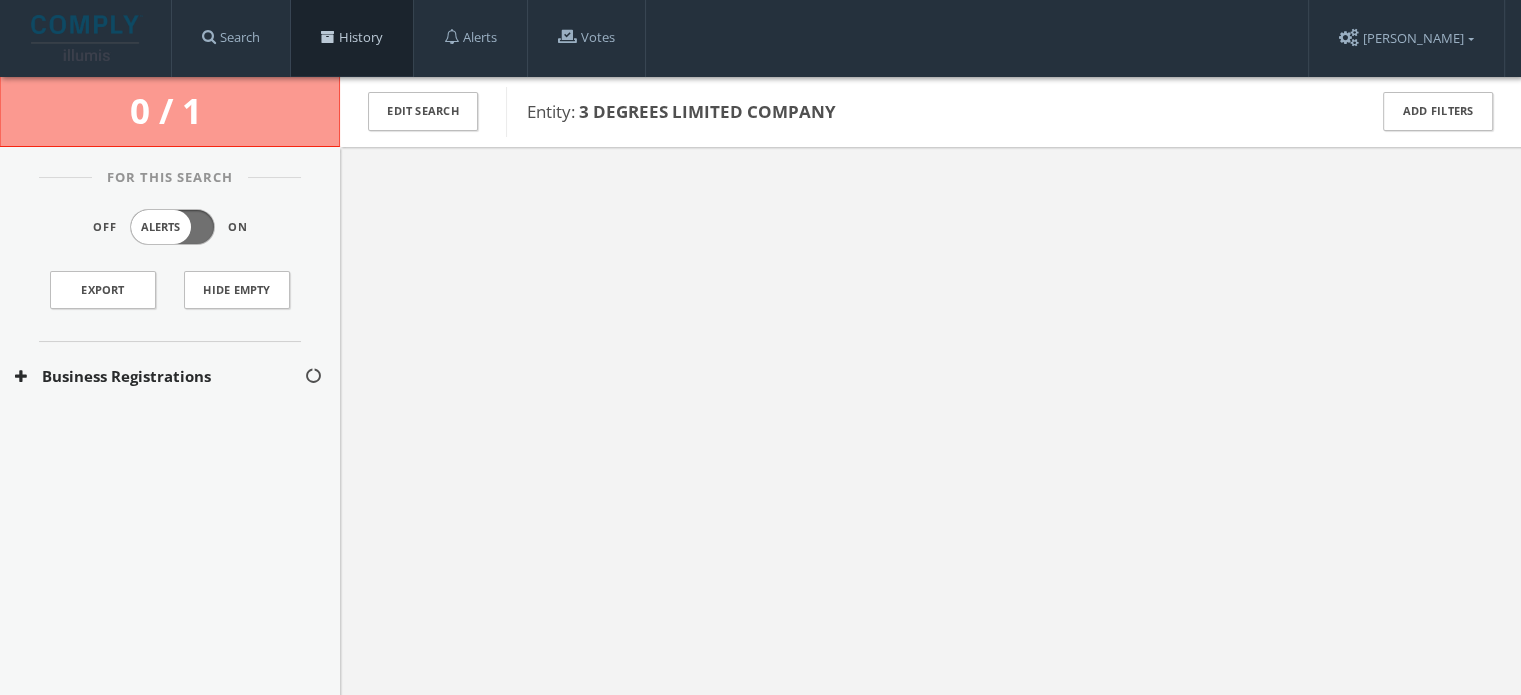 click on "History" at bounding box center [352, 38] 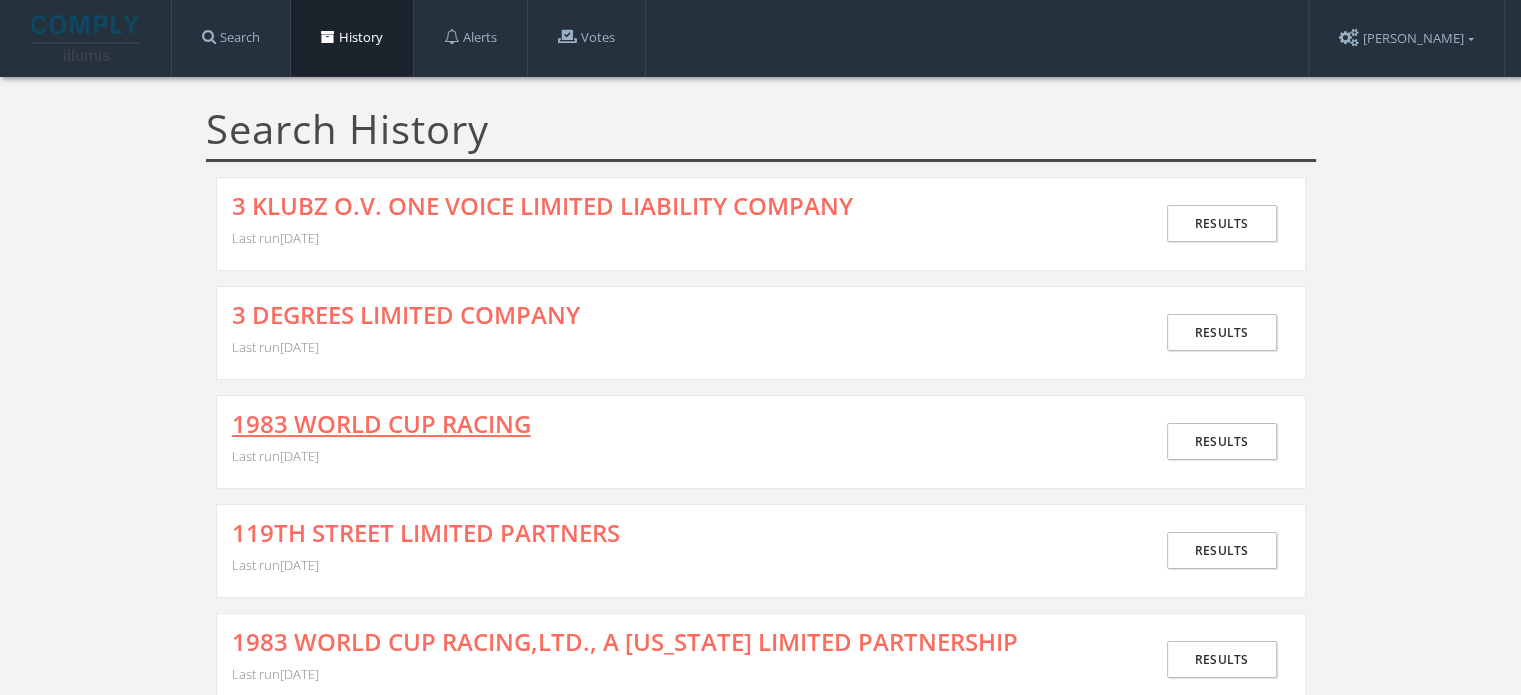 click on "1983 WORLD CUP RACING" at bounding box center (381, 424) 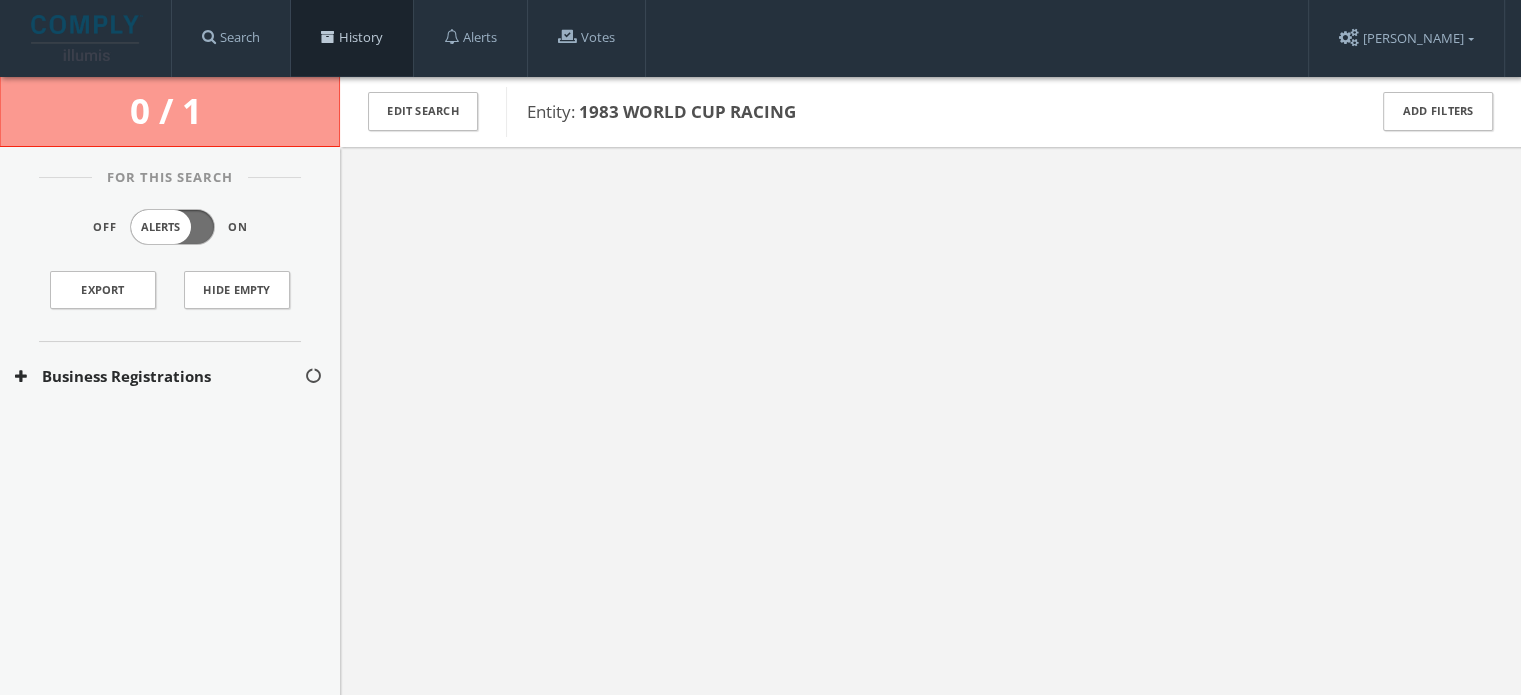 click on "History" at bounding box center (352, 38) 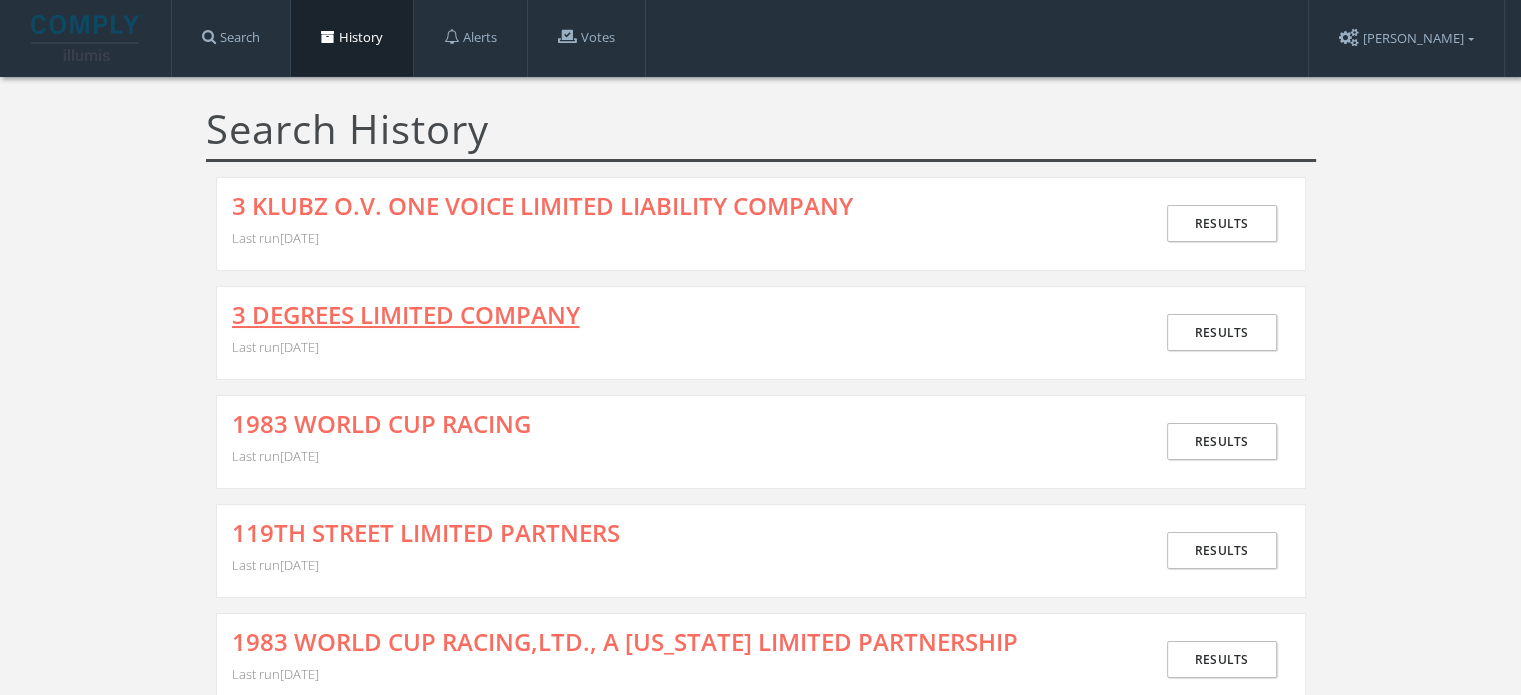 click on "3 DEGREES LIMITED COMPANY" at bounding box center (406, 315) 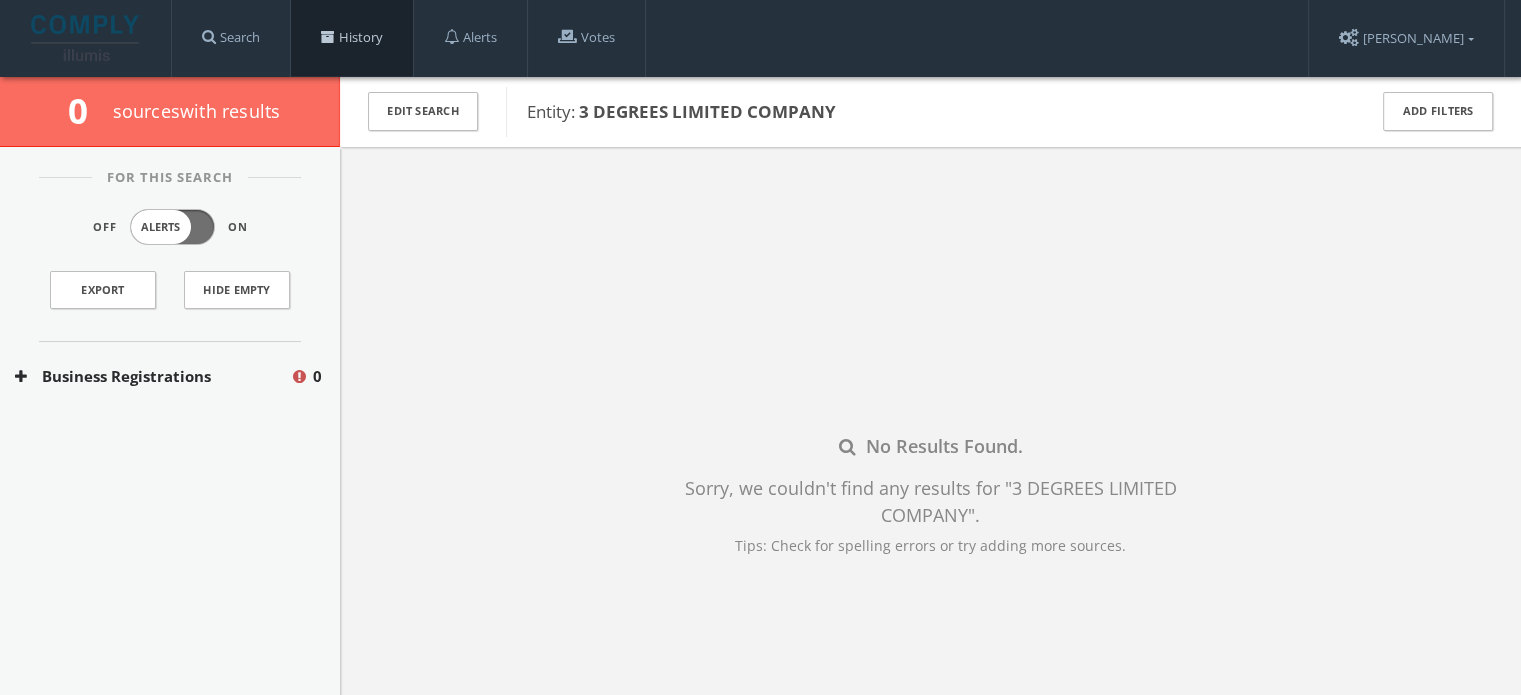 click on "History" at bounding box center (352, 38) 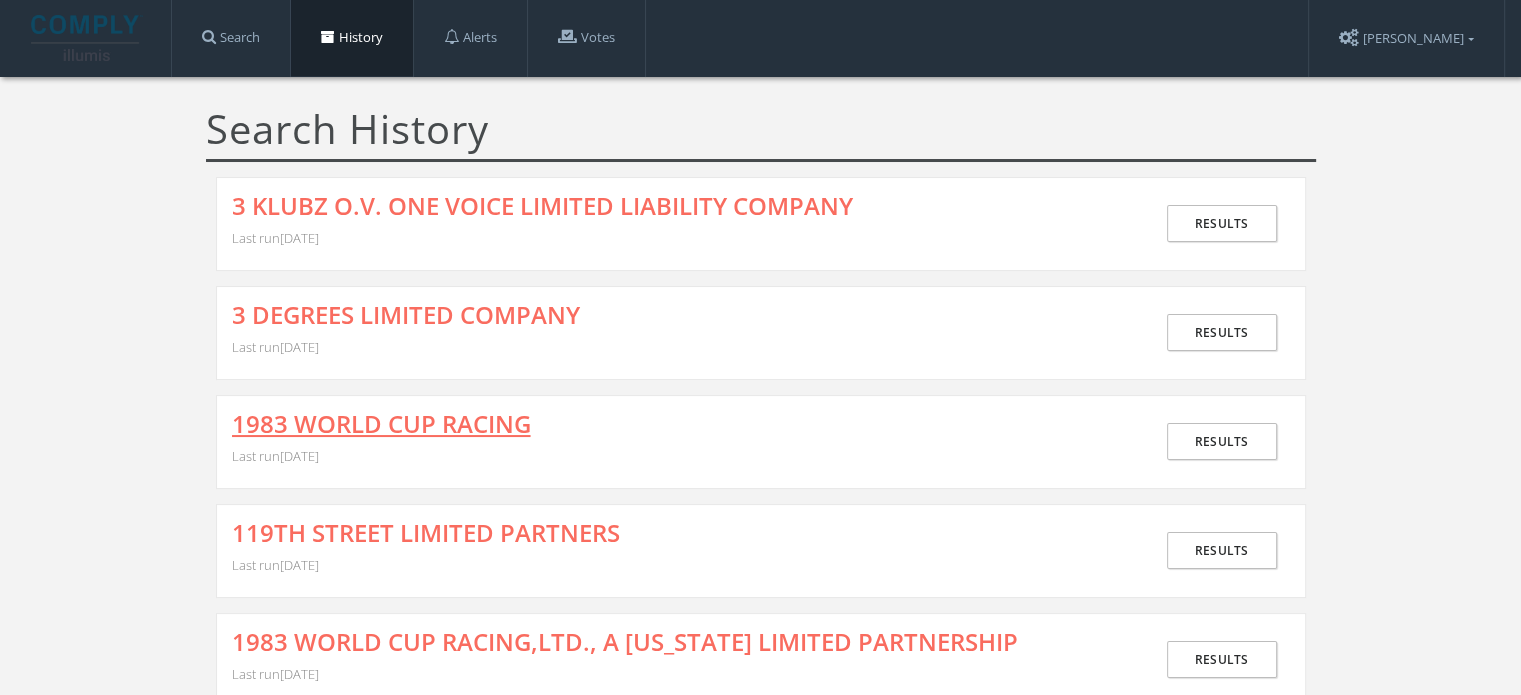 click on "1983 WORLD CUP RACING" at bounding box center [381, 424] 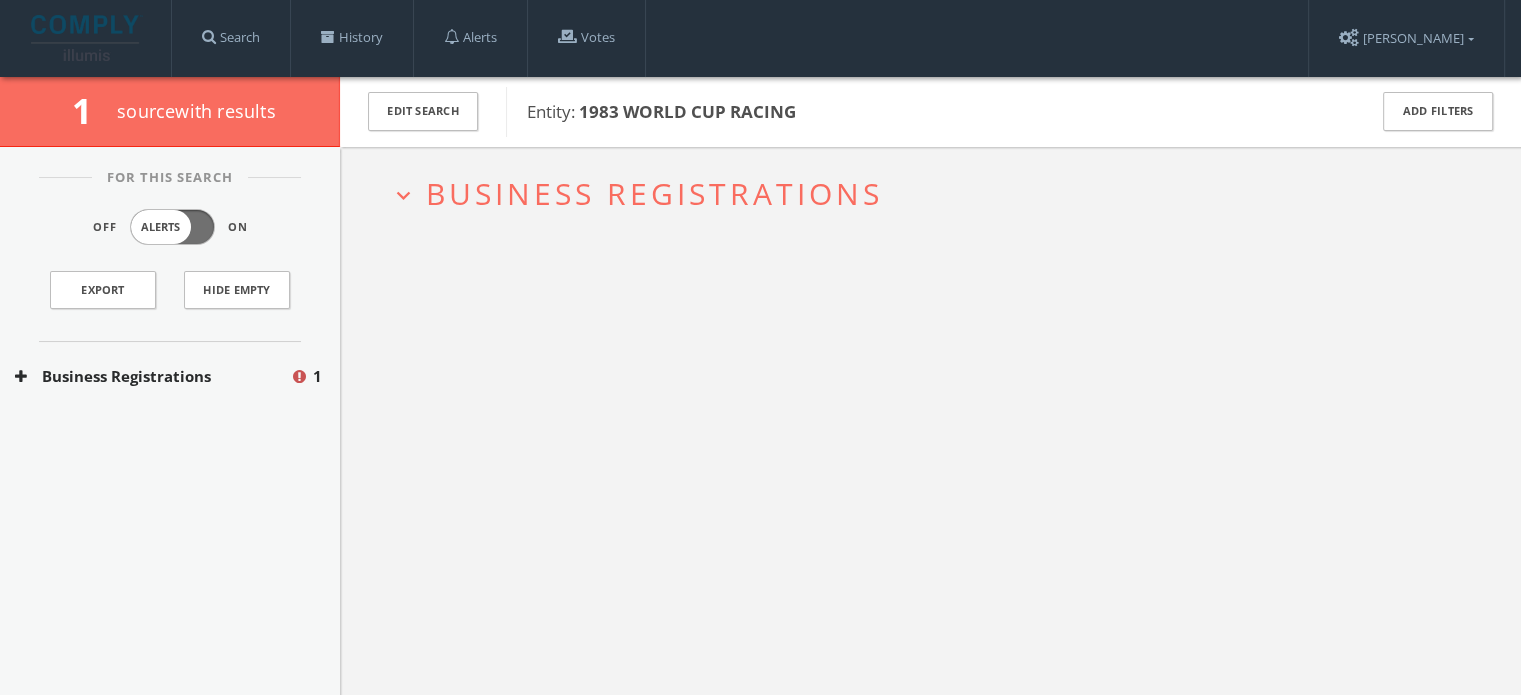 click on "Business Registrations" at bounding box center (654, 193) 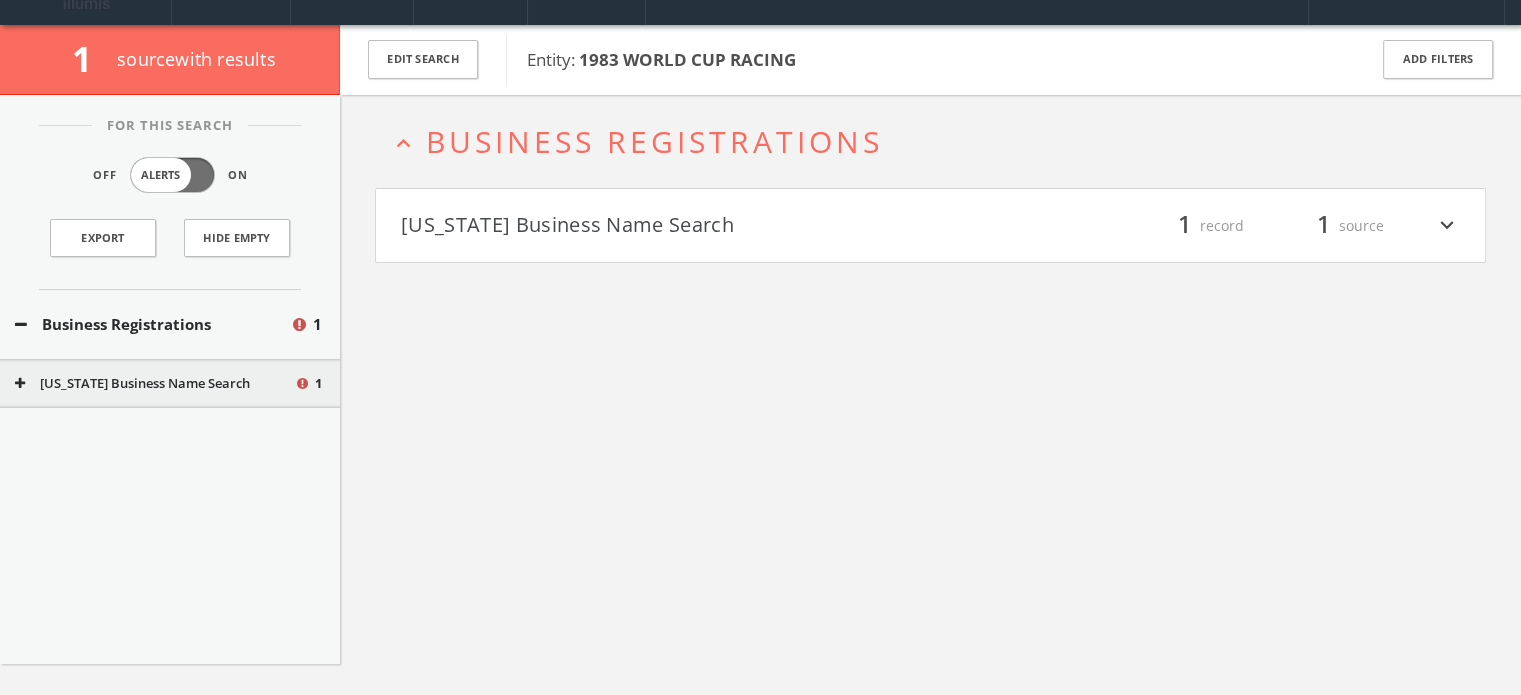 click on "[US_STATE] Business Name Search" at bounding box center [666, 226] 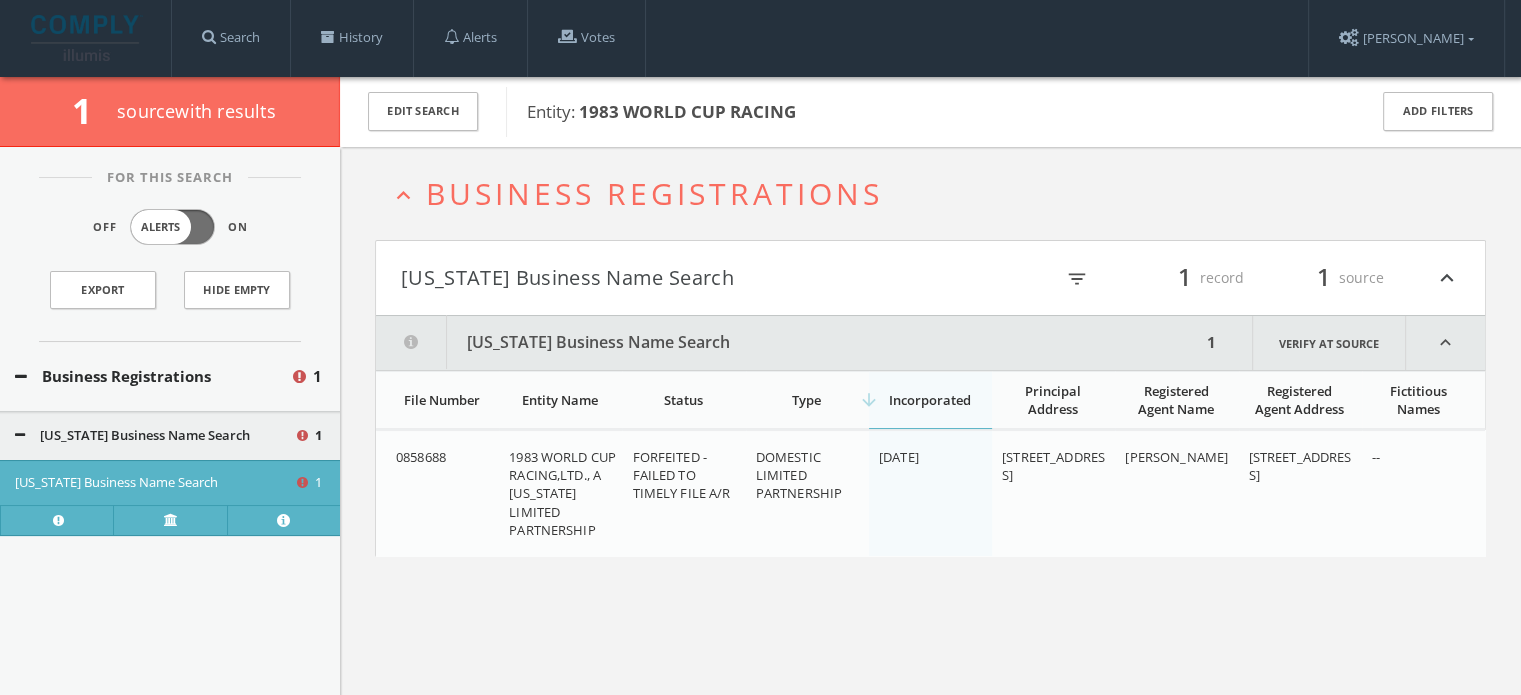 scroll, scrollTop: 0, scrollLeft: 0, axis: both 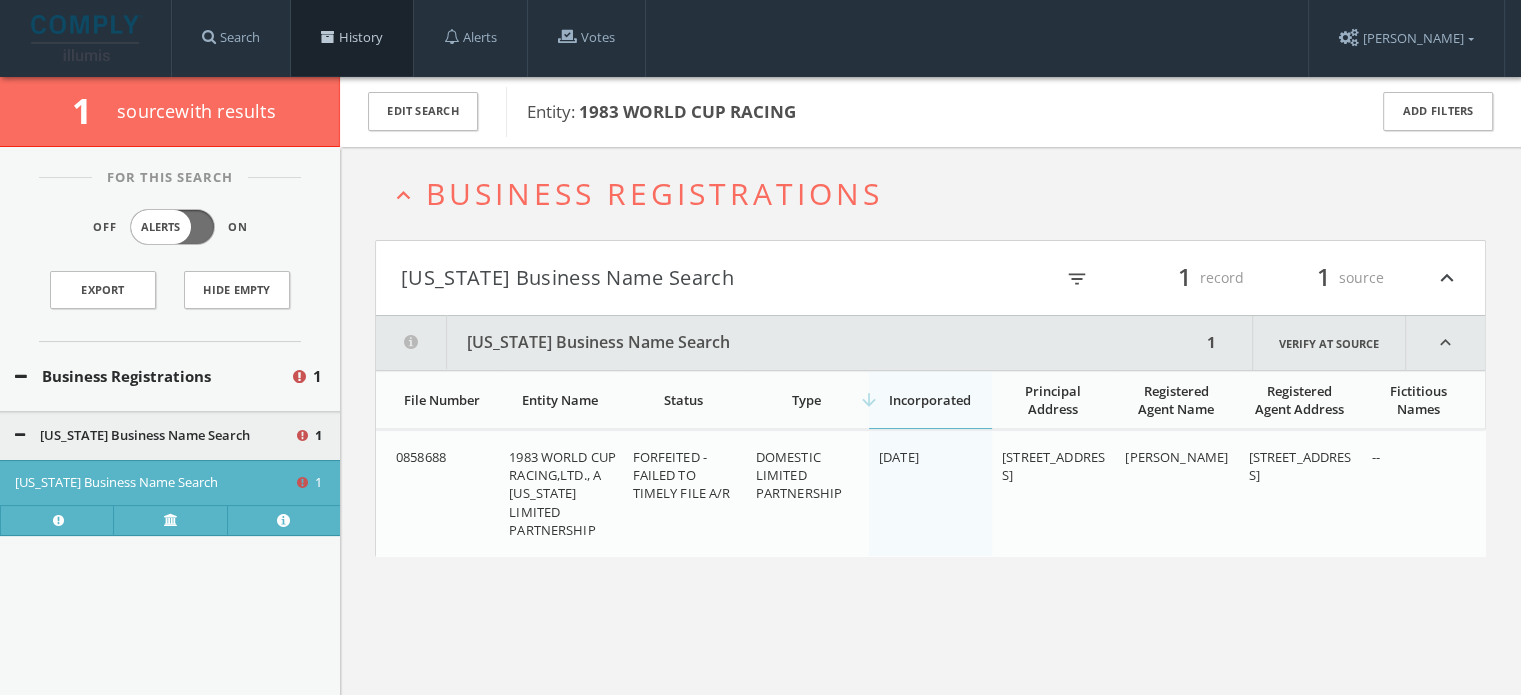 click on "History" at bounding box center (352, 38) 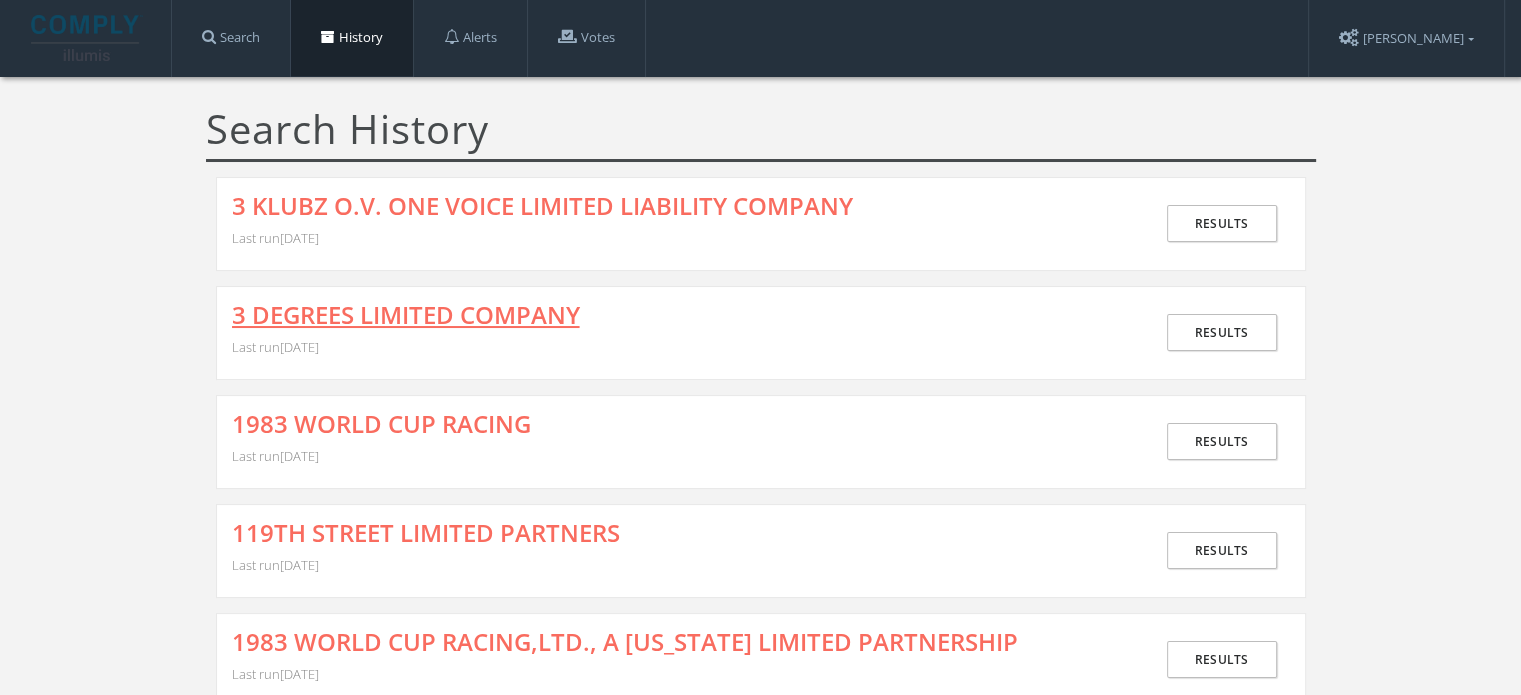 click on "3 DEGREES LIMITED COMPANY" at bounding box center [406, 315] 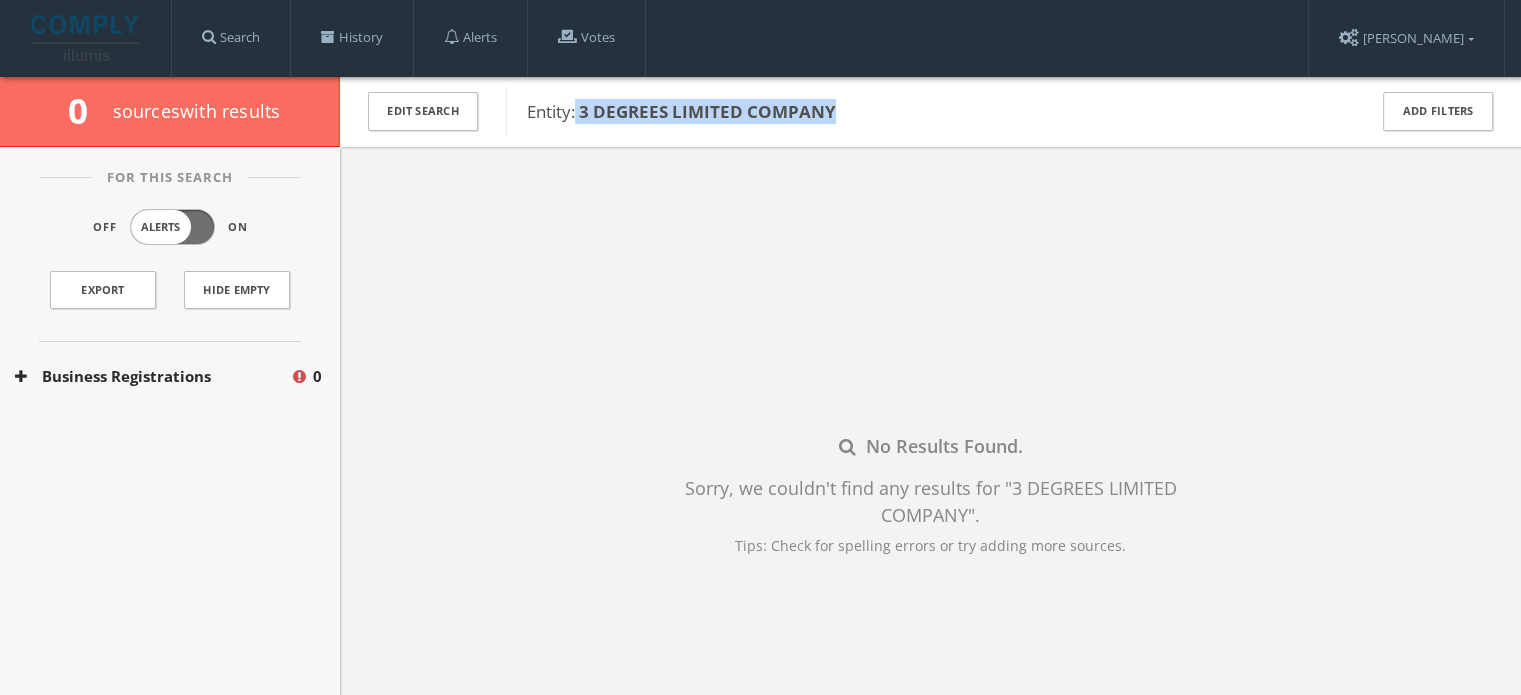 drag, startPoint x: 842, startPoint y: 112, endPoint x: 575, endPoint y: 116, distance: 267.02997 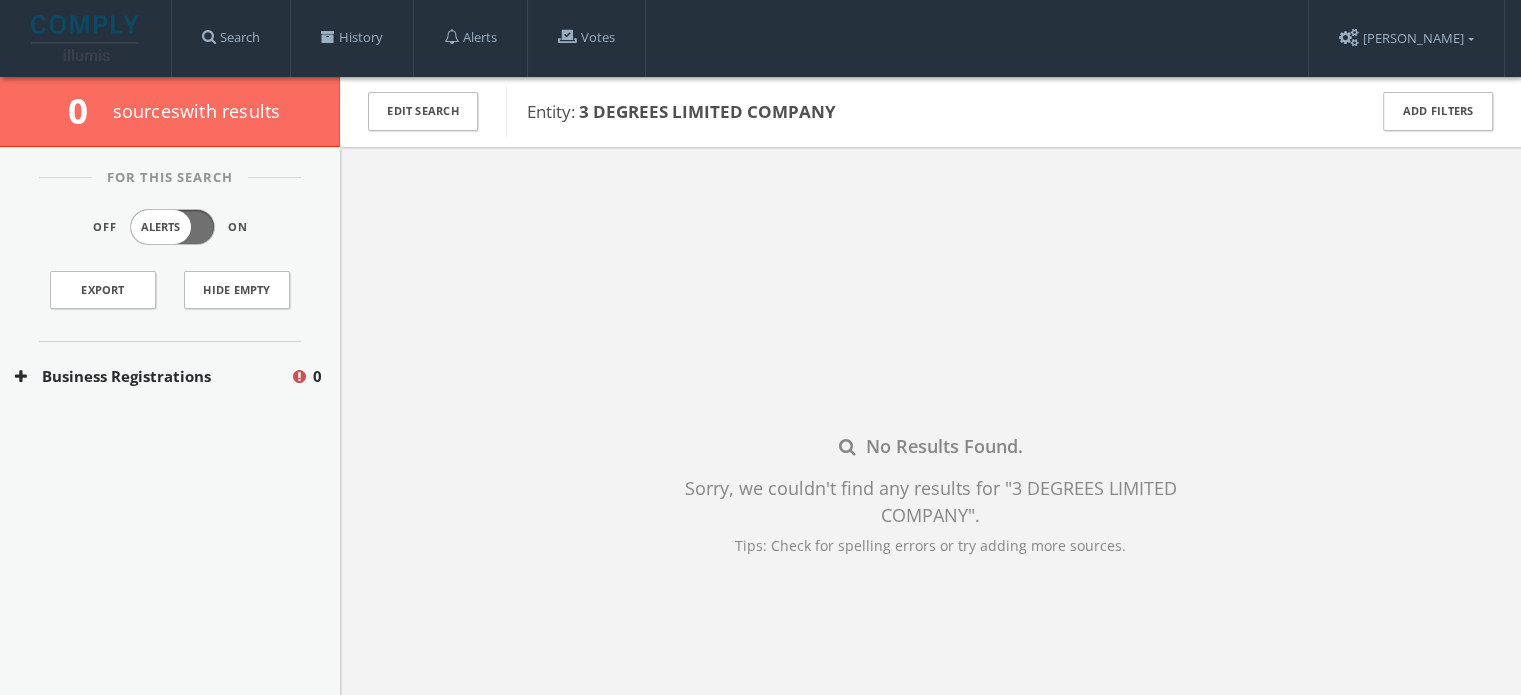 click on "Entity:     3 DEGREES LIMITED COMPANY" at bounding box center (681, 111) 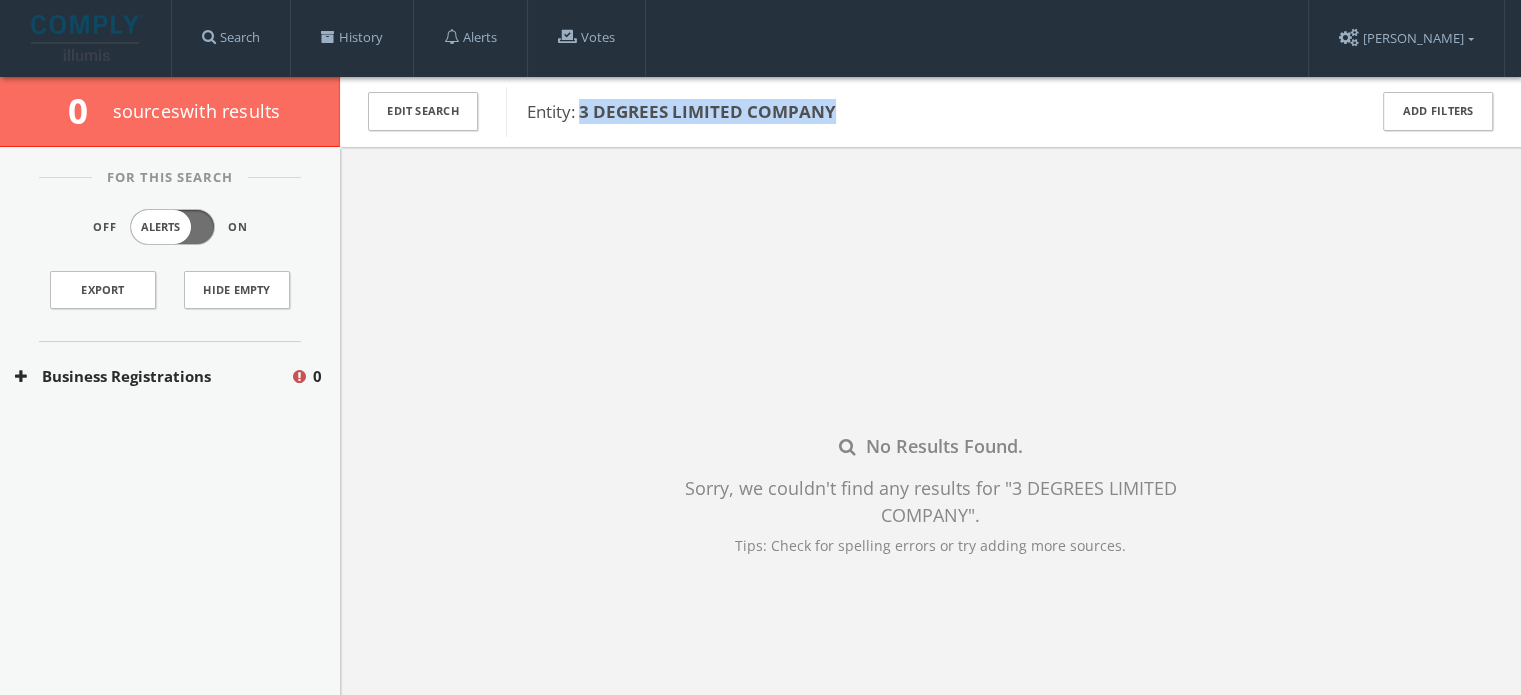 drag, startPoint x: 584, startPoint y: 108, endPoint x: 836, endPoint y: 115, distance: 252.0972 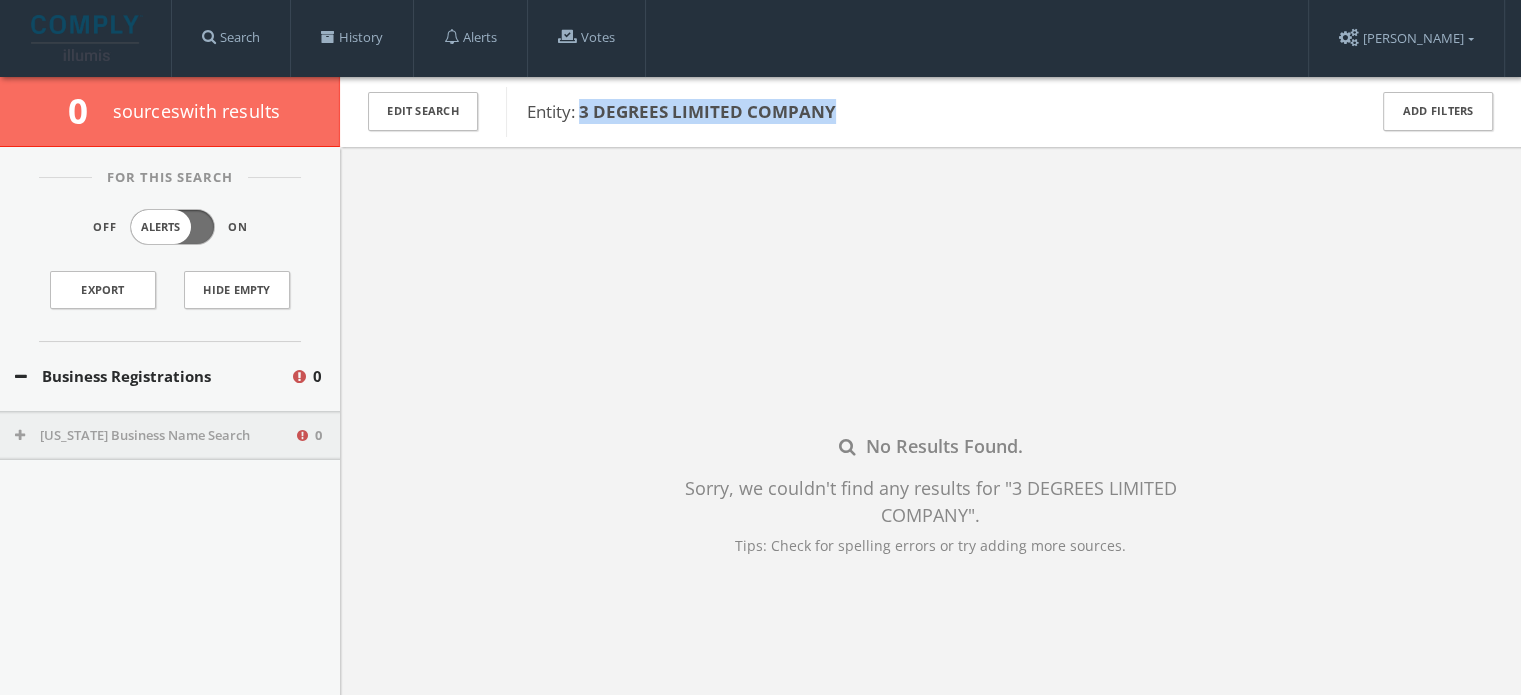 click on "[US_STATE] Business Name Search" at bounding box center (154, 436) 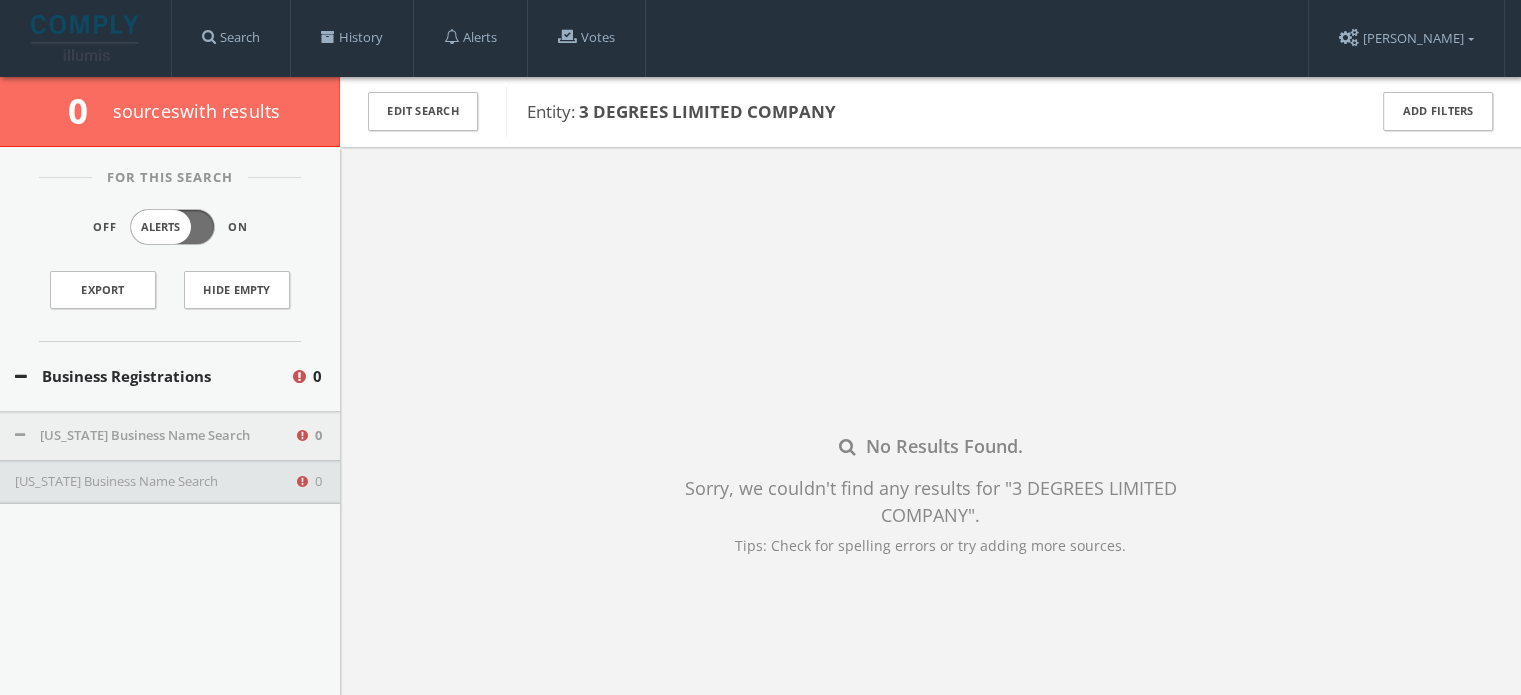 click on "For This Search Off Alerts On Export Hide Empty Business Registrations 0 Kansas Business Name Search 0 Kansas Business Name Search 0" at bounding box center (170, 431) 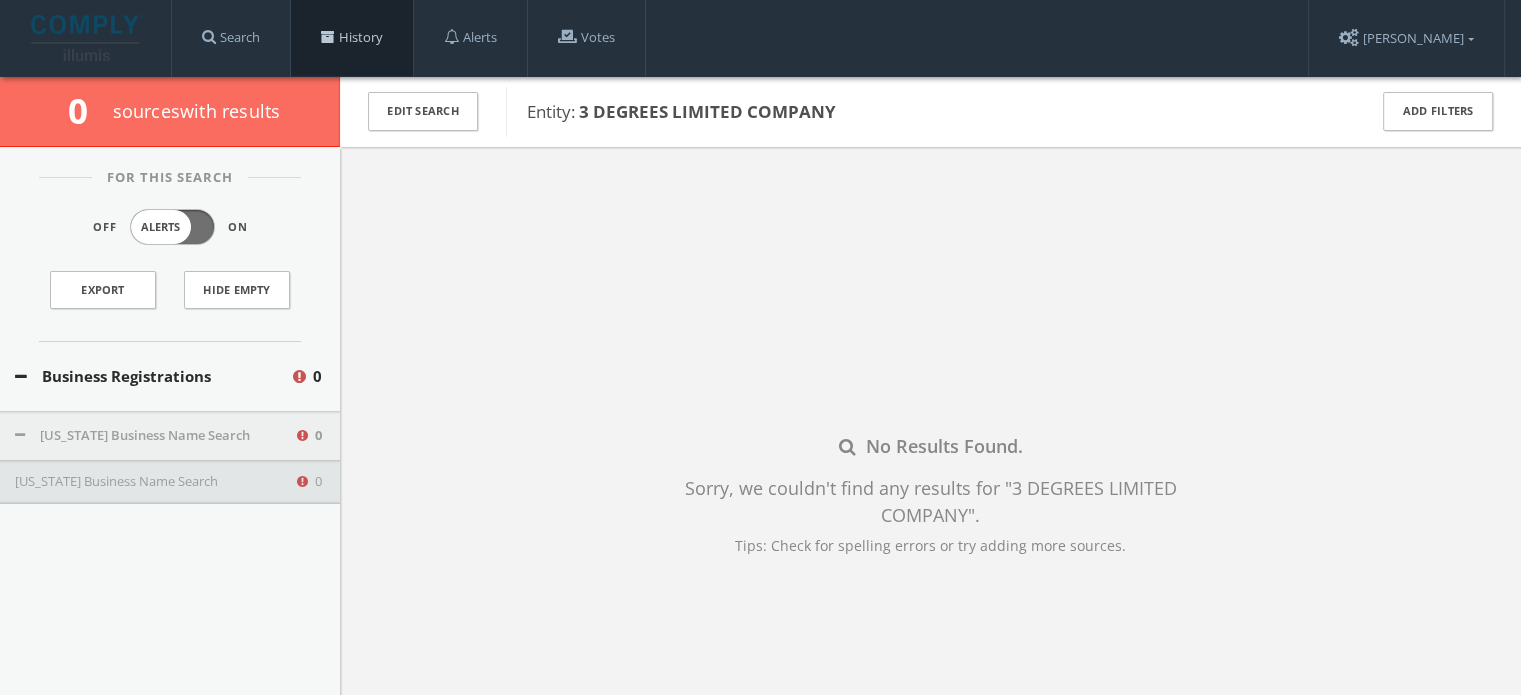 click on "History" at bounding box center (352, 38) 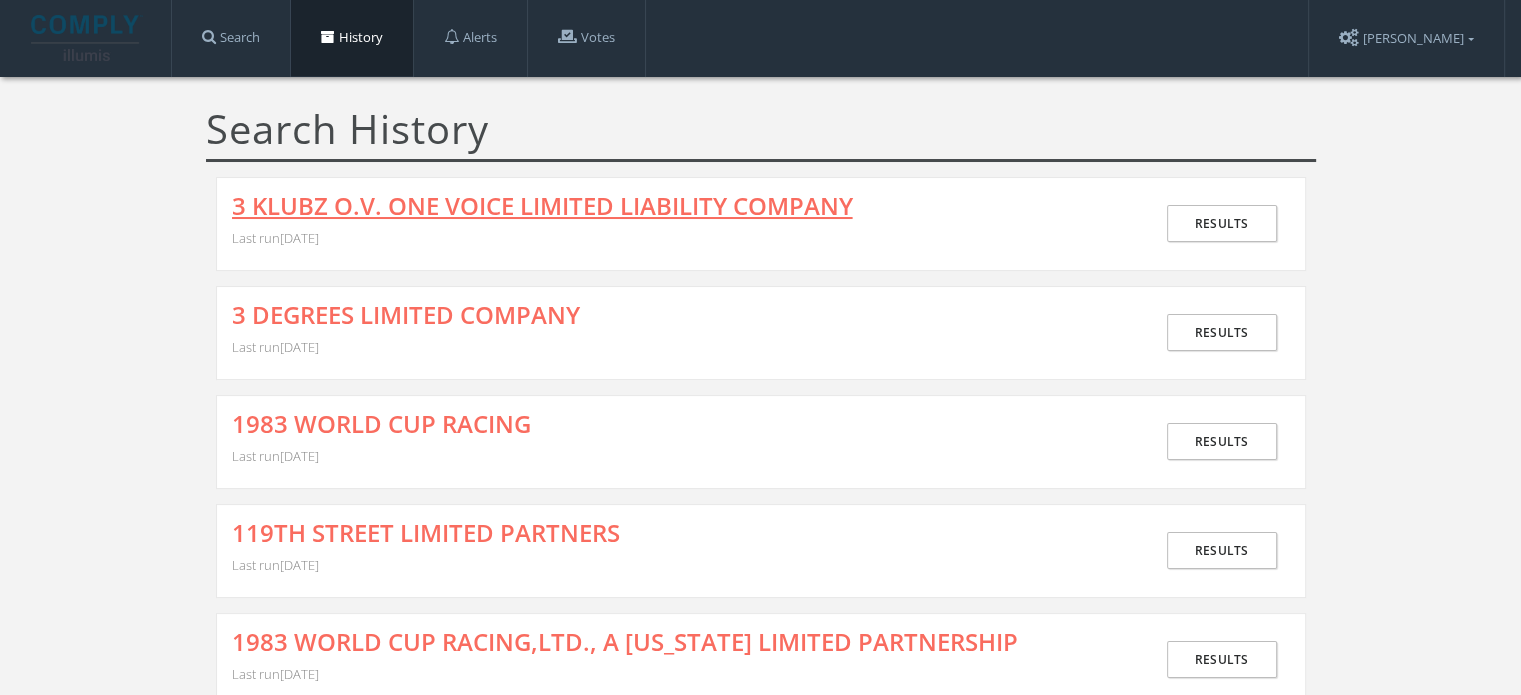 click on "3 KLUBZ O.V. ONE VOICE LIMITED LIABILITY COMPANY" at bounding box center (542, 206) 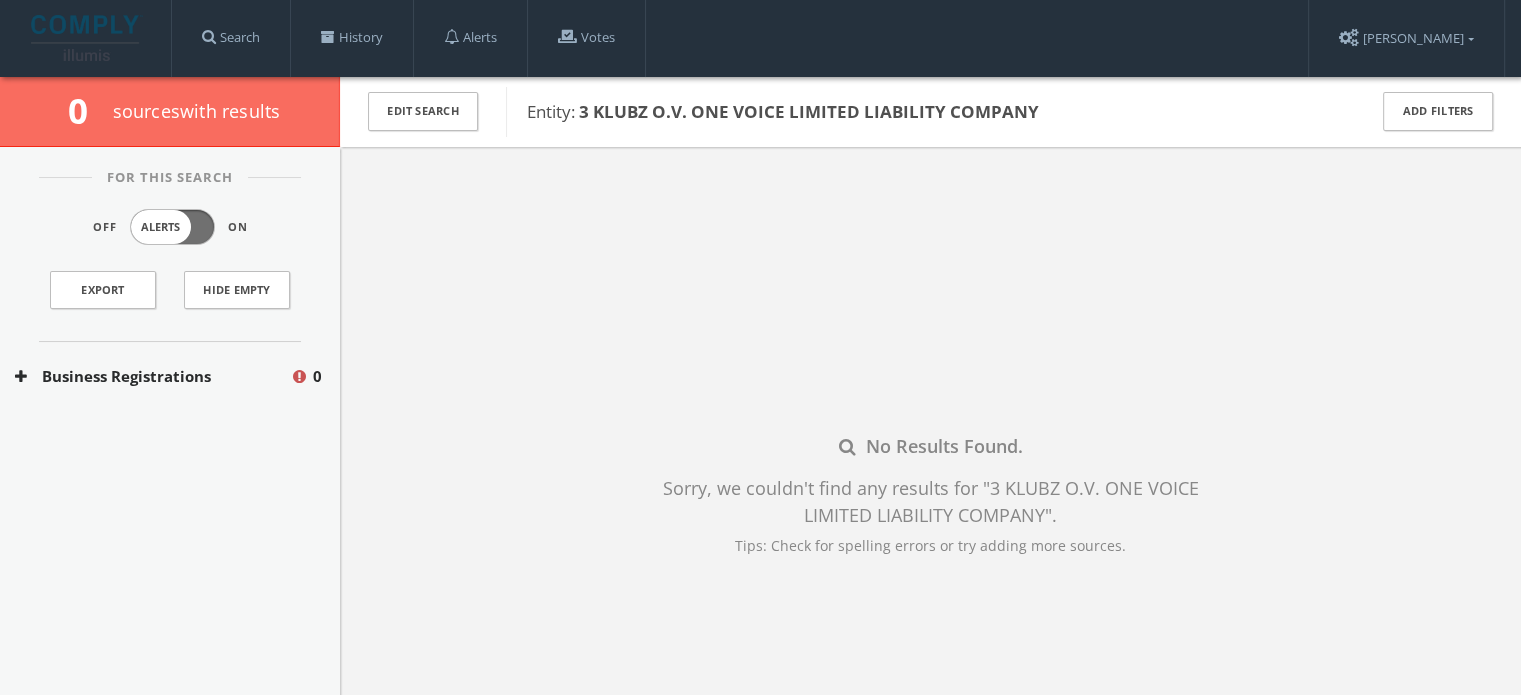 click on "Business Registrations" at bounding box center (152, 376) 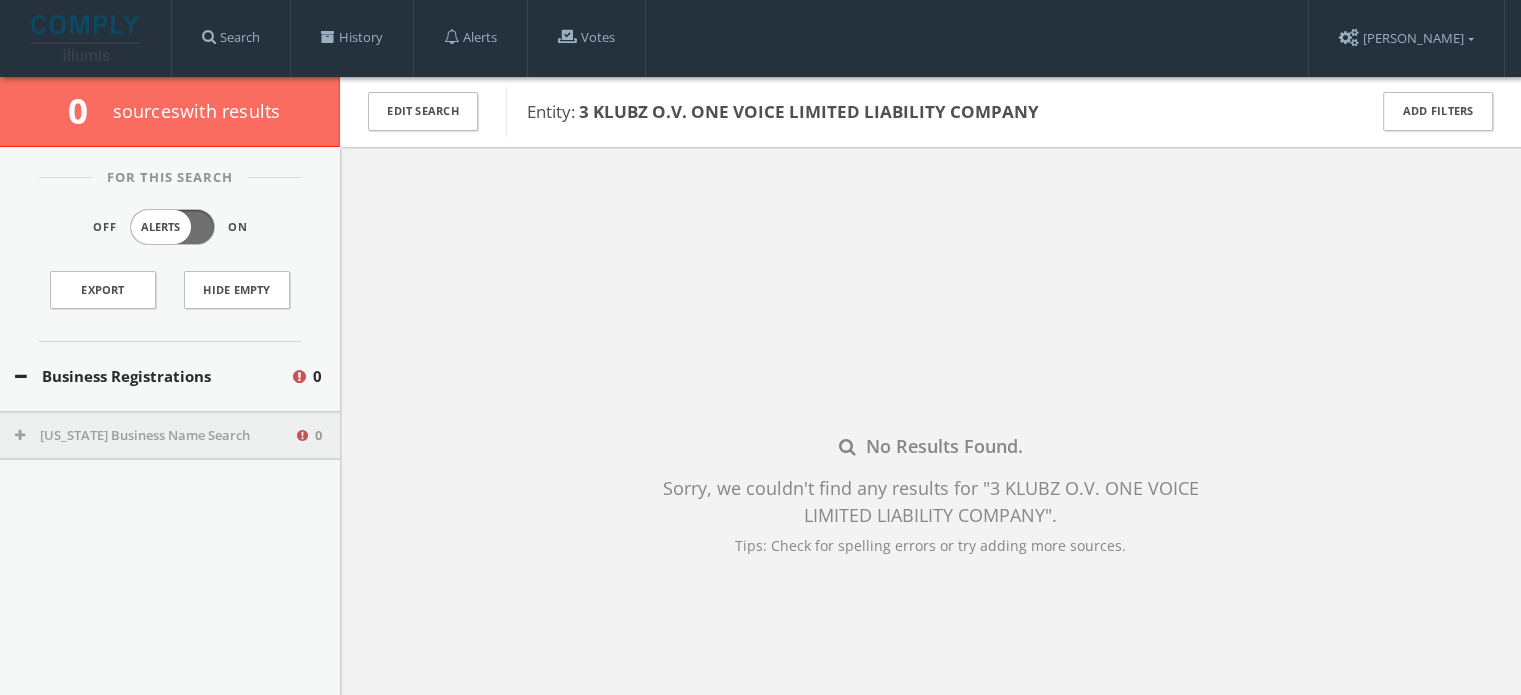 click on "Kansas Business Name Search 0" at bounding box center [170, 436] 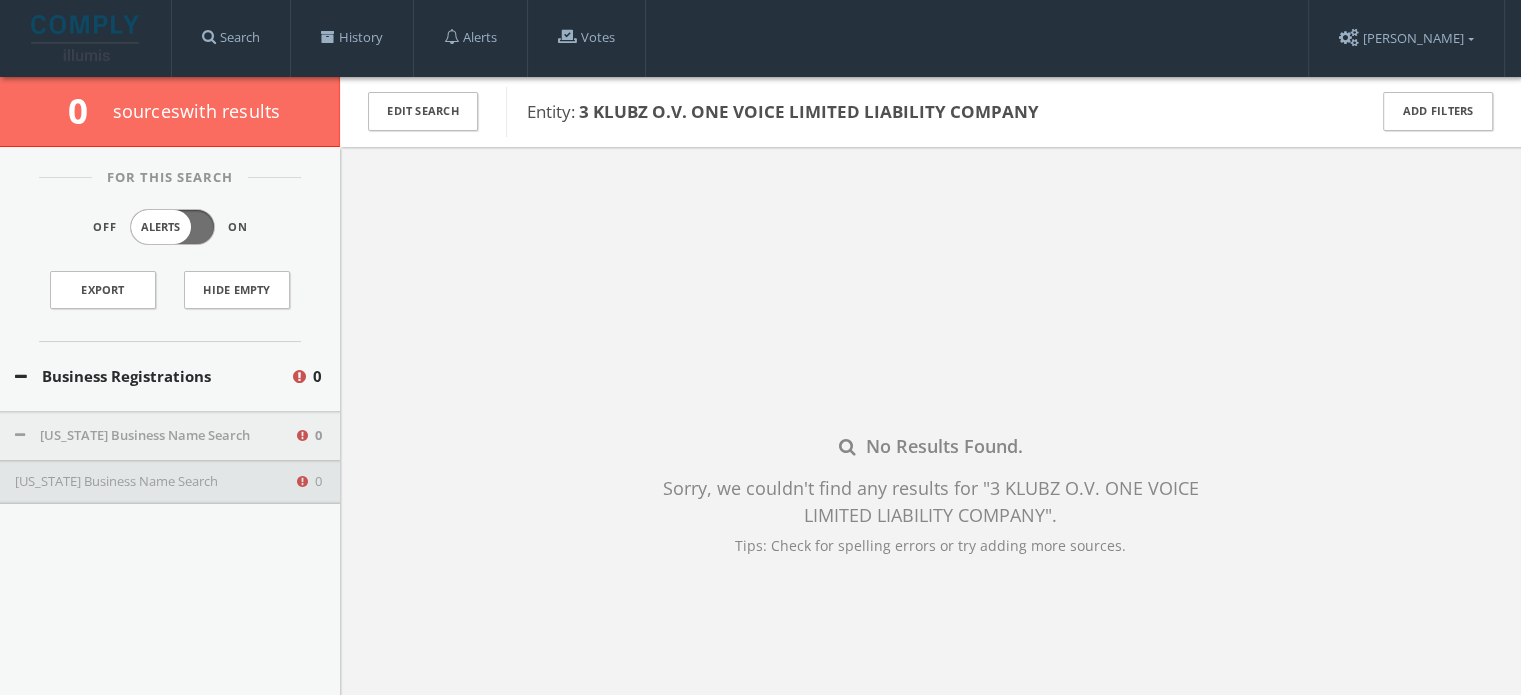 click on "[US_STATE] Business Name Search" at bounding box center [154, 482] 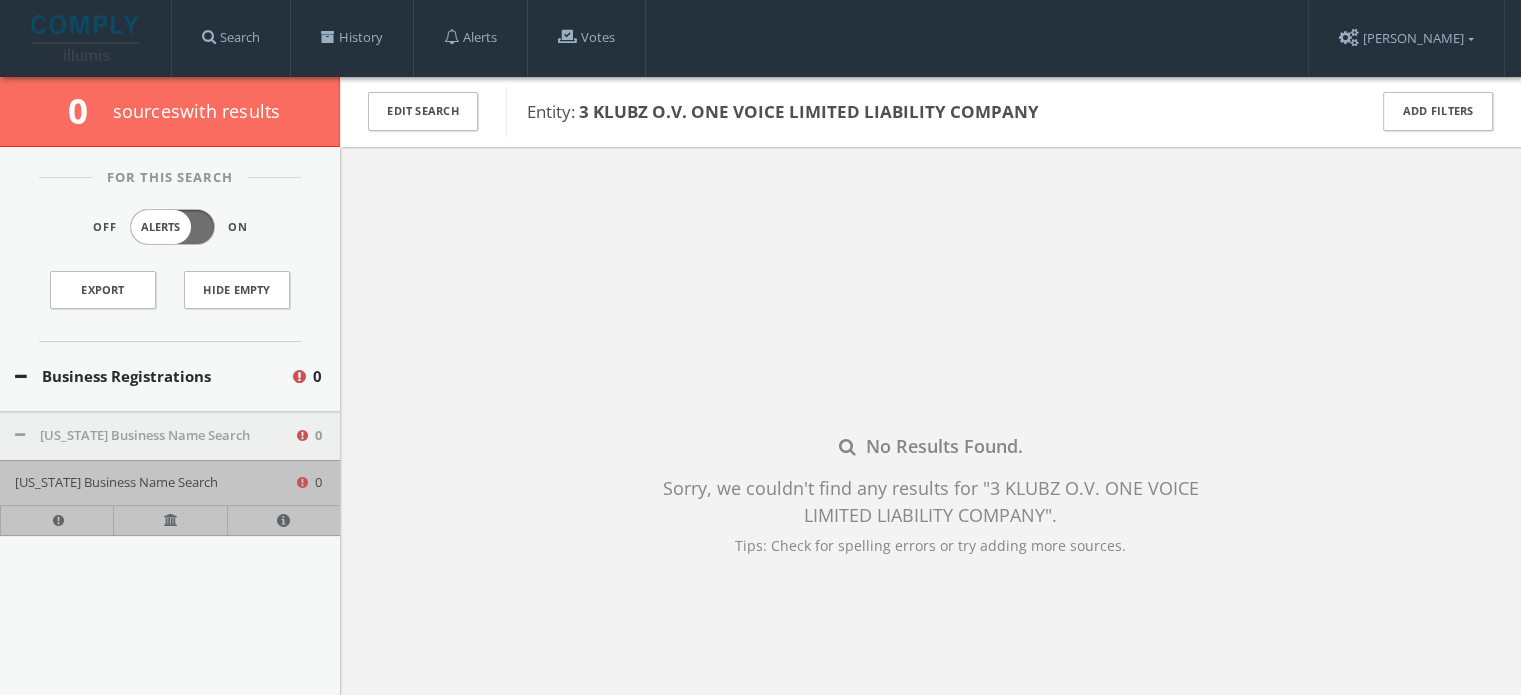 type 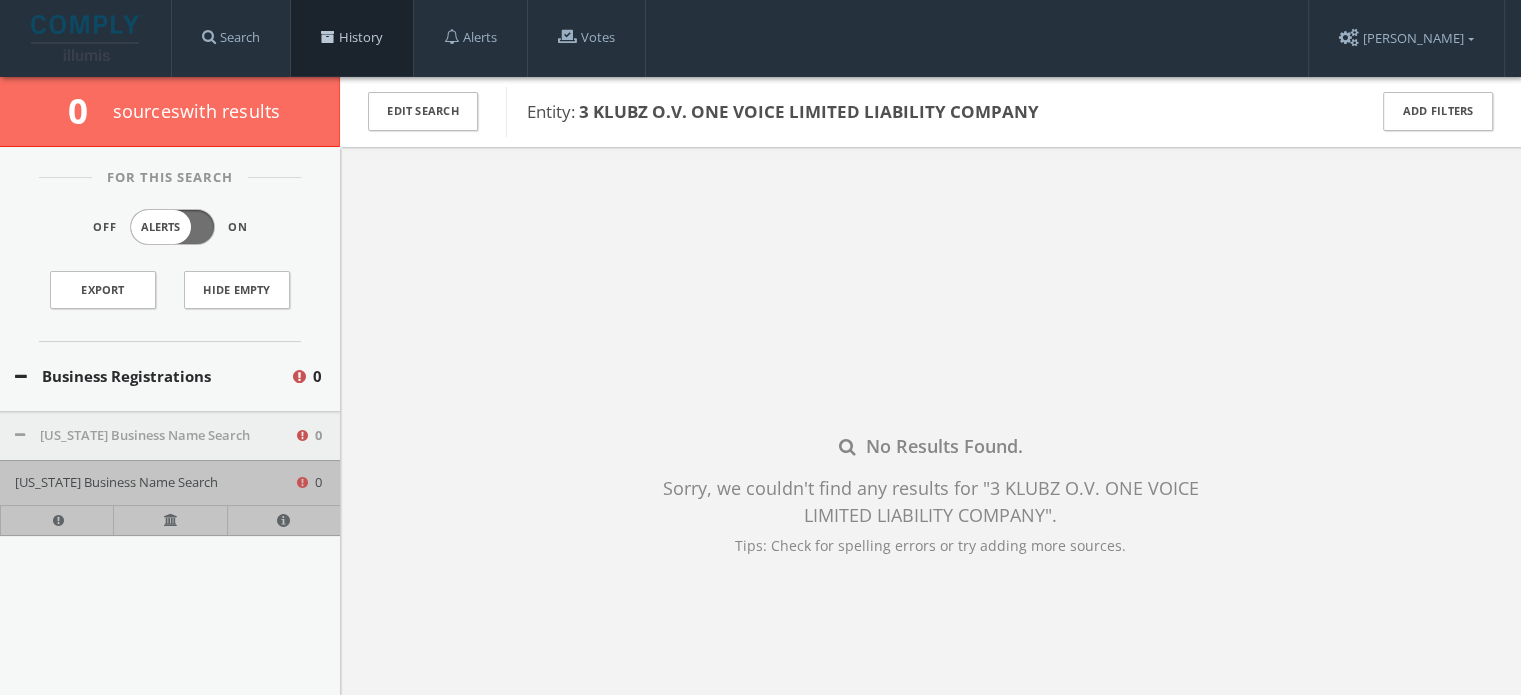 click on "History" at bounding box center [352, 38] 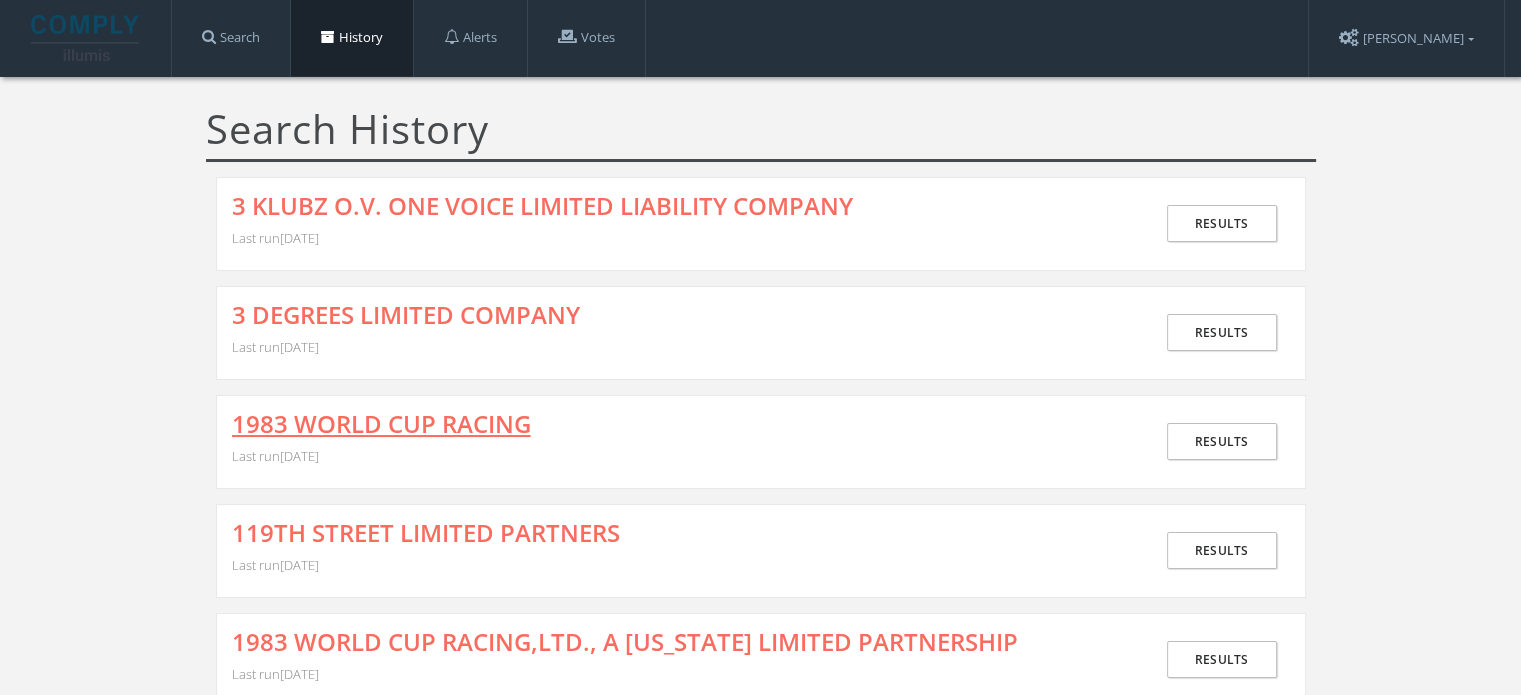 click on "1983 WORLD CUP RACING" at bounding box center [381, 424] 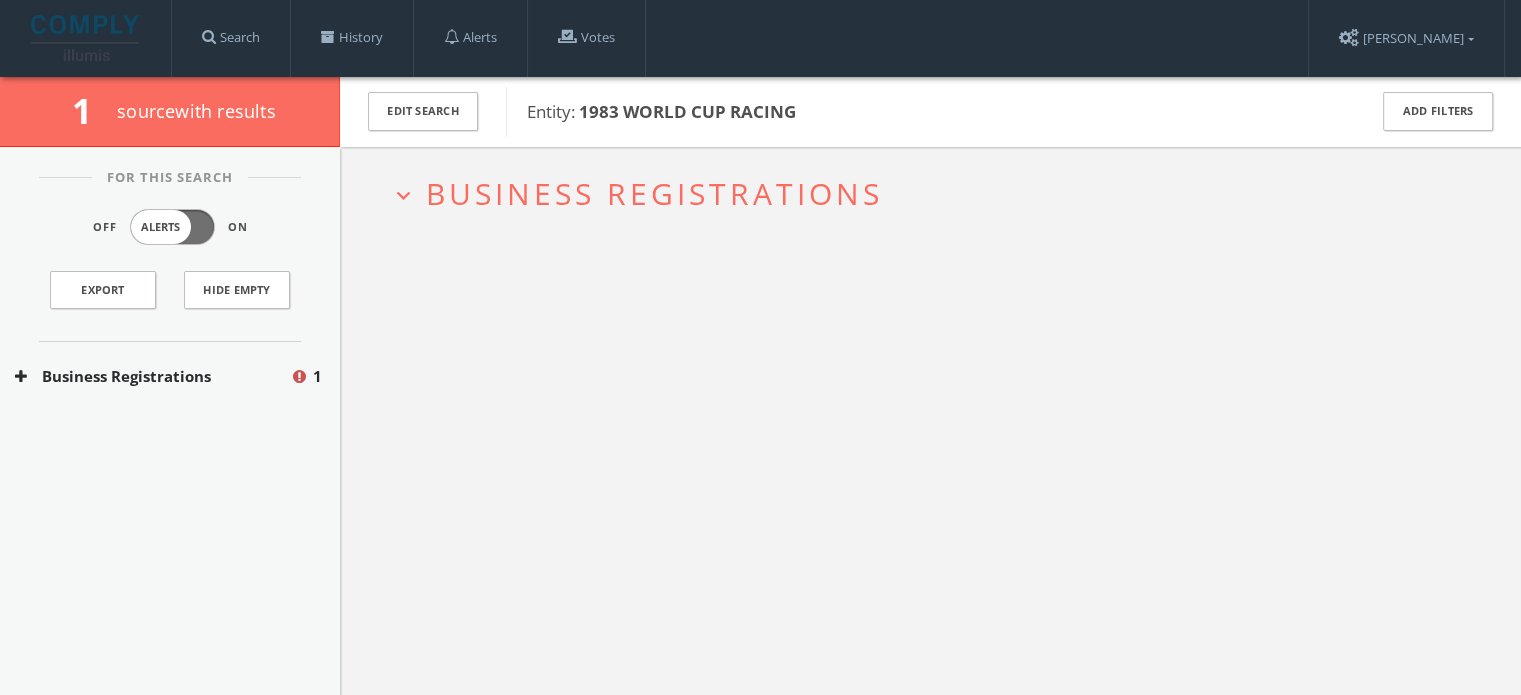 click on "Business Registrations" at bounding box center (654, 193) 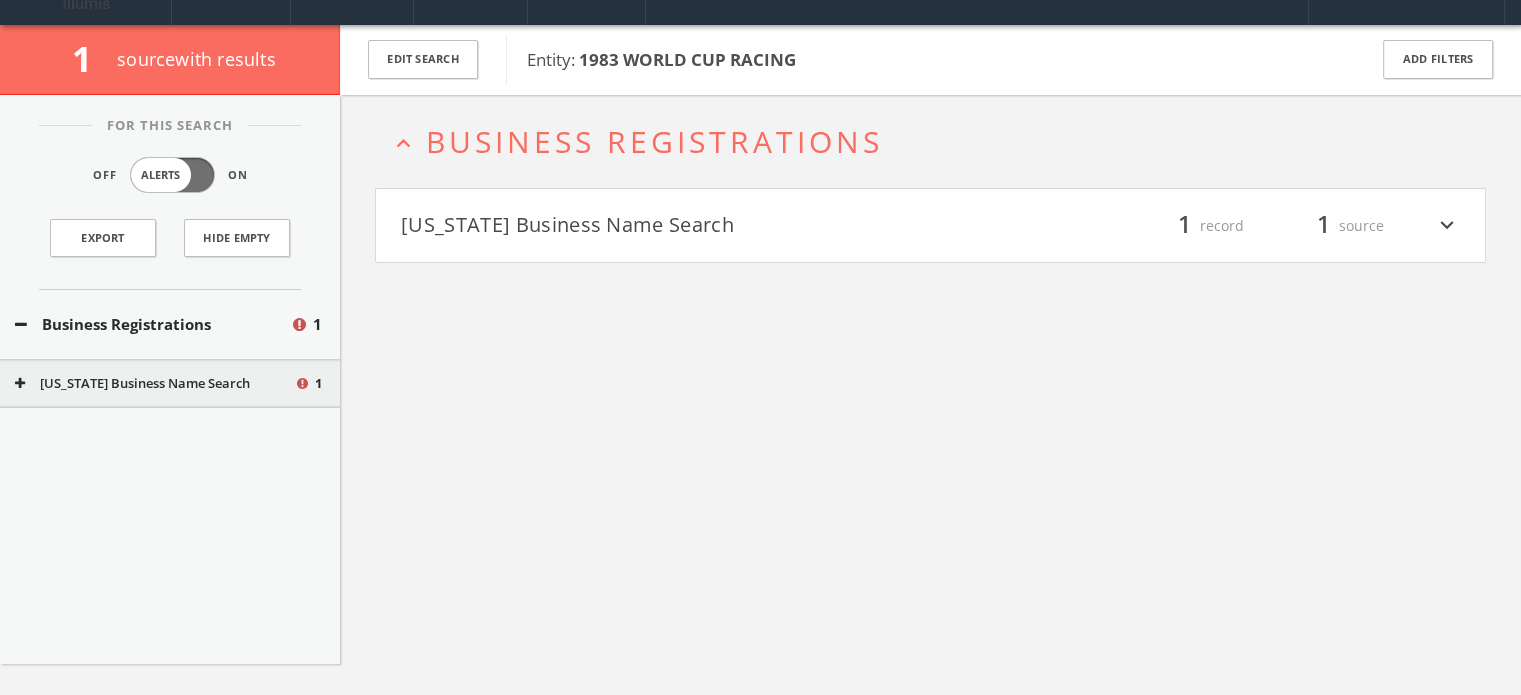 click on "[US_STATE] Business Name Search filter_list 1 record  1 source  expand_more" at bounding box center (930, 226) 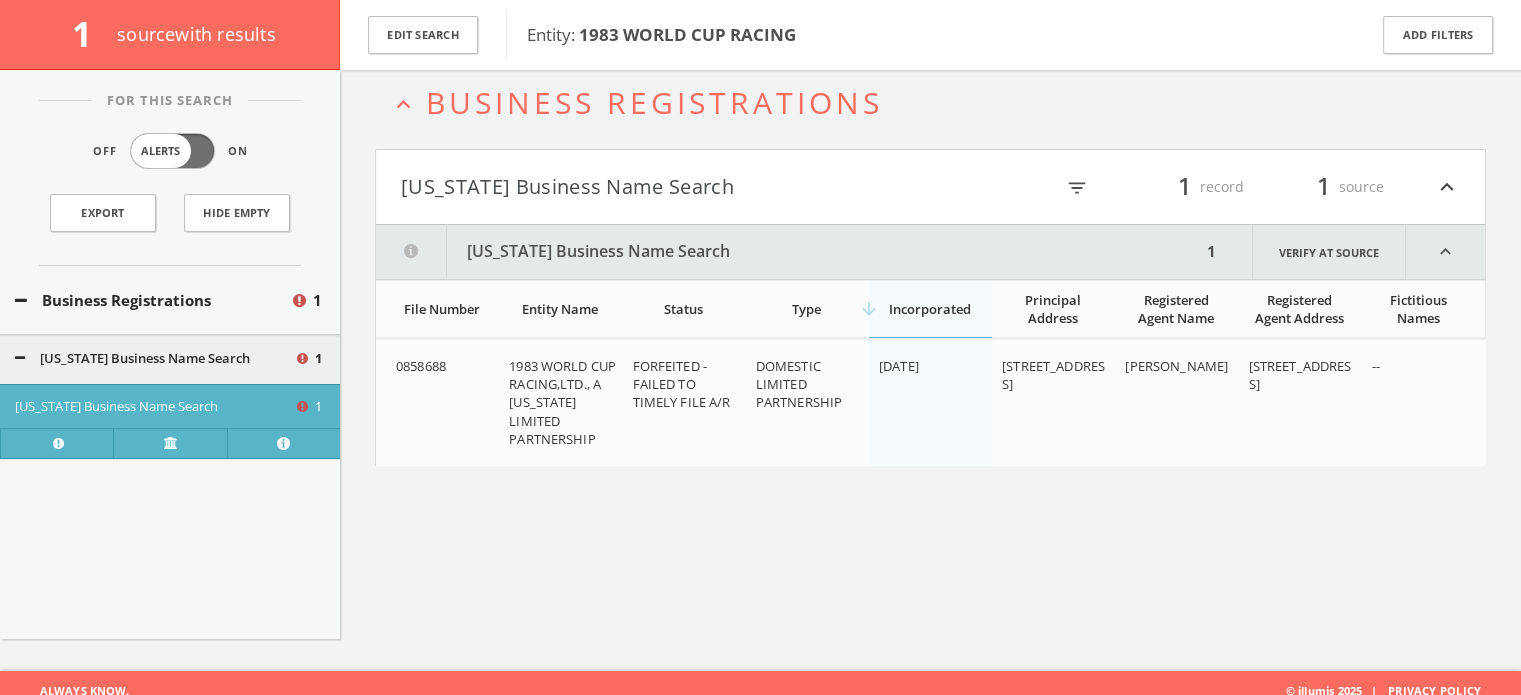 scroll, scrollTop: 116, scrollLeft: 0, axis: vertical 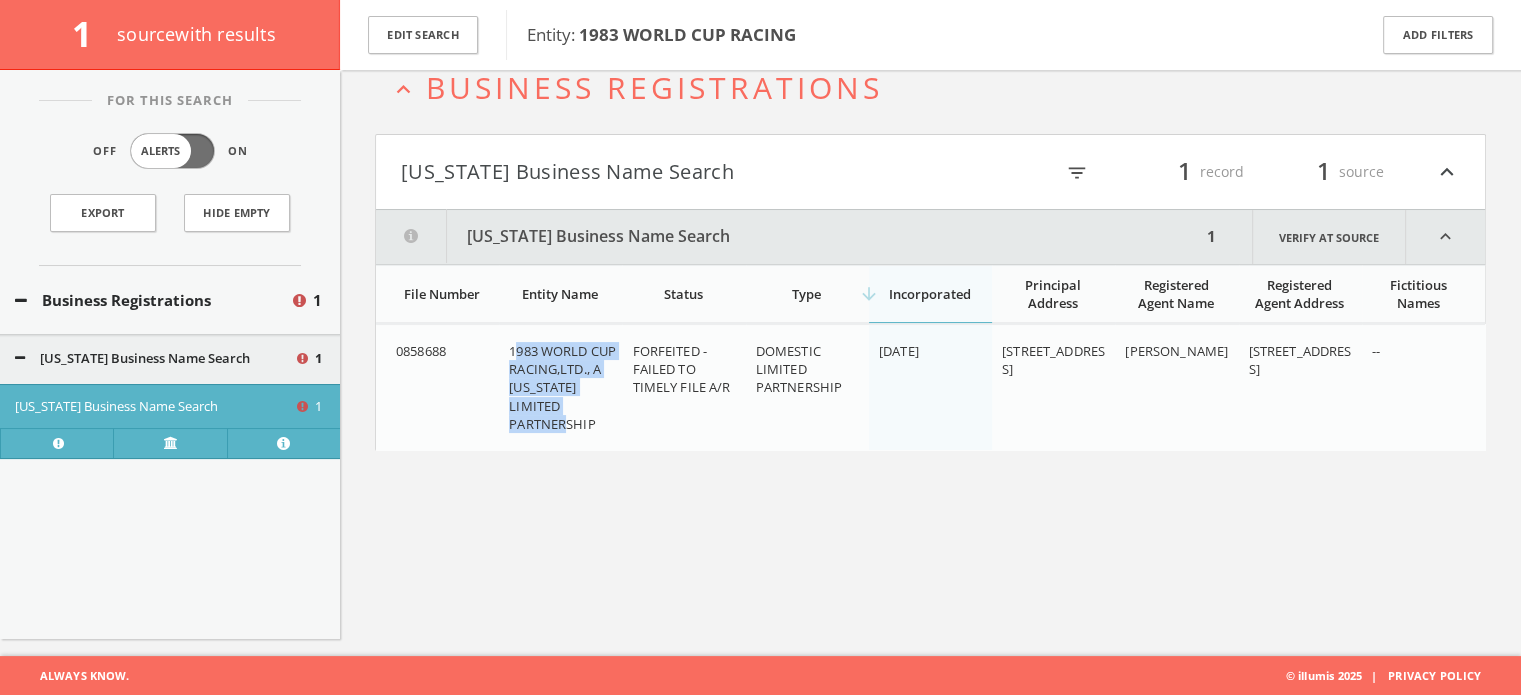 drag, startPoint x: 597, startPoint y: 425, endPoint x: 512, endPoint y: 345, distance: 116.72617 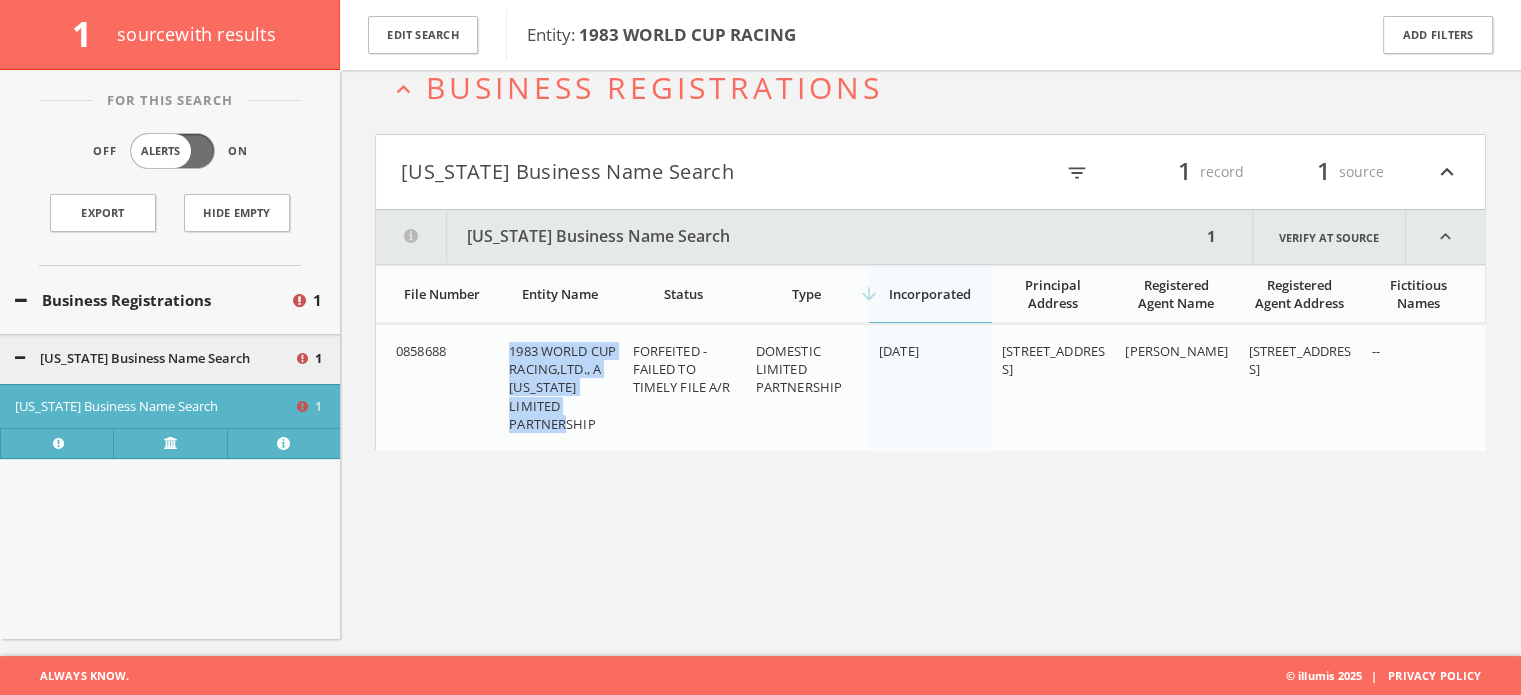click on "1983 WORLD CUP RACING,LTD., A [US_STATE] LIMITED PARTNERSHIP" at bounding box center (562, 387) 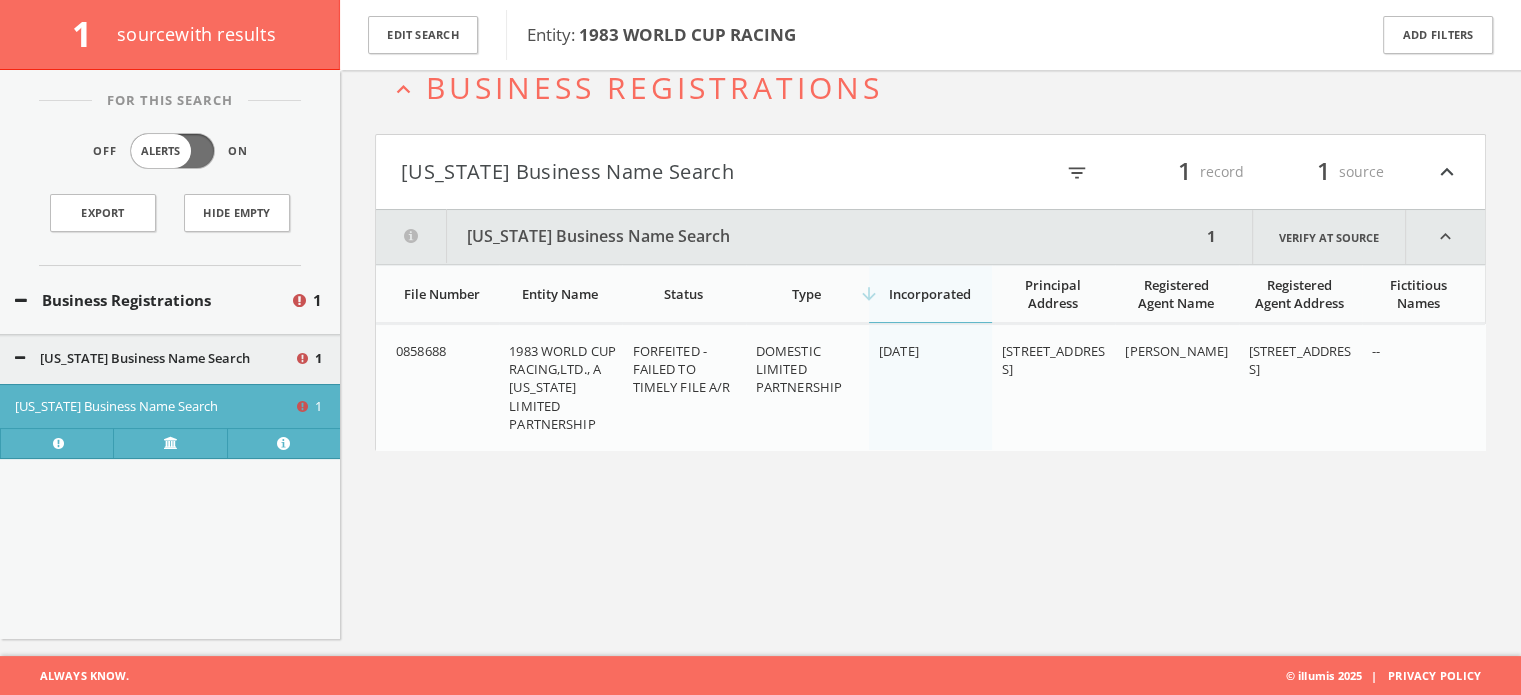 click on "expand_less Business Registrations Kansas Business Name Search filter_list 1 record  1 source  expand_less Kansas Business Name Search 1 Verify at source expand_less File Number Entity Name Status Type arrow_downward Incorporated Principal Address Registered Agent Name Registered Agent Address Fictitious Names File Number Entity Name Status Type arrow_downward Incorporated Principal Address Registered Agent Name Registered Agent Address Fictitious Names 0858688 1983 WORLD CUP RACING,LTD., A KANSAS LIMITED PARTNERSHIP FORFEITED - FAILED TO TIMELY FILE A/R DOMESTIC LIMITED PARTNERSHIP 03/26/1984 3002 S. HILLSIDE, WICHITA, KS 67216 WAYNE G. HORST 3002 S HILLSIDE, WICHITA, KS 67216 --" at bounding box center (930, 308) 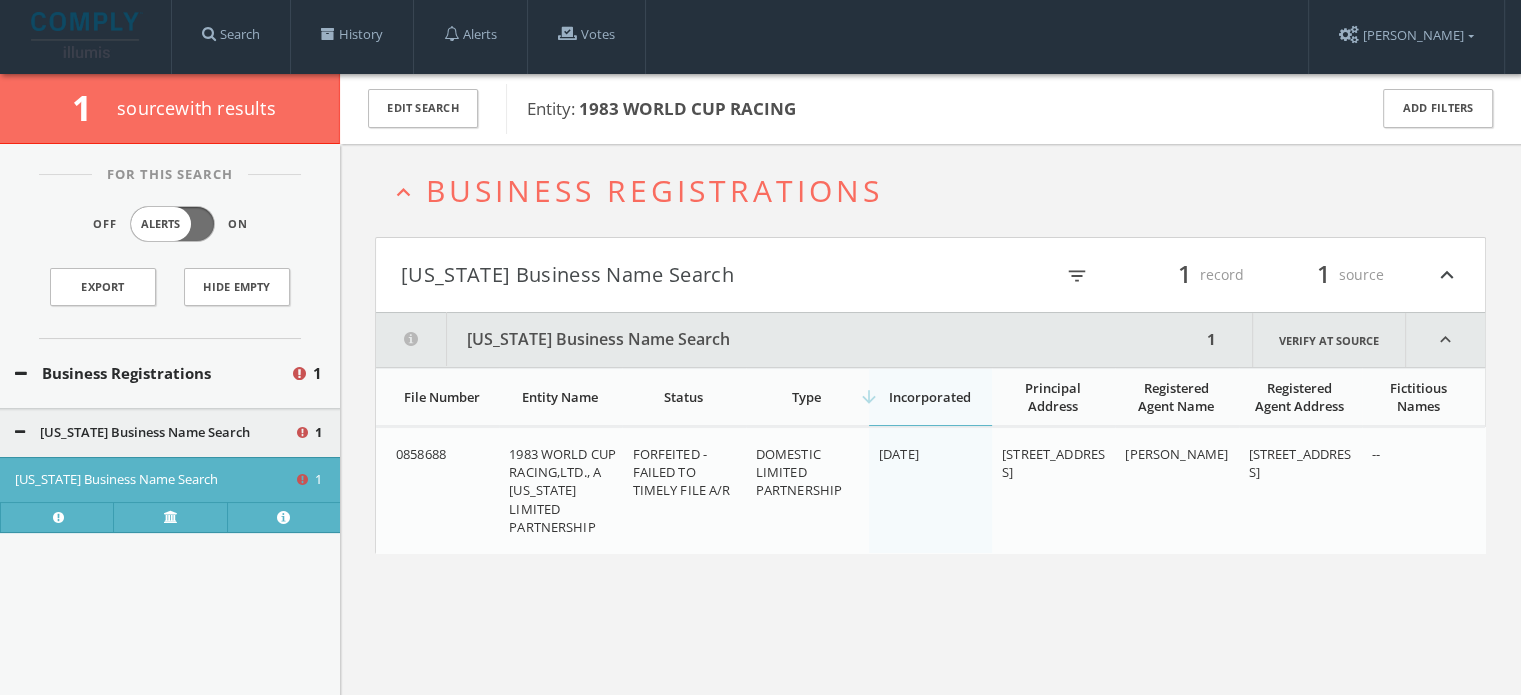 scroll, scrollTop: 0, scrollLeft: 0, axis: both 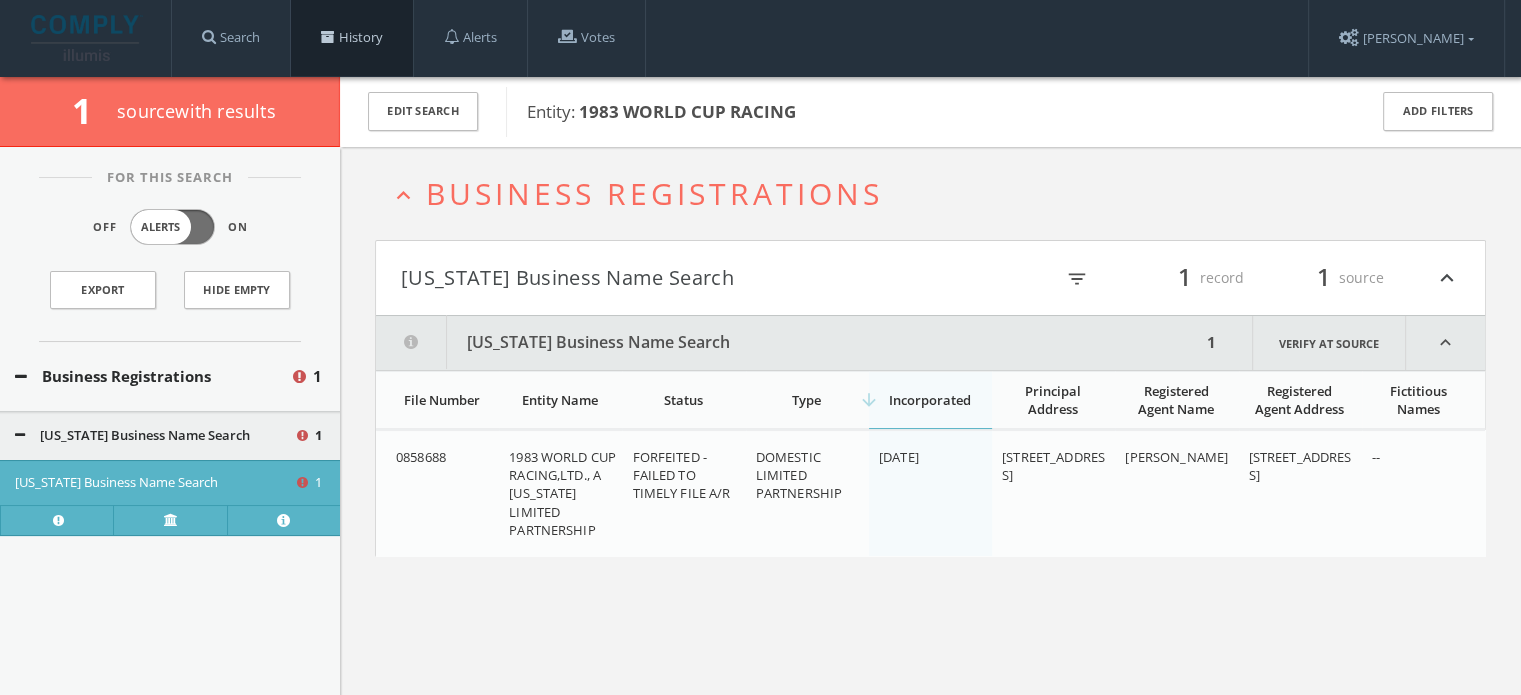 click on "History" at bounding box center (352, 38) 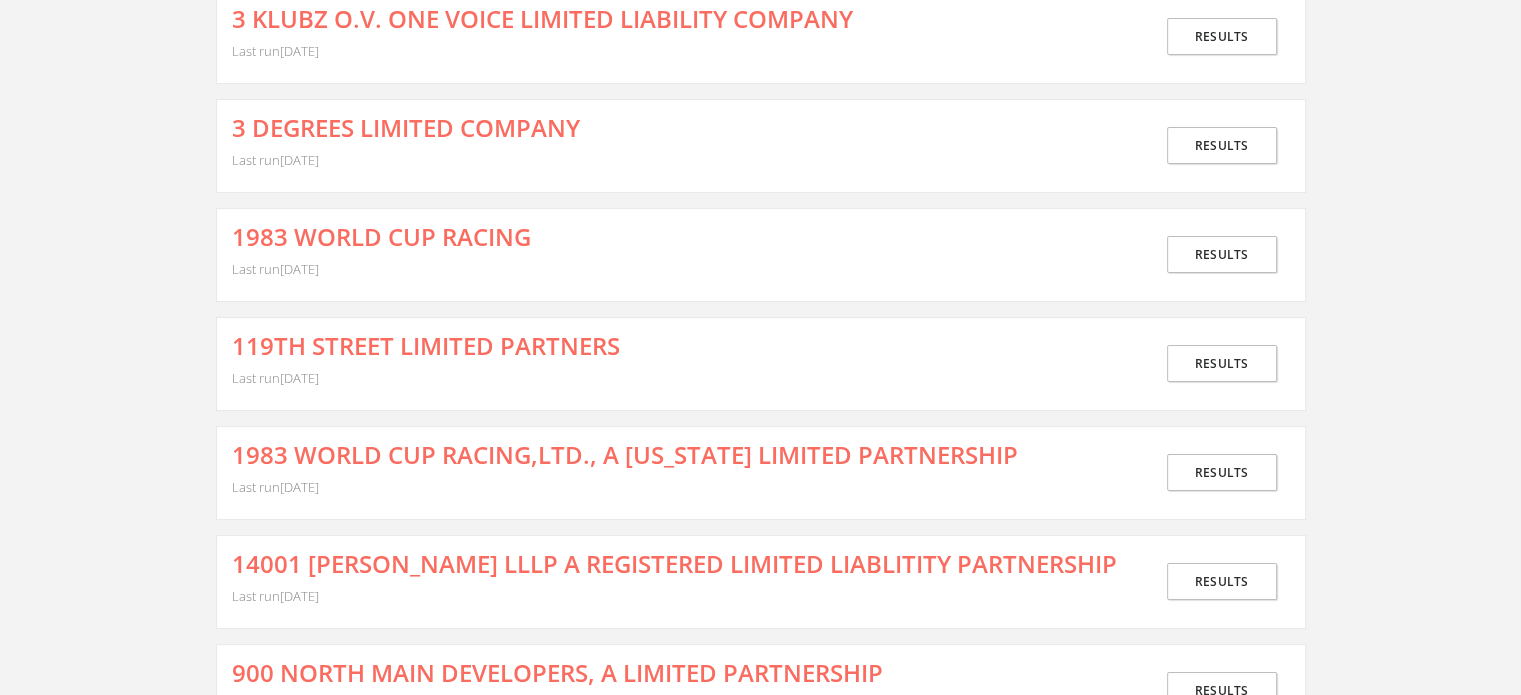 scroll, scrollTop: 200, scrollLeft: 0, axis: vertical 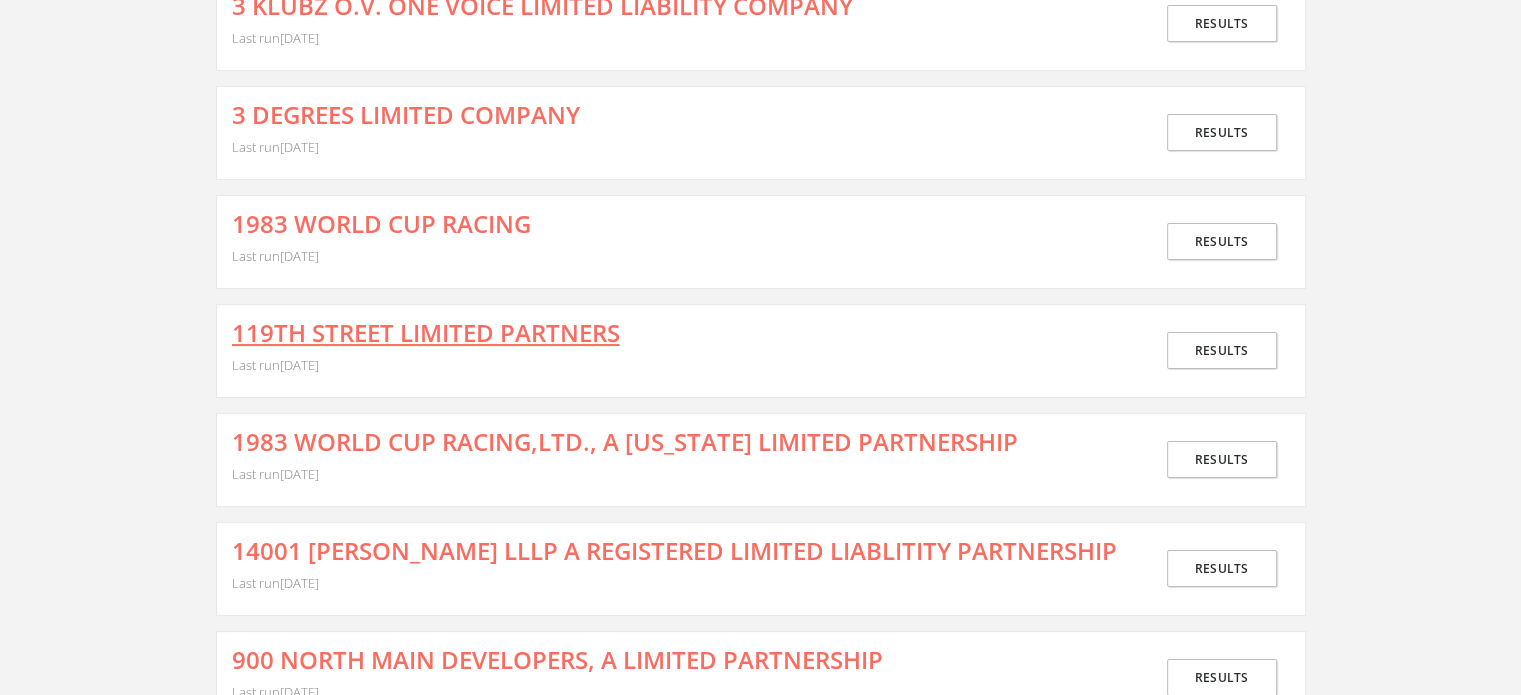 click on "119TH STREET LIMITED PARTNERS" at bounding box center (426, 333) 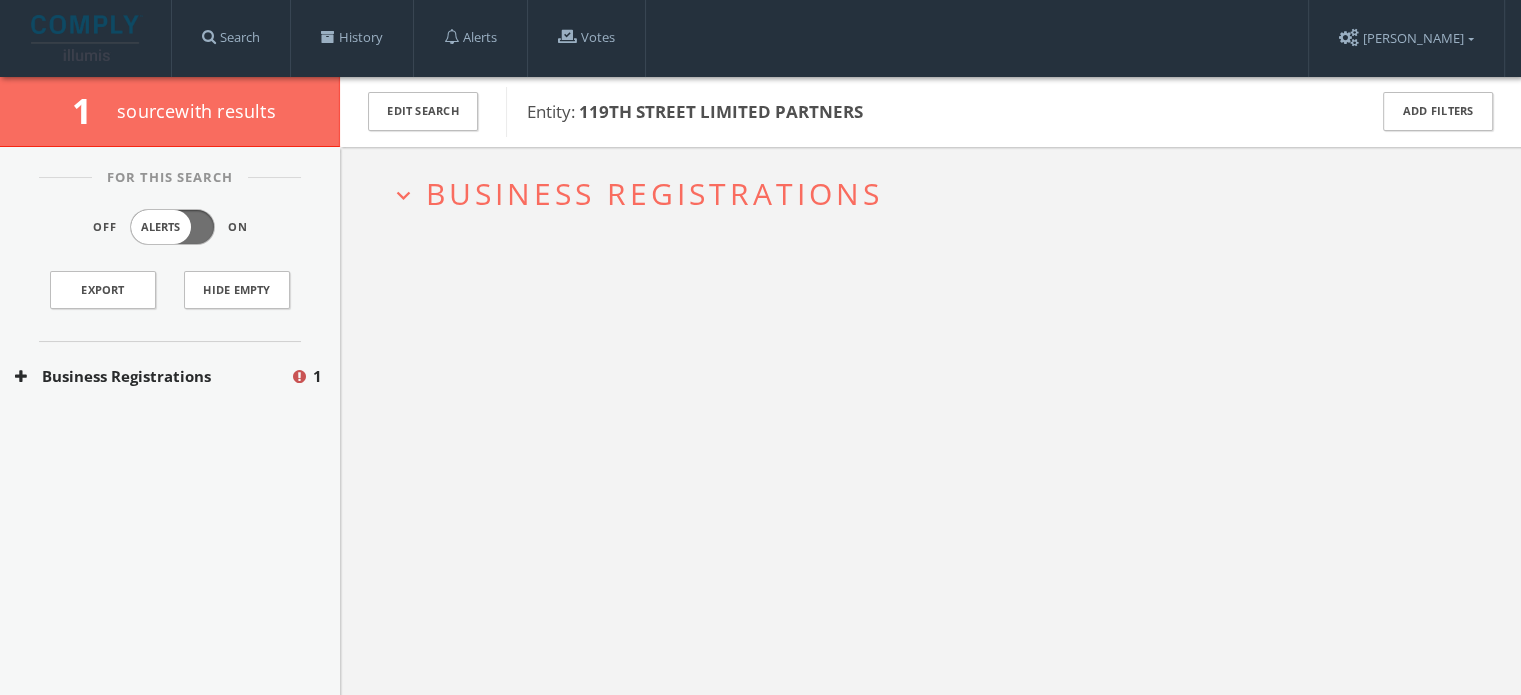click on "Business Registrations" at bounding box center [654, 193] 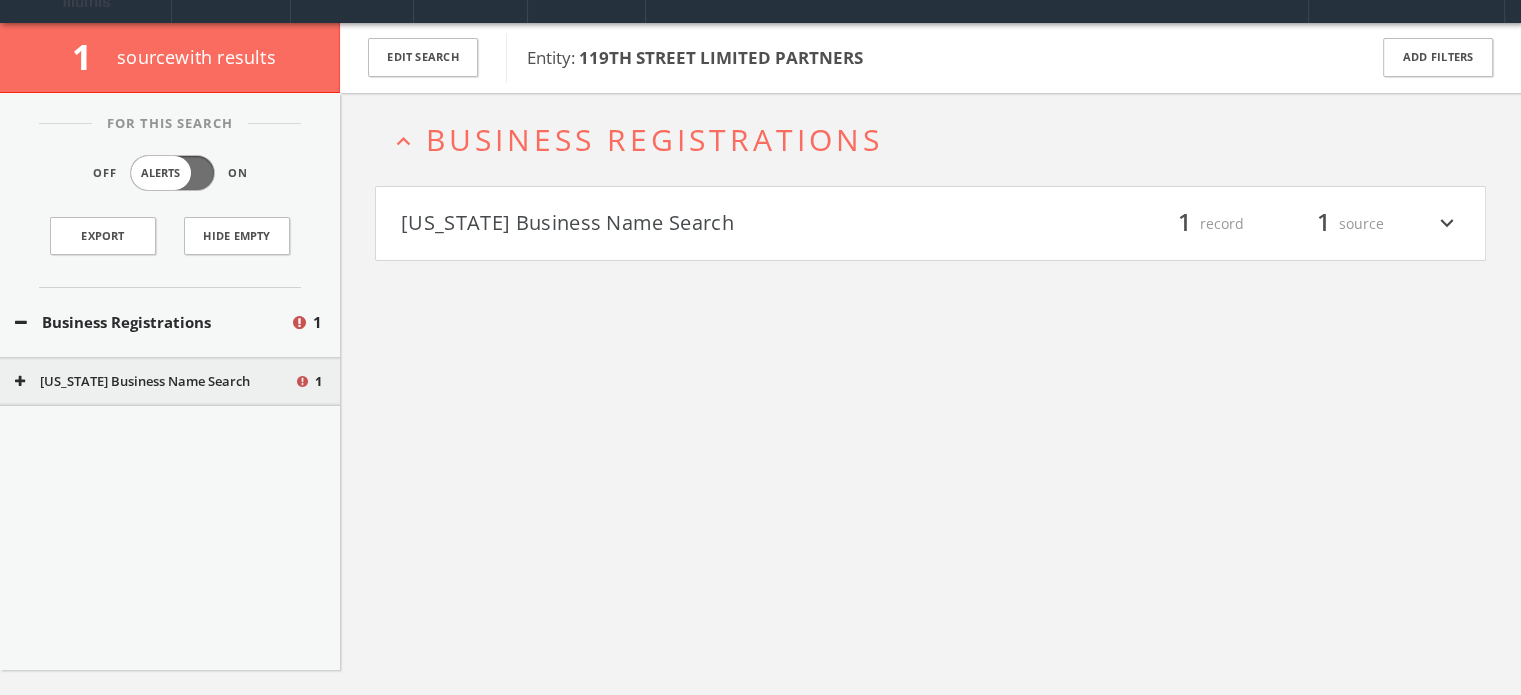 click on "[US_STATE] Business Name Search" at bounding box center (666, 224) 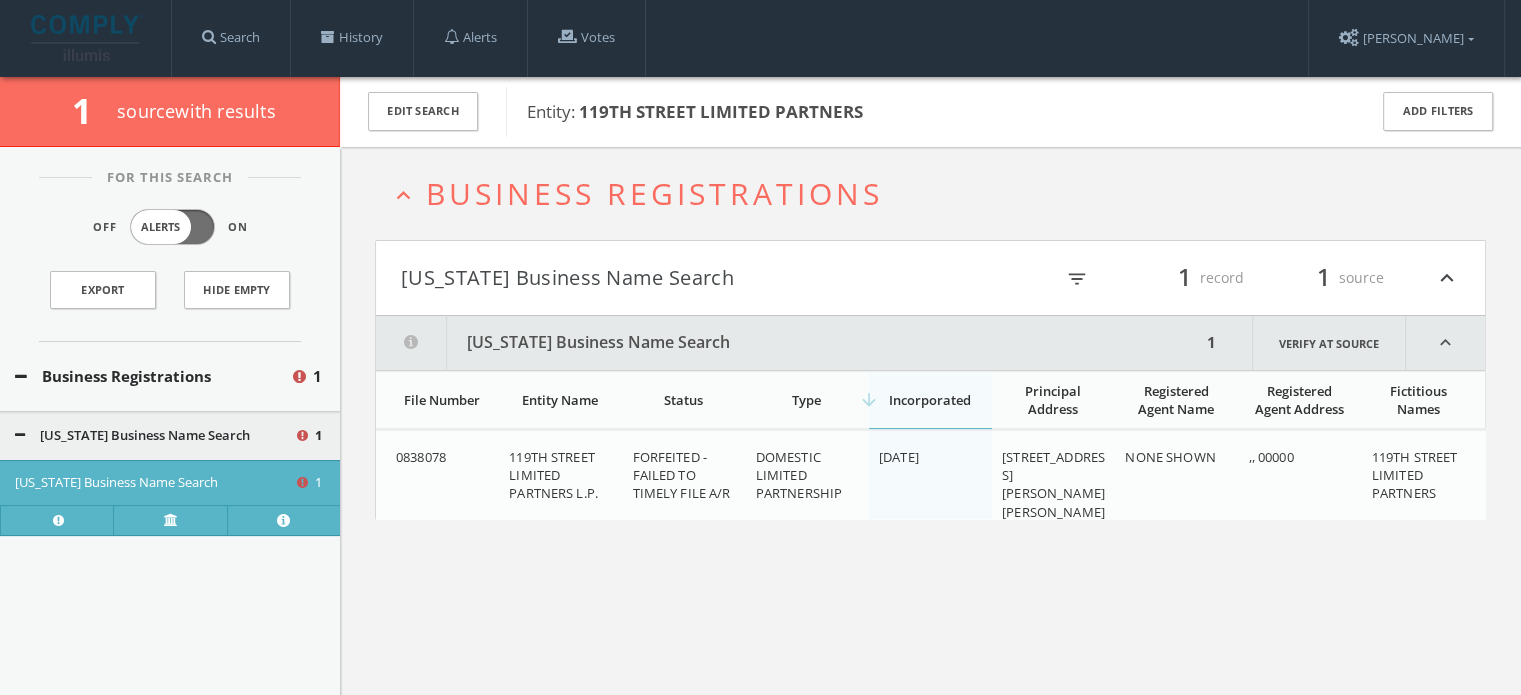 scroll, scrollTop: 0, scrollLeft: 0, axis: both 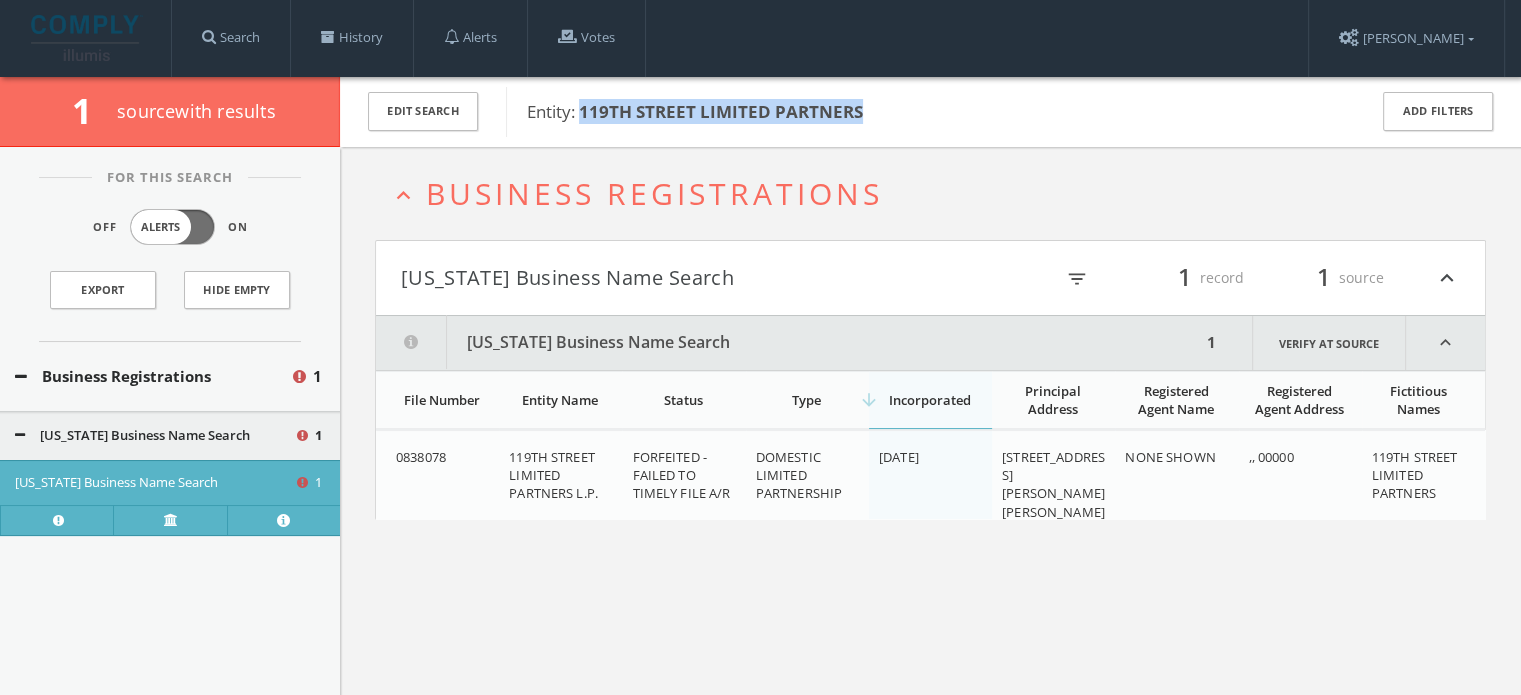 drag, startPoint x: 867, startPoint y: 122, endPoint x: 583, endPoint y: 107, distance: 284.39584 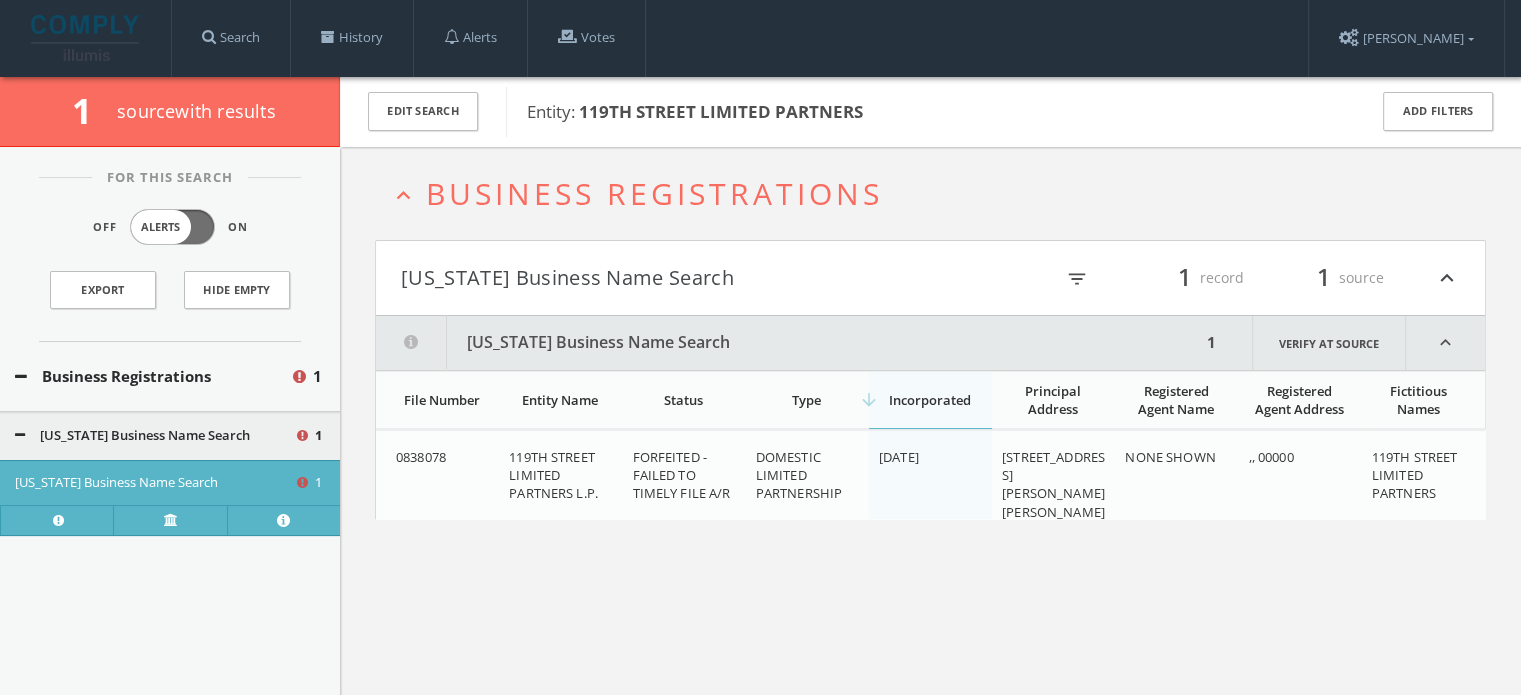 click on "Search
History
Alerts
Votes
Eri Matraku
Edit Profile
Change Password
Security
Help Center
Organizations
Admin Panel
Logout" at bounding box center [760, 38] 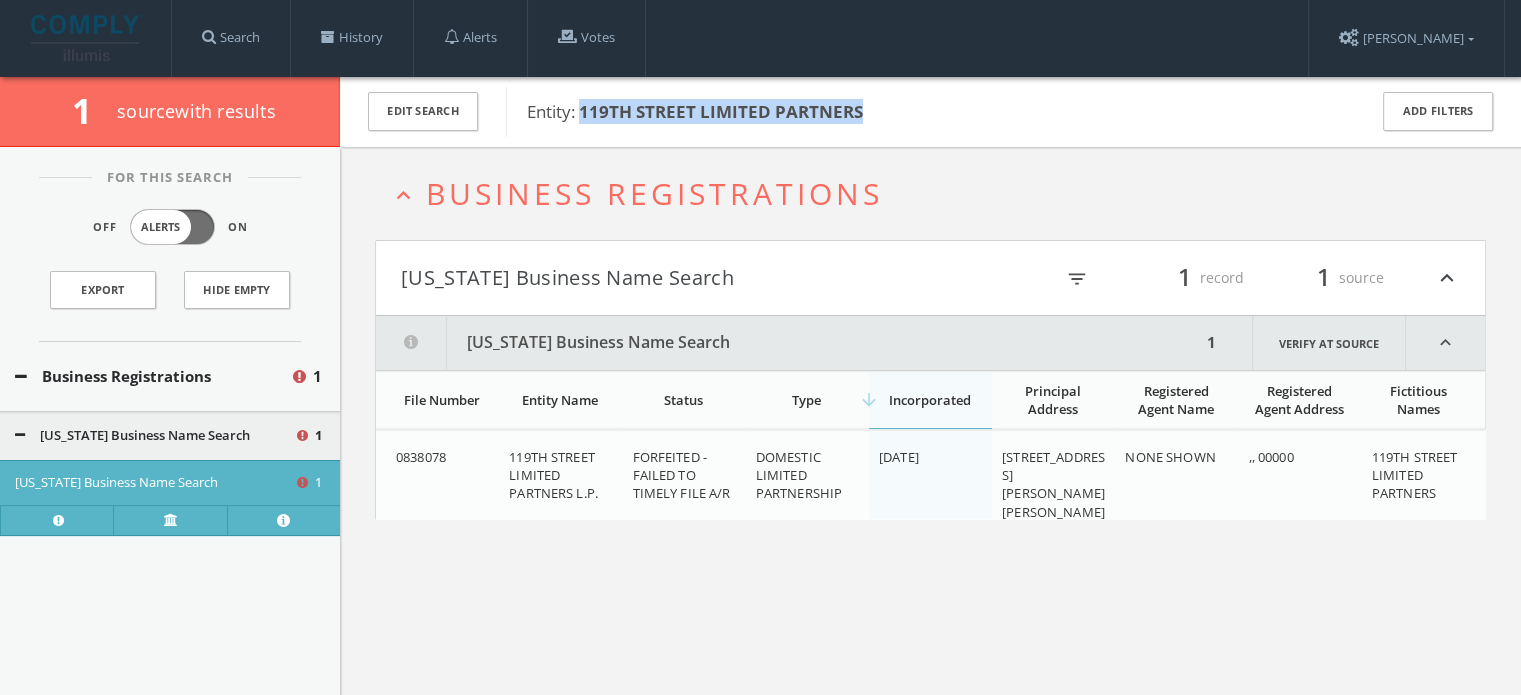 drag, startPoint x: 878, startPoint y: 111, endPoint x: 582, endPoint y: 115, distance: 296.02704 